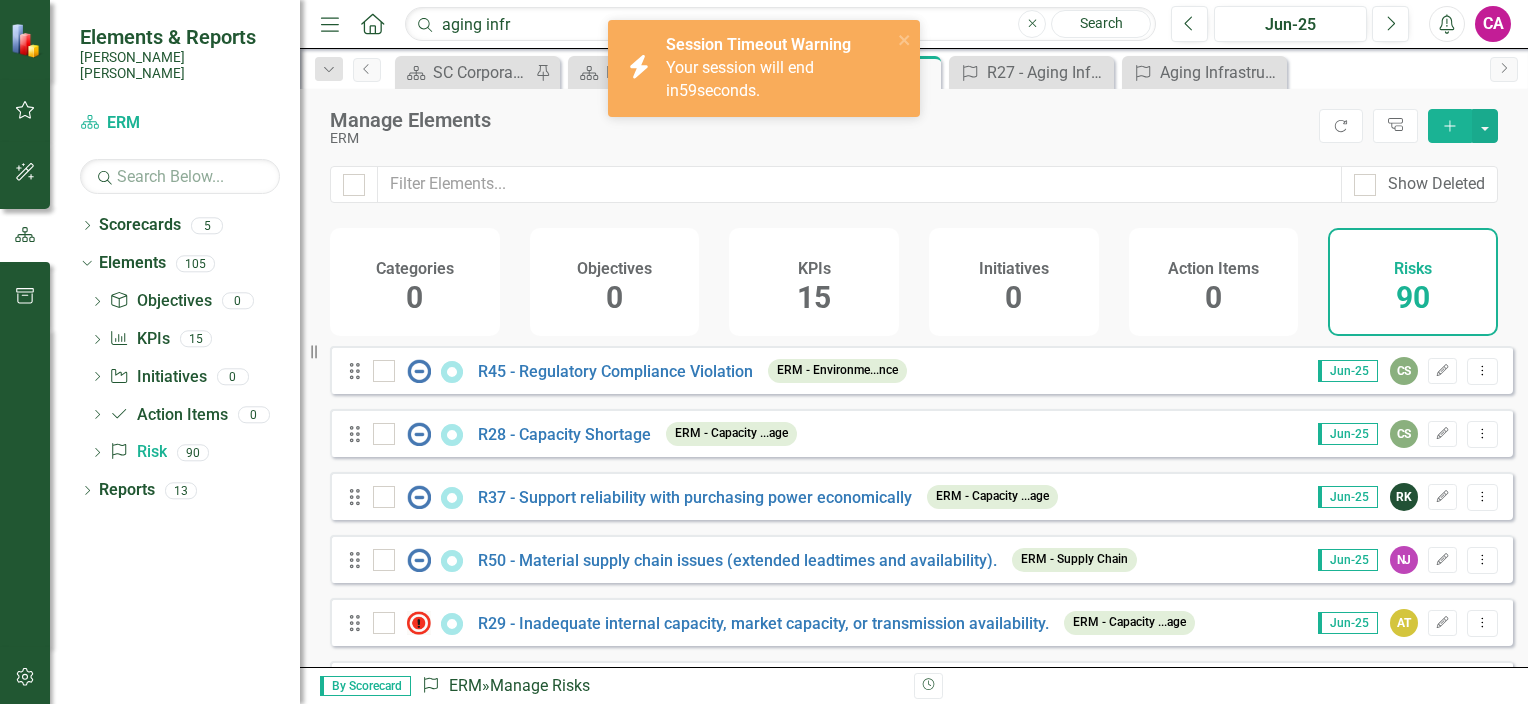 scroll, scrollTop: 0, scrollLeft: 0, axis: both 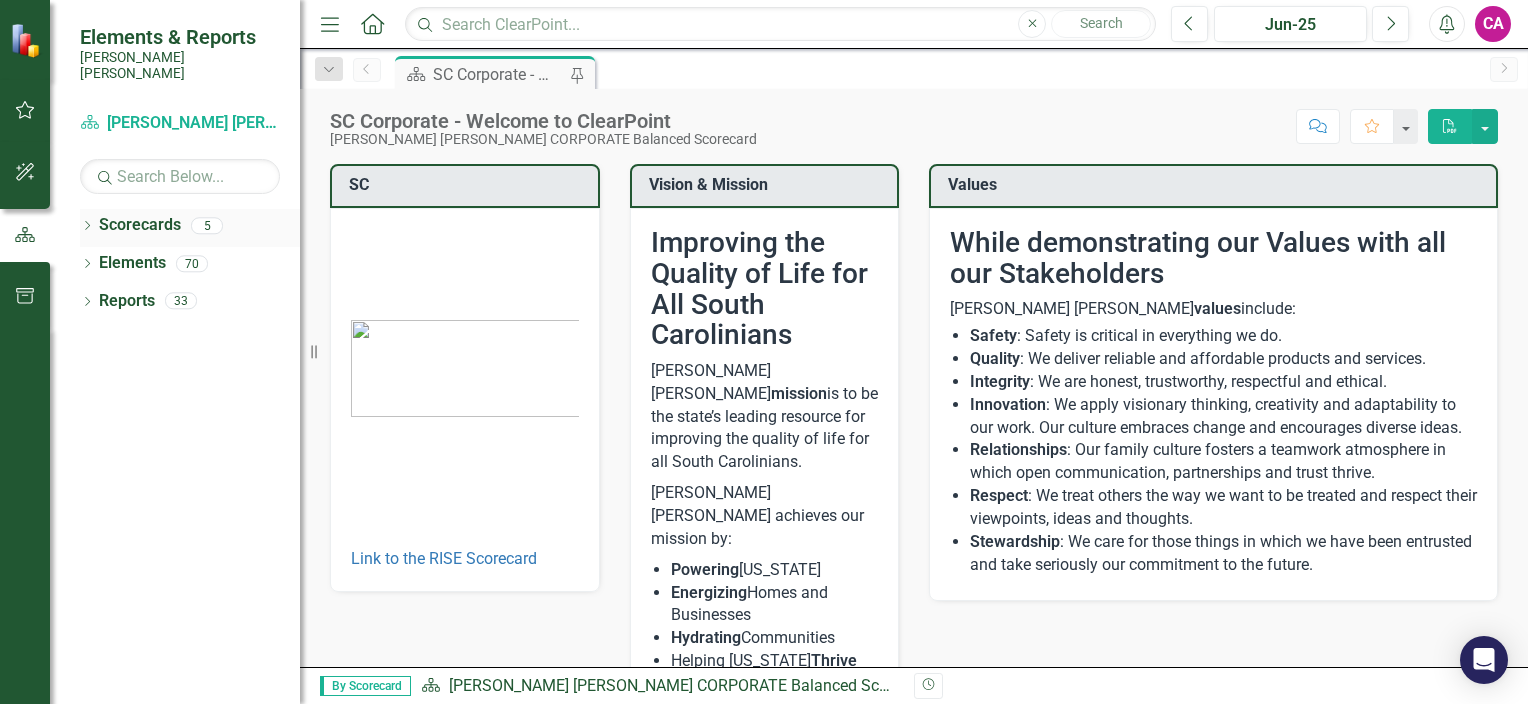 click on "Dropdown Scorecards 5" at bounding box center [190, 228] 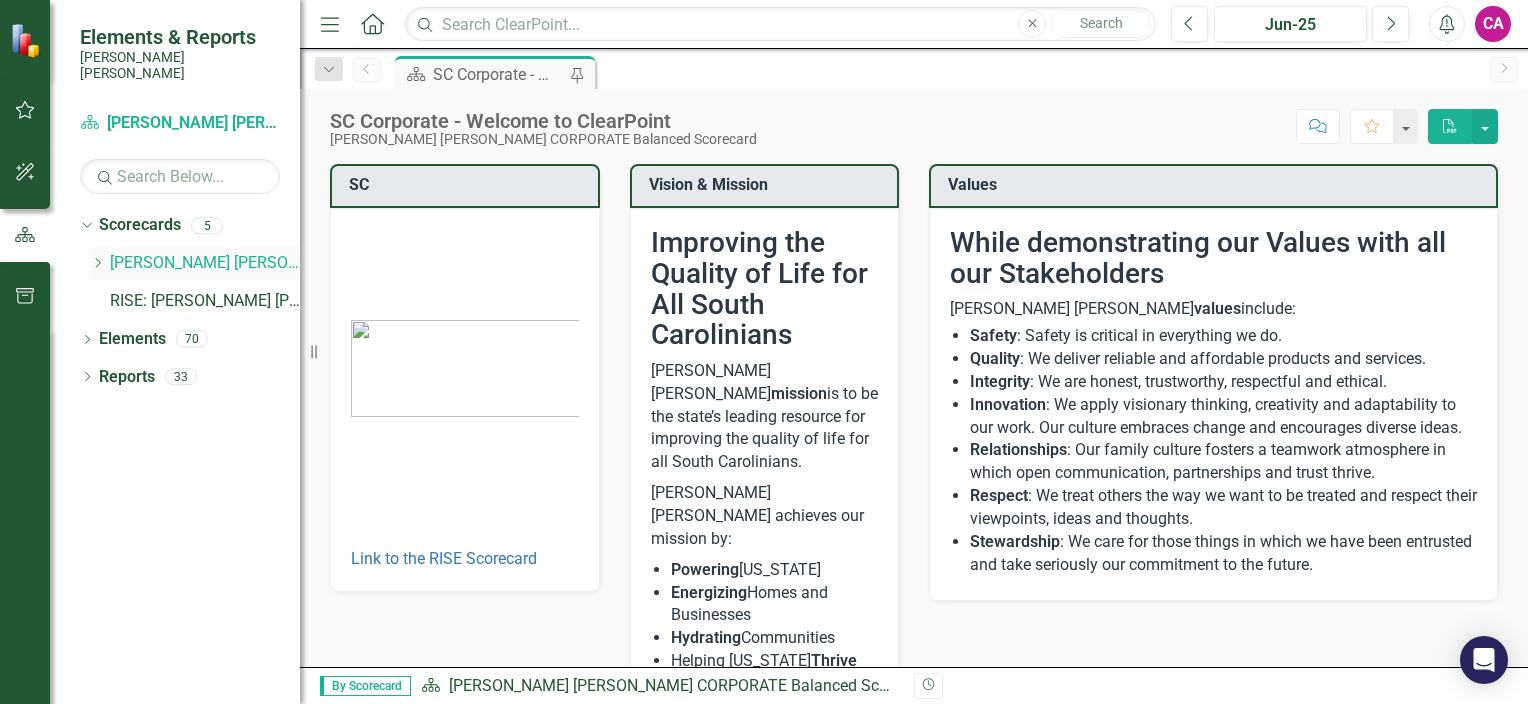 click on "Dropdown" 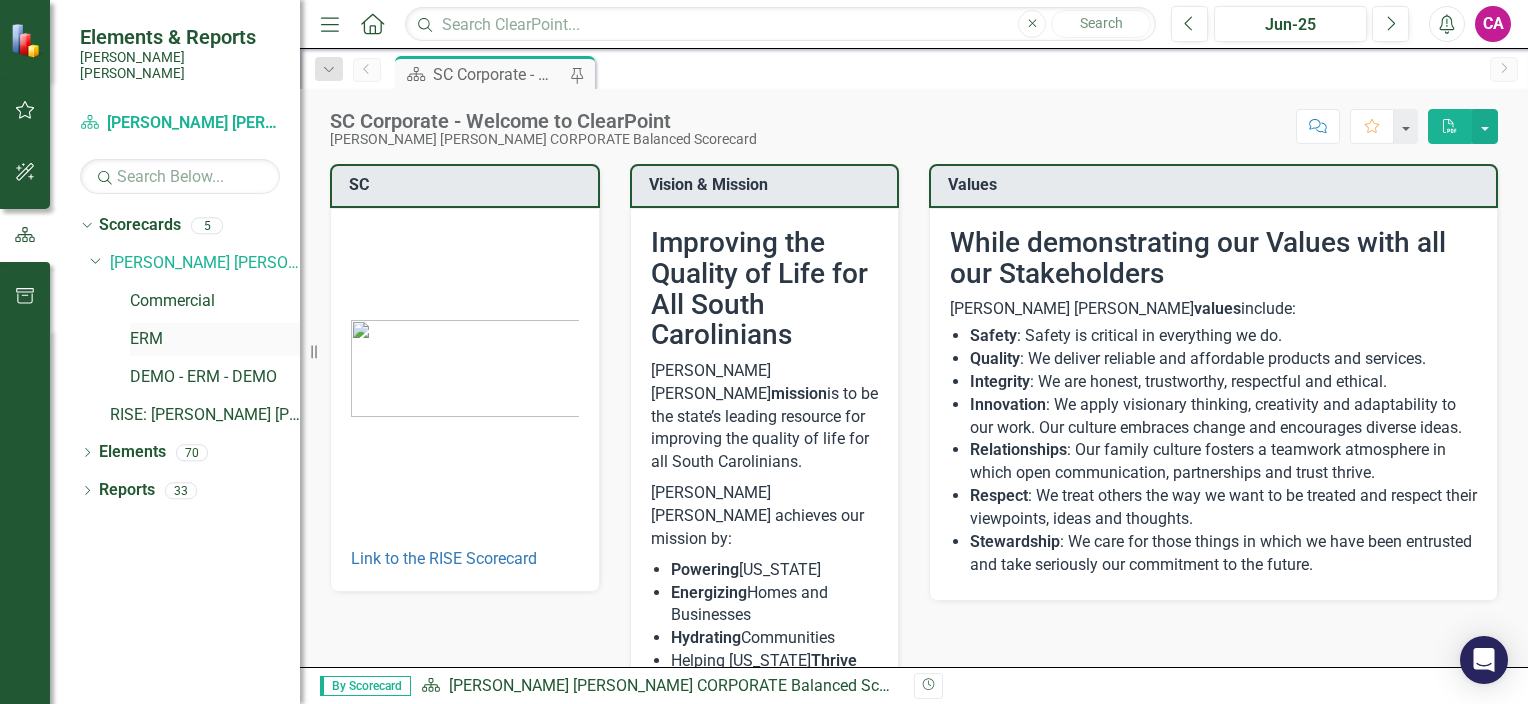 click on "ERM" at bounding box center (215, 339) 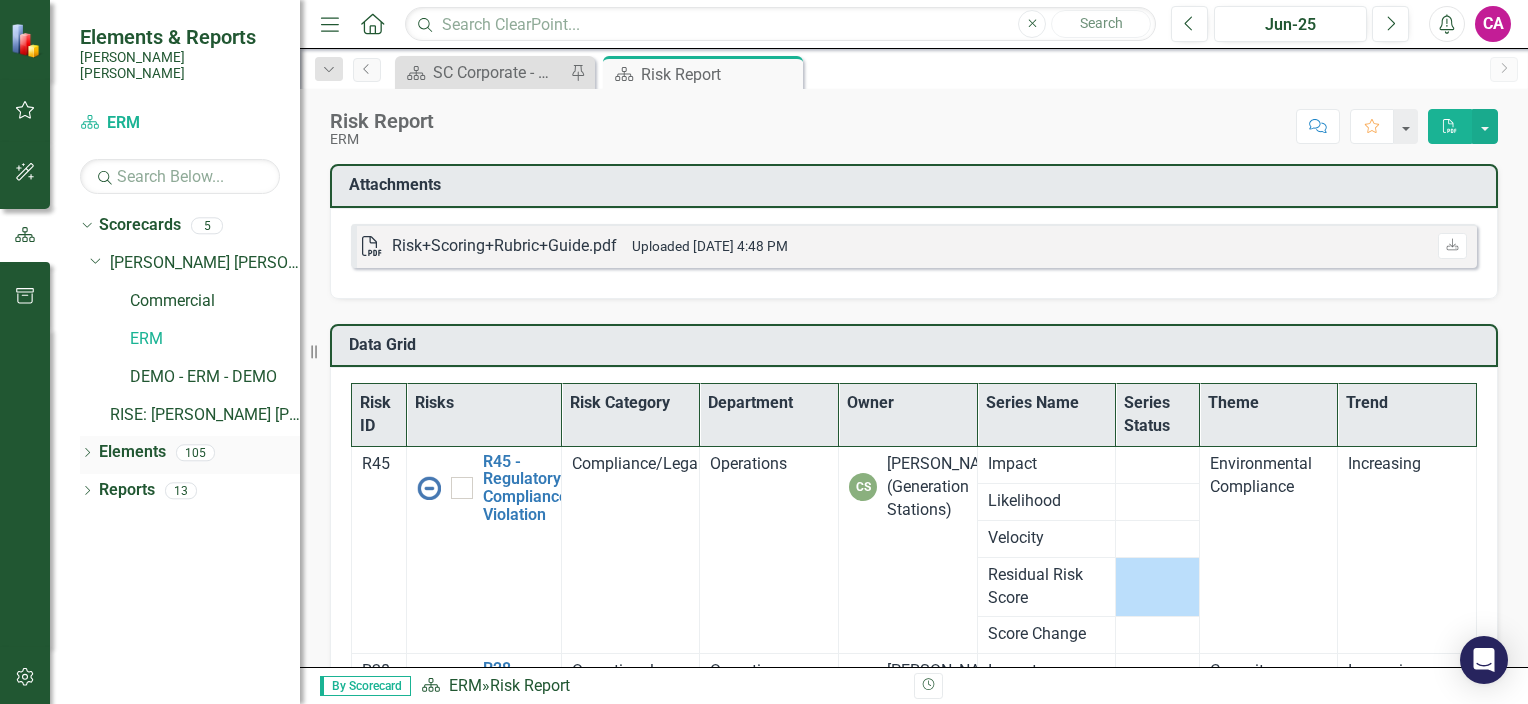 click on "Dropdown" 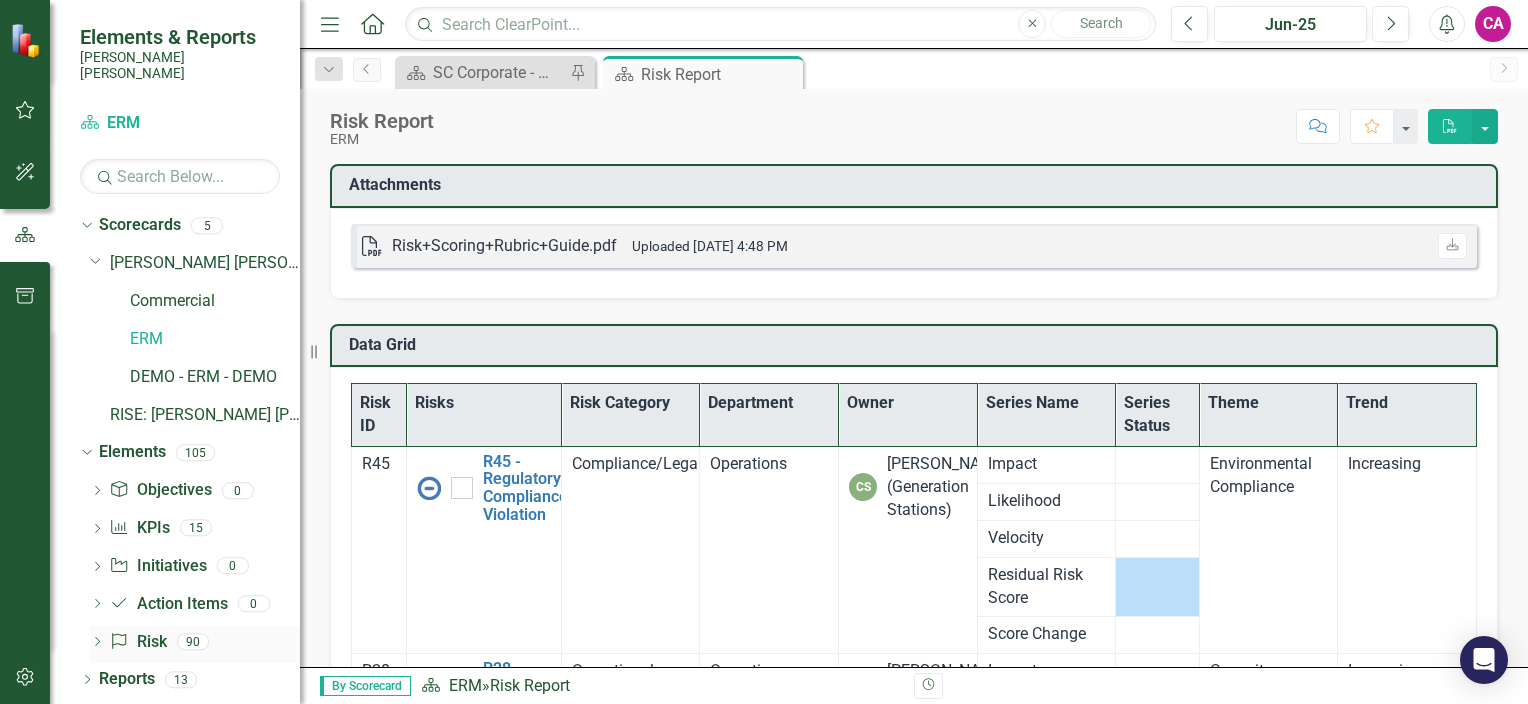 click on "Risk Risk" at bounding box center [137, 642] 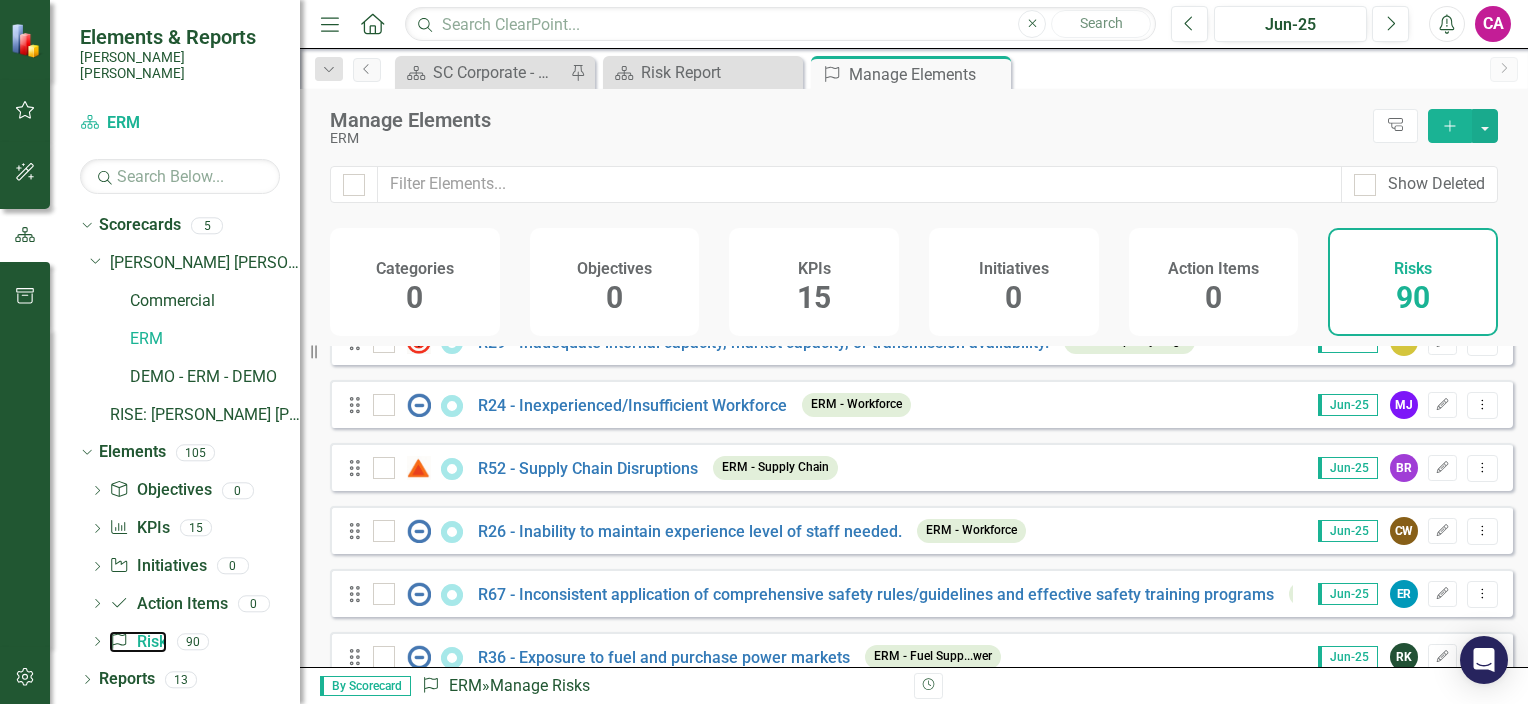 scroll, scrollTop: 0, scrollLeft: 0, axis: both 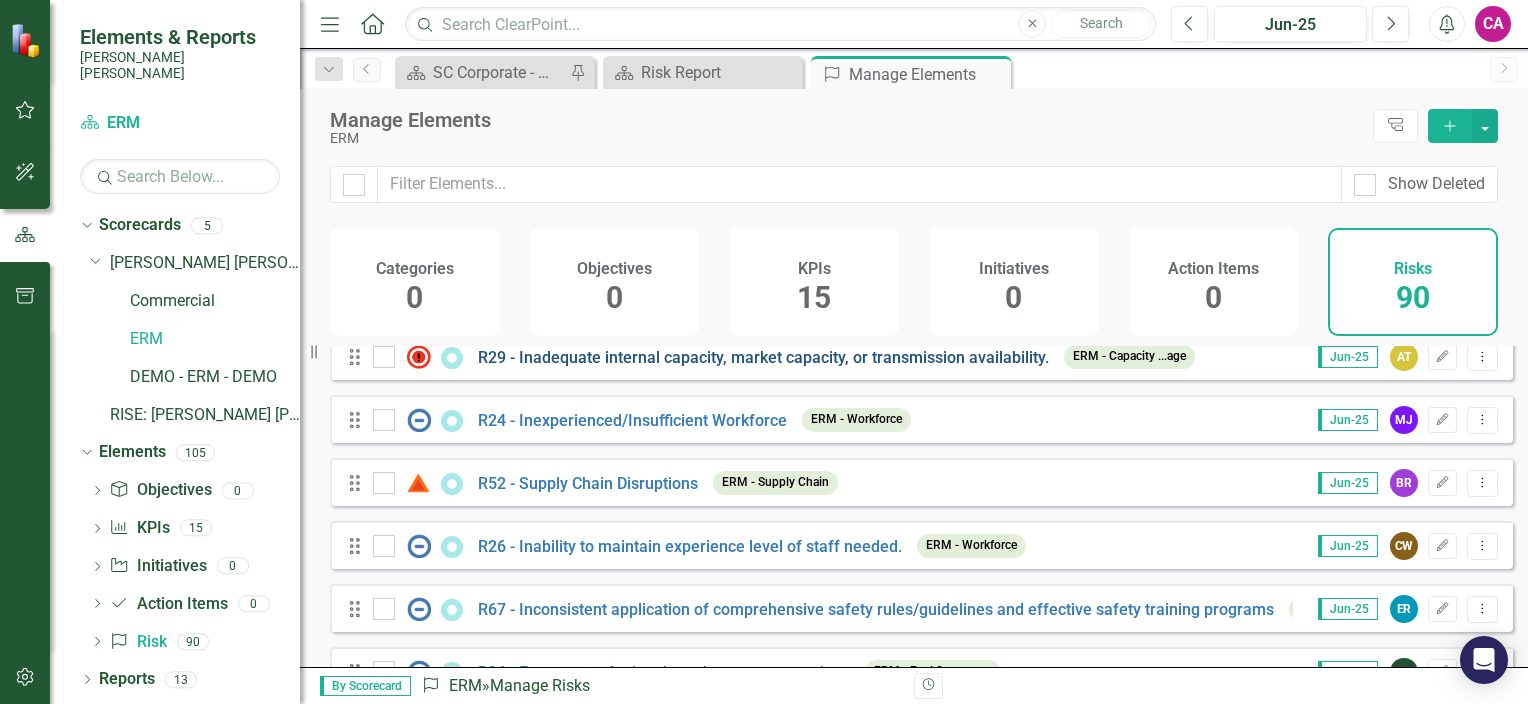 click on "R29 - Inadequate internal capacity, market capacity, or transmission availability." at bounding box center [763, 357] 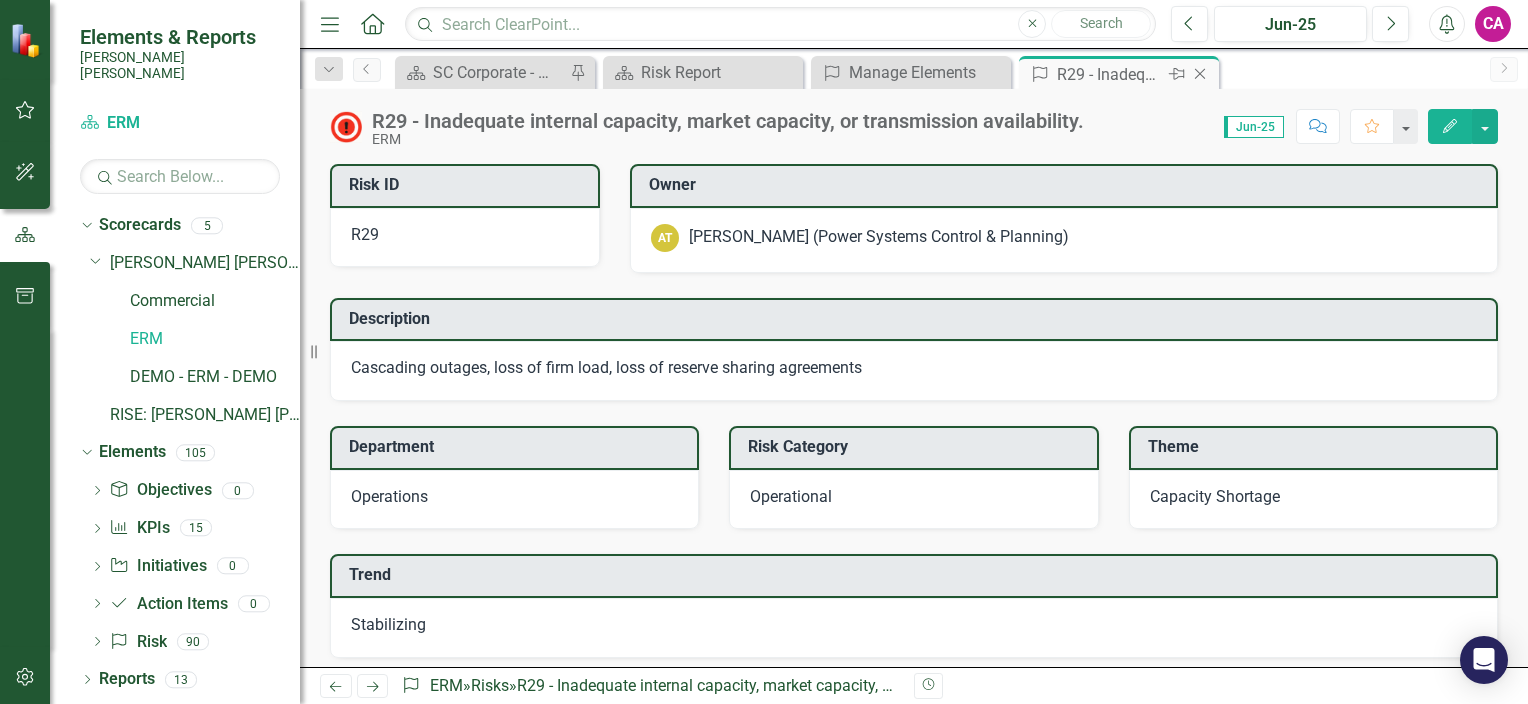 click on "Close" at bounding box center (1201, 74) 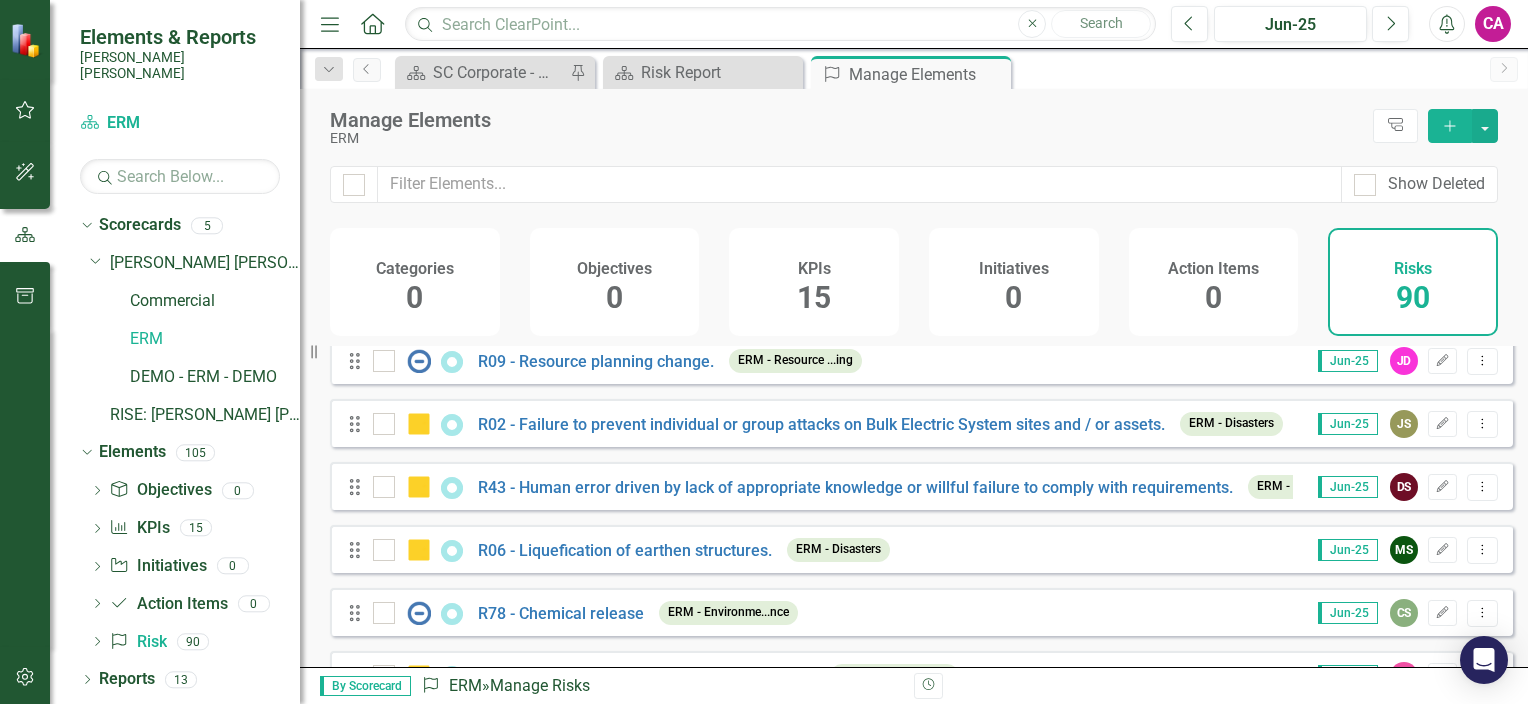 scroll, scrollTop: 0, scrollLeft: 0, axis: both 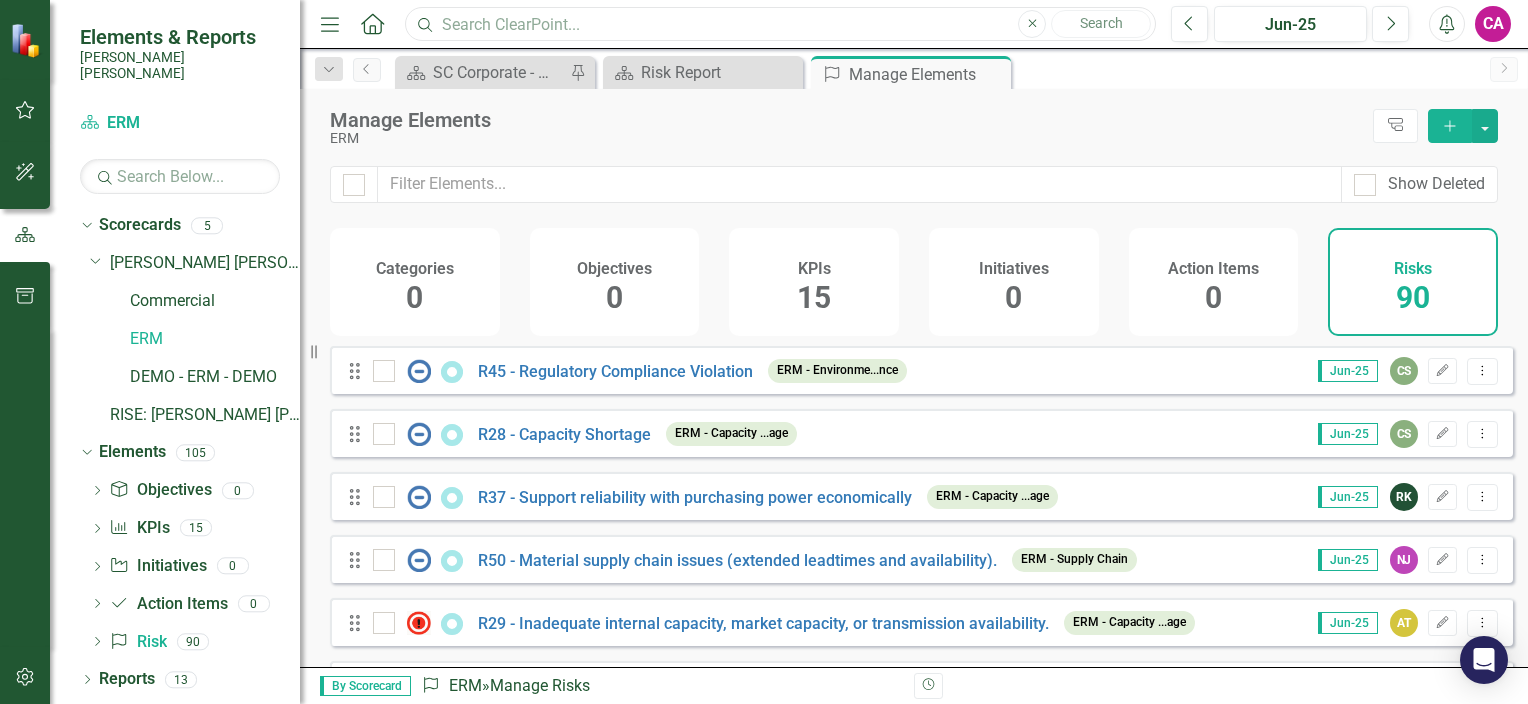 click at bounding box center [780, 24] 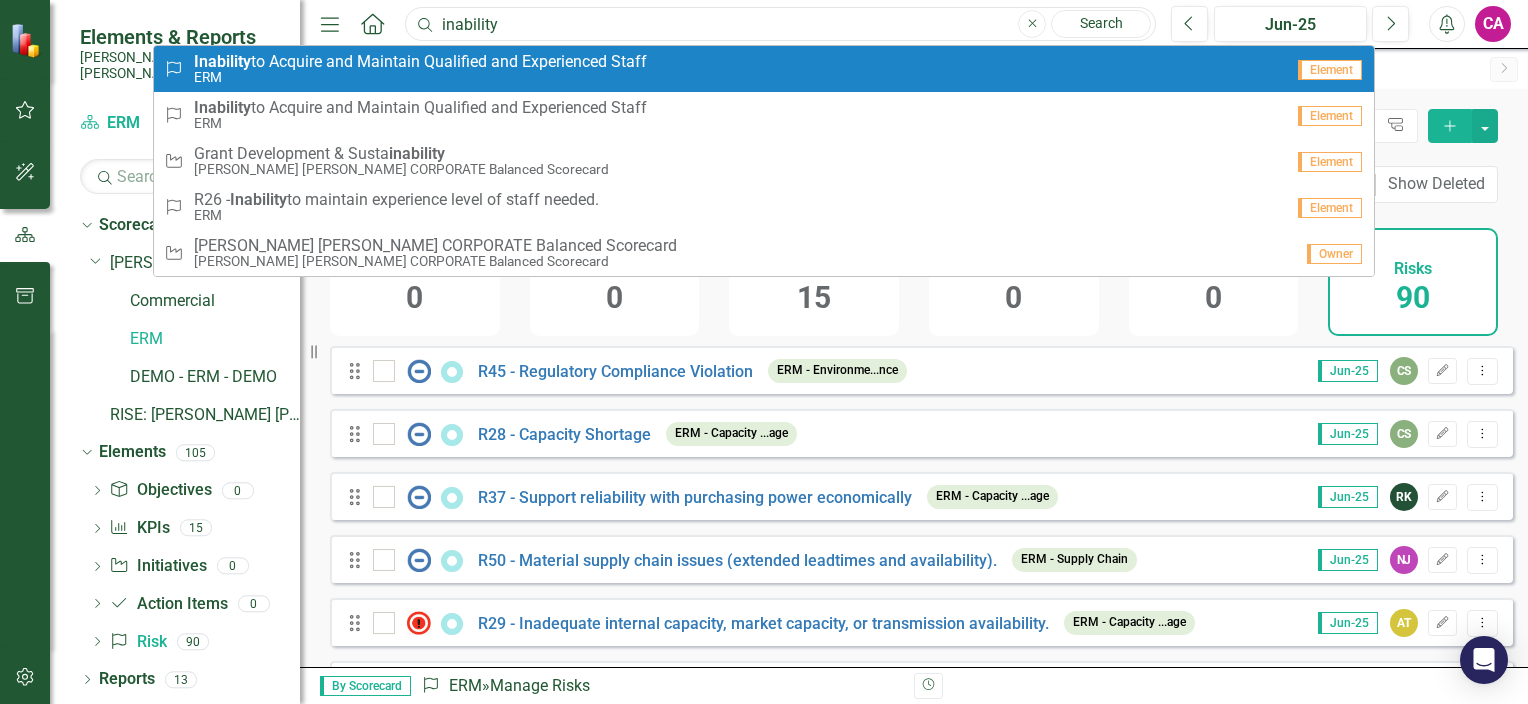 type on "inability" 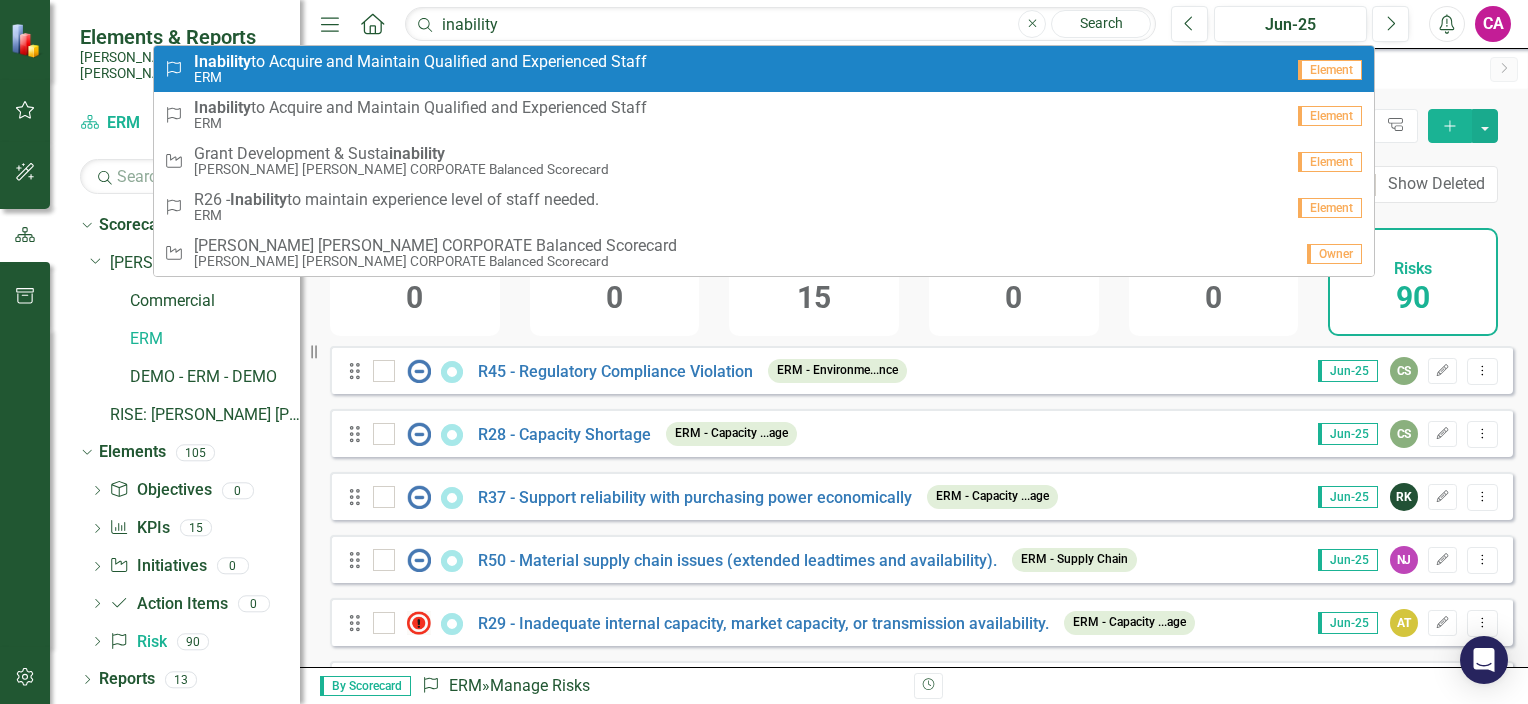 click on "ERM" at bounding box center [420, 77] 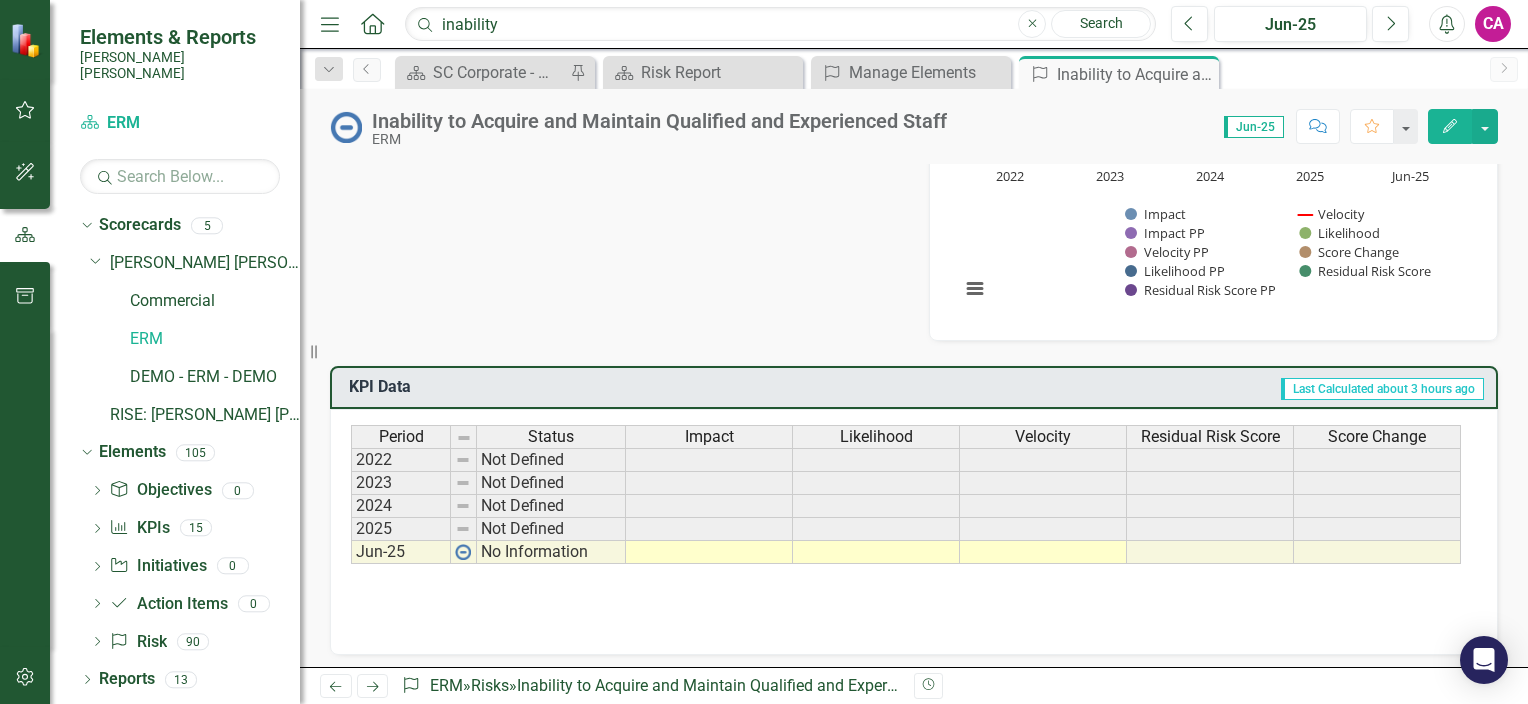 scroll, scrollTop: 208, scrollLeft: 0, axis: vertical 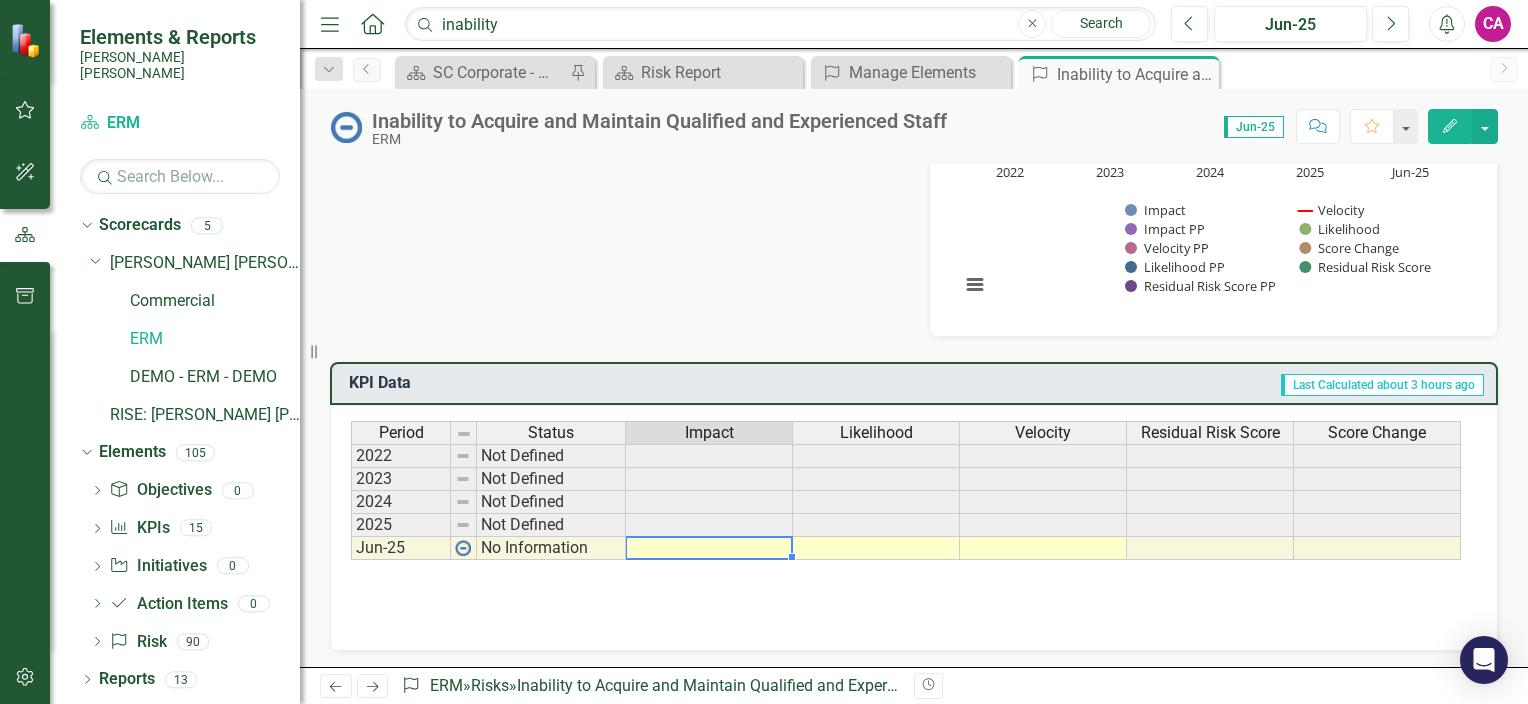 click at bounding box center [709, 548] 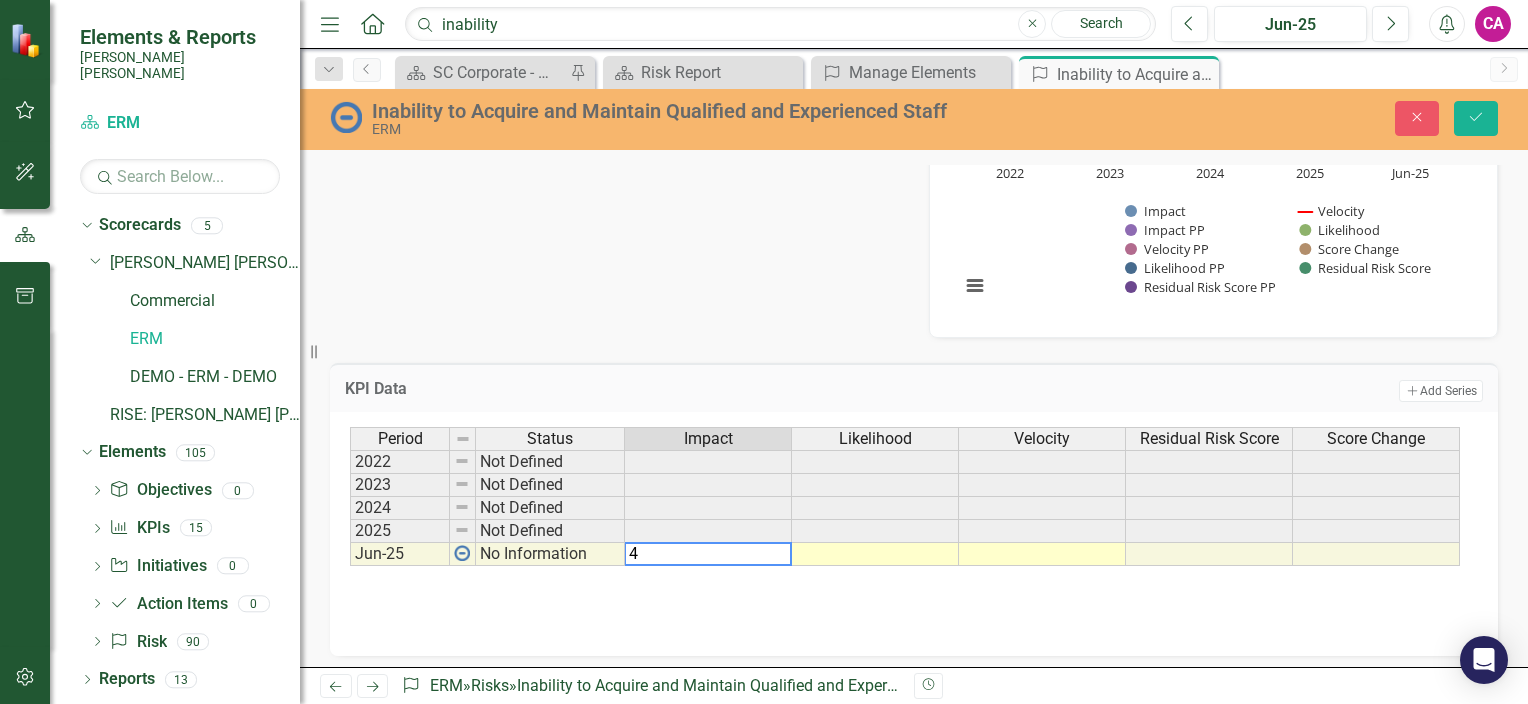 type on "4" 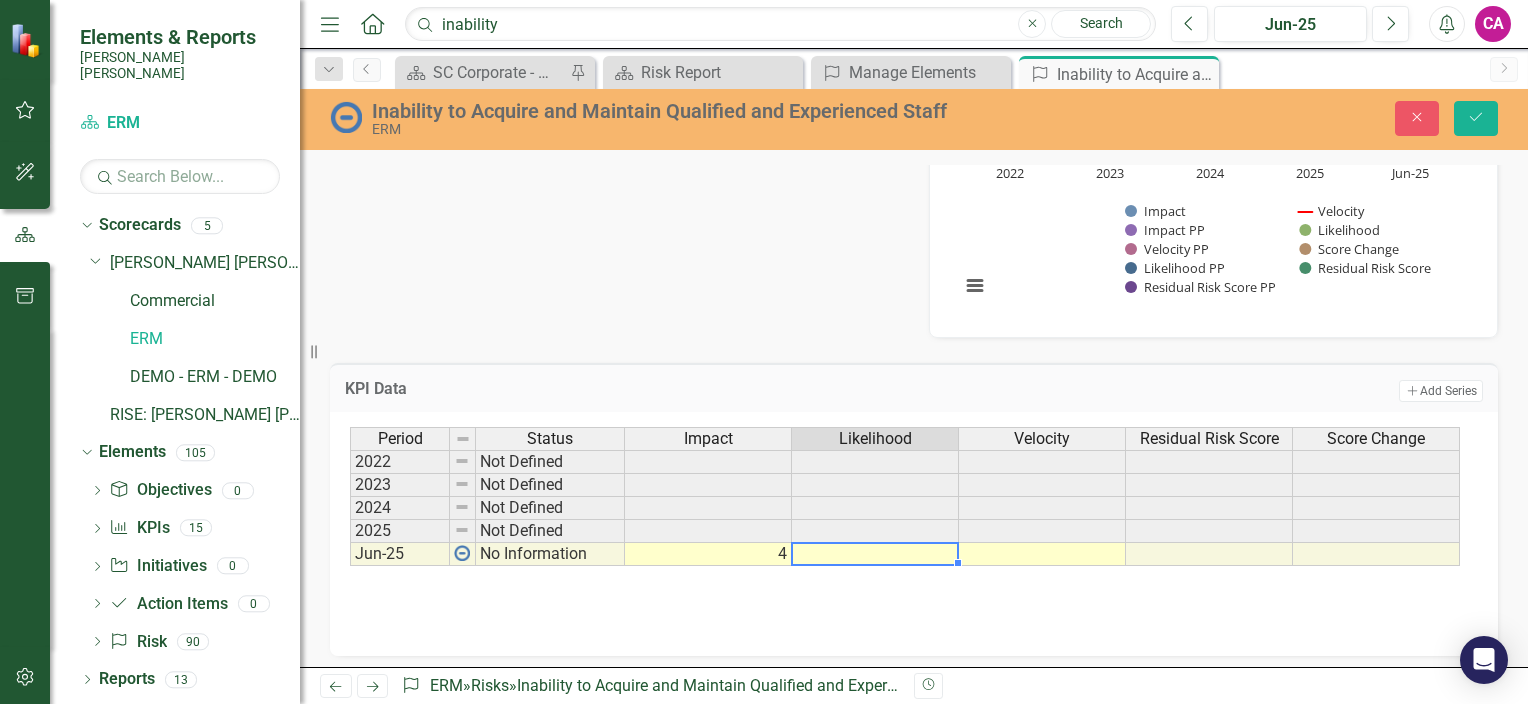 click at bounding box center (875, 554) 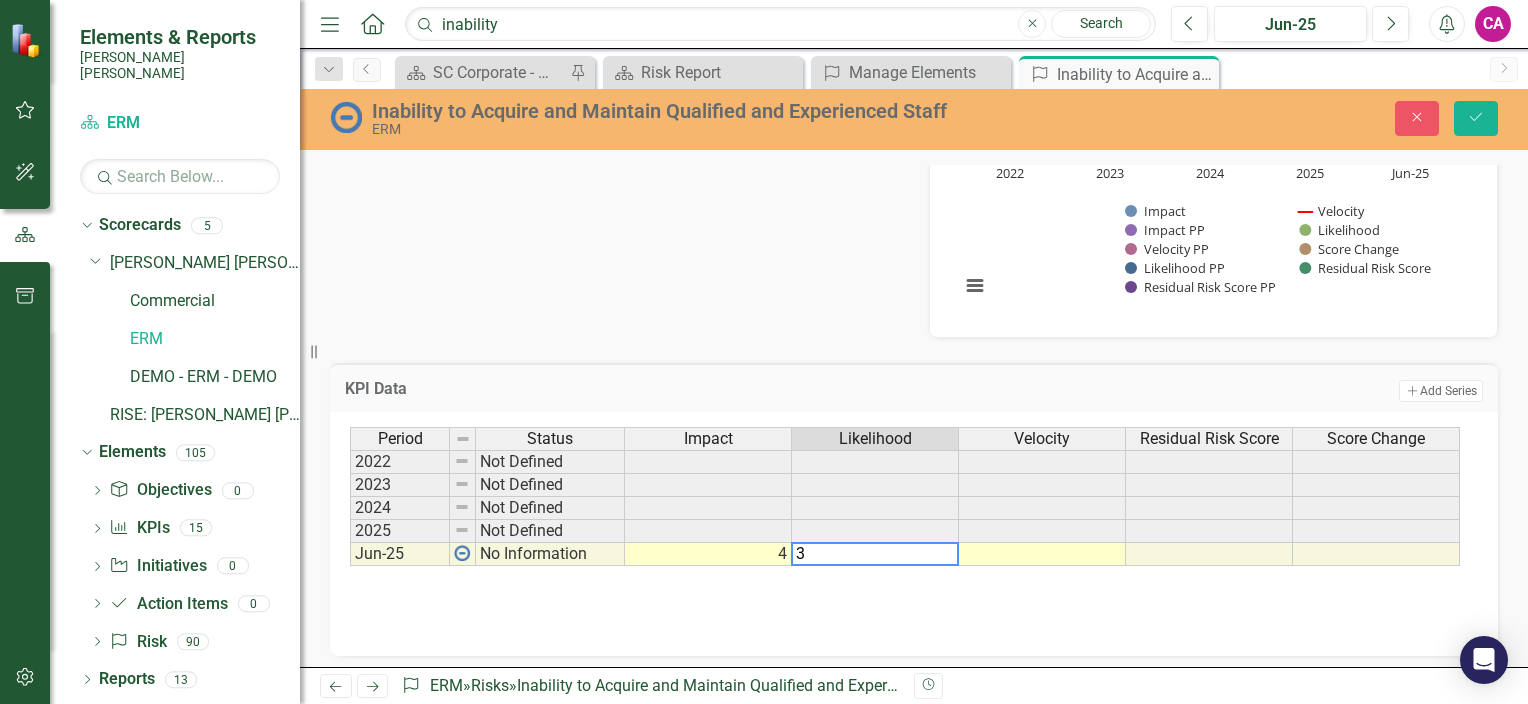 type on "3" 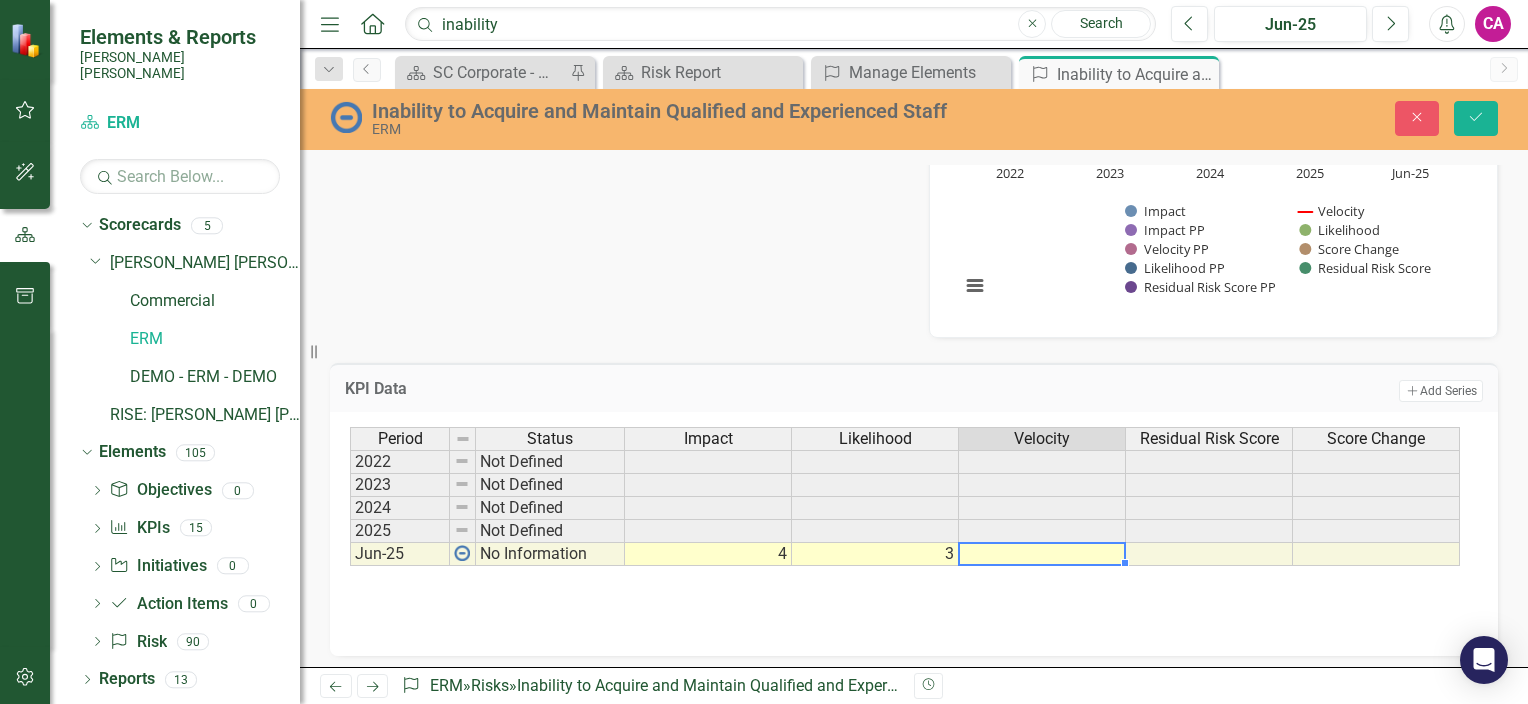 click at bounding box center [1042, 554] 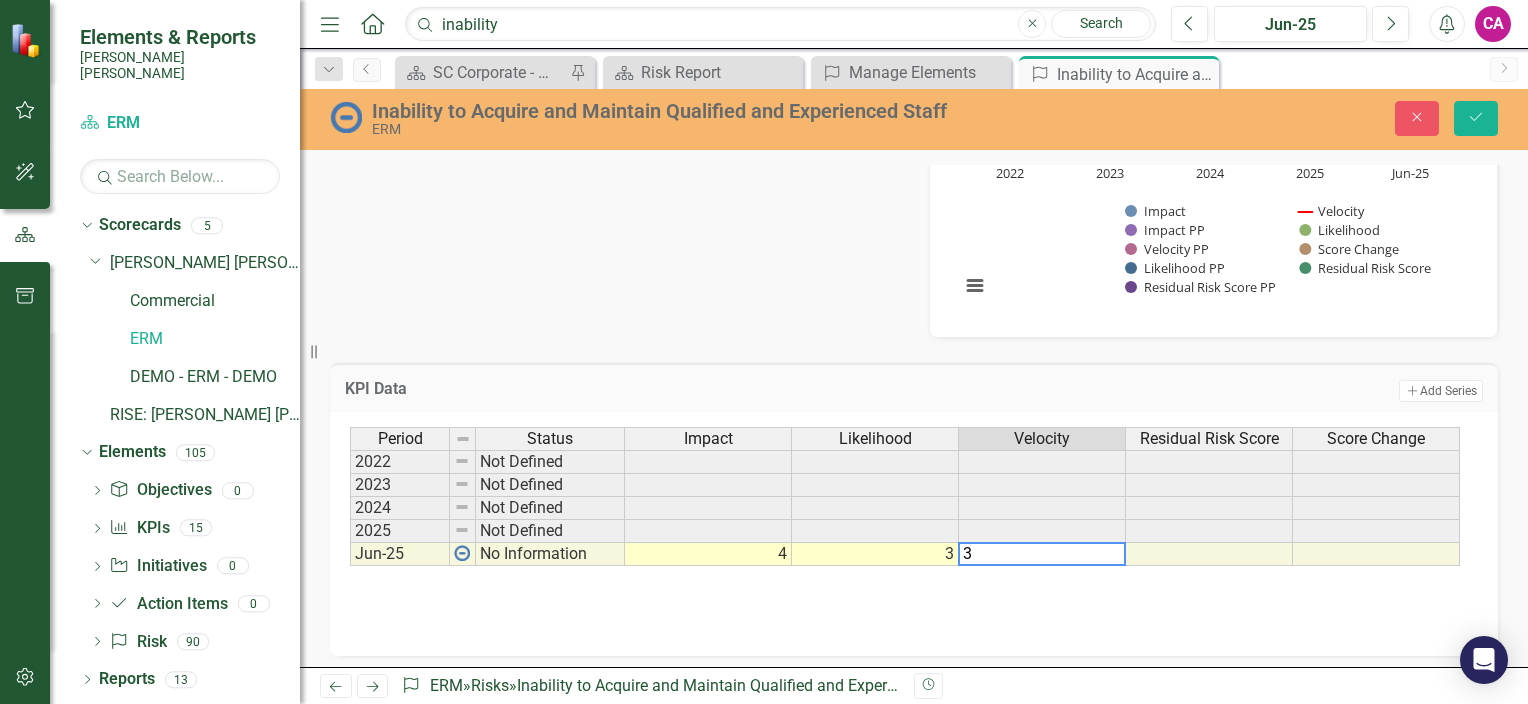 type on "3" 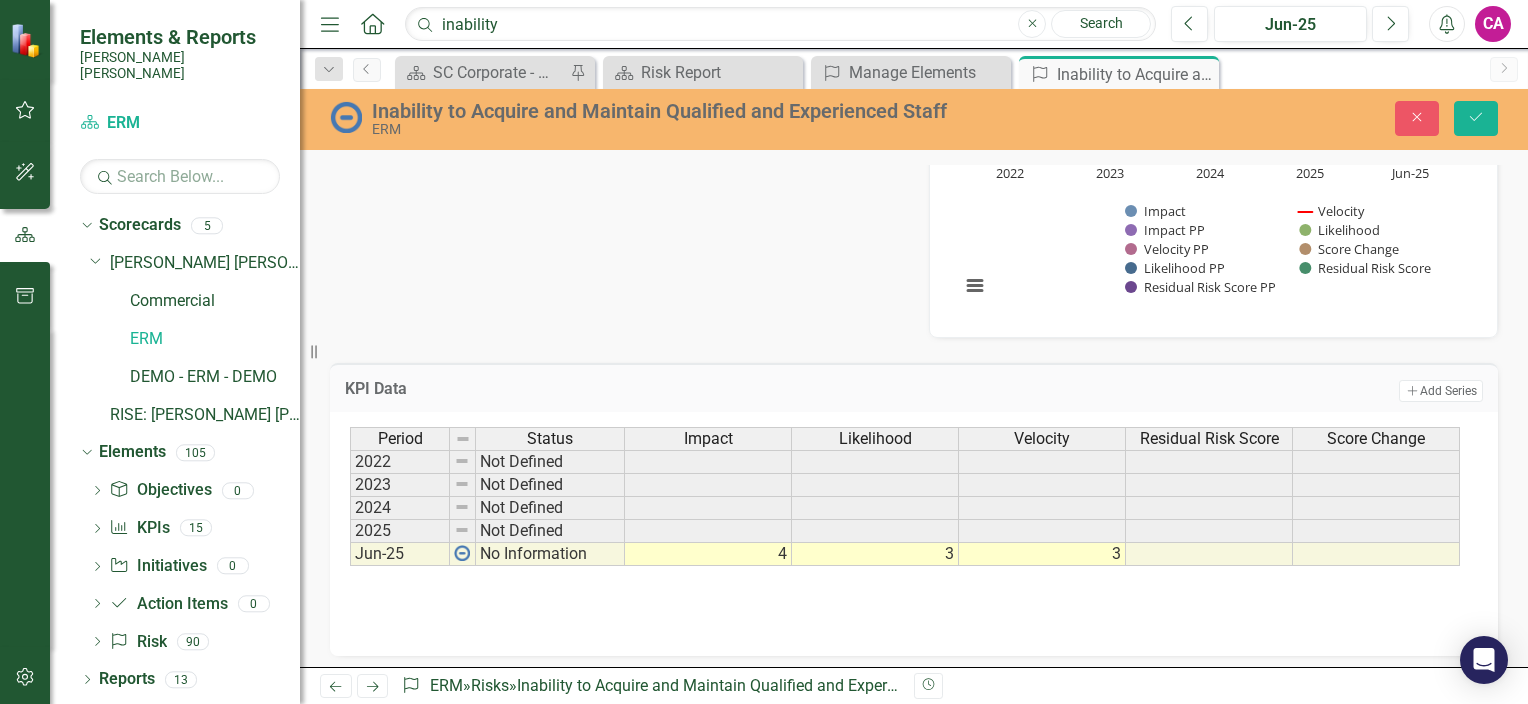 click on "Period Status Impact Likelihood Velocity Residual Risk Score Score Change 2022 Not Defined 2023 Not Defined 2024 Not Defined 2025 Not Defined Jun-25 No Information 4 3 3 Period Status Impact Likelihood Velocity Residual Risk Score Score Change Period Status 2022 Not Defined 2023 Not Defined 2024 Not Defined 2025 Not Defined Jun-25 No Information Period Status 3" at bounding box center [914, 527] 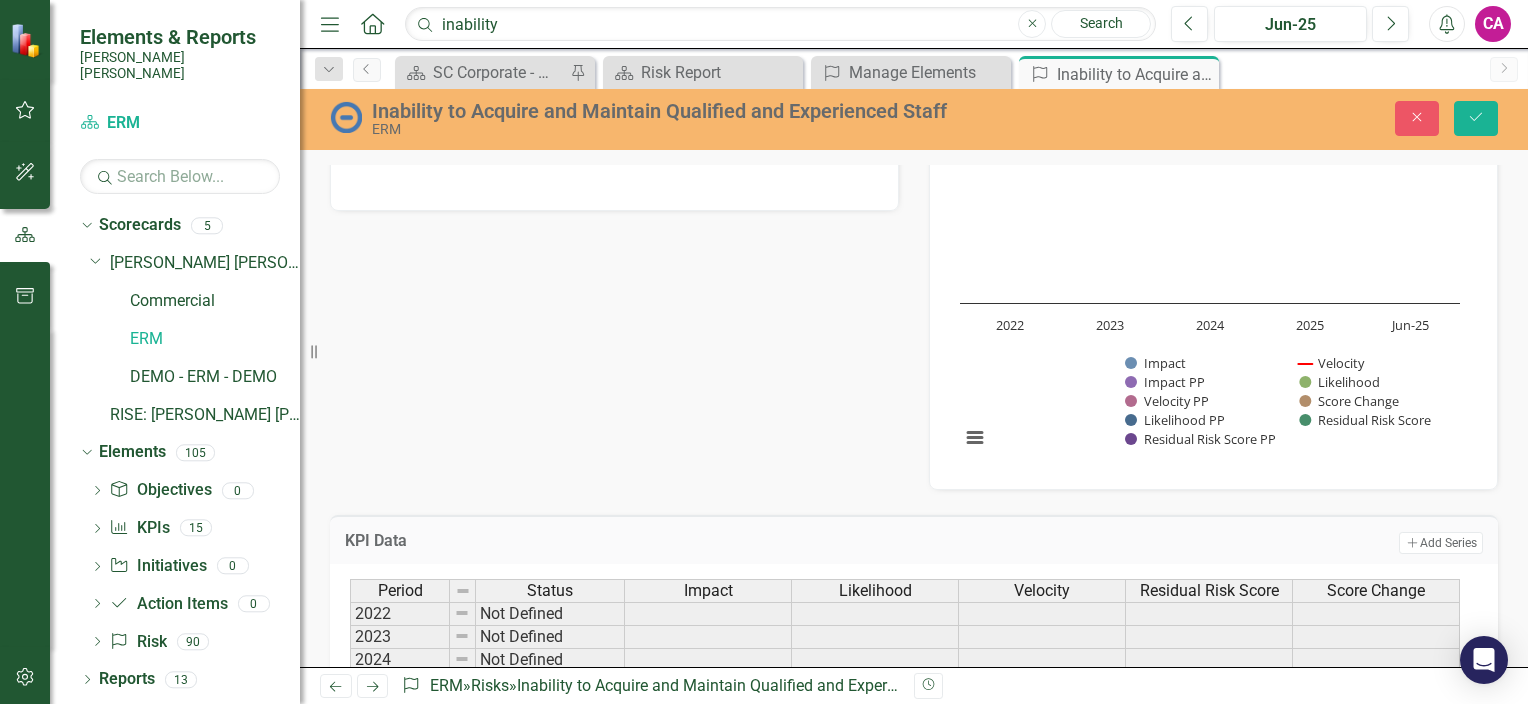 scroll, scrollTop: 0, scrollLeft: 0, axis: both 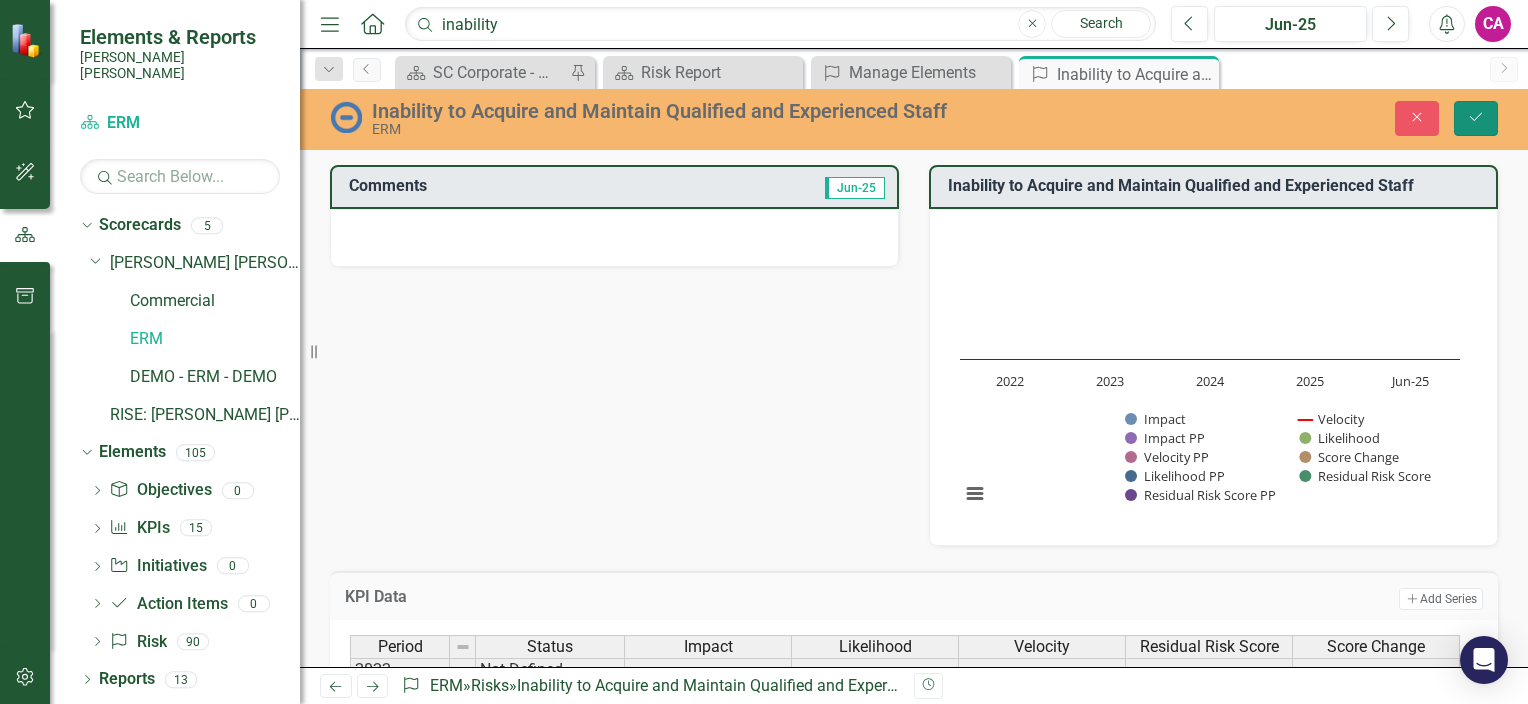 click on "Save" at bounding box center [1476, 118] 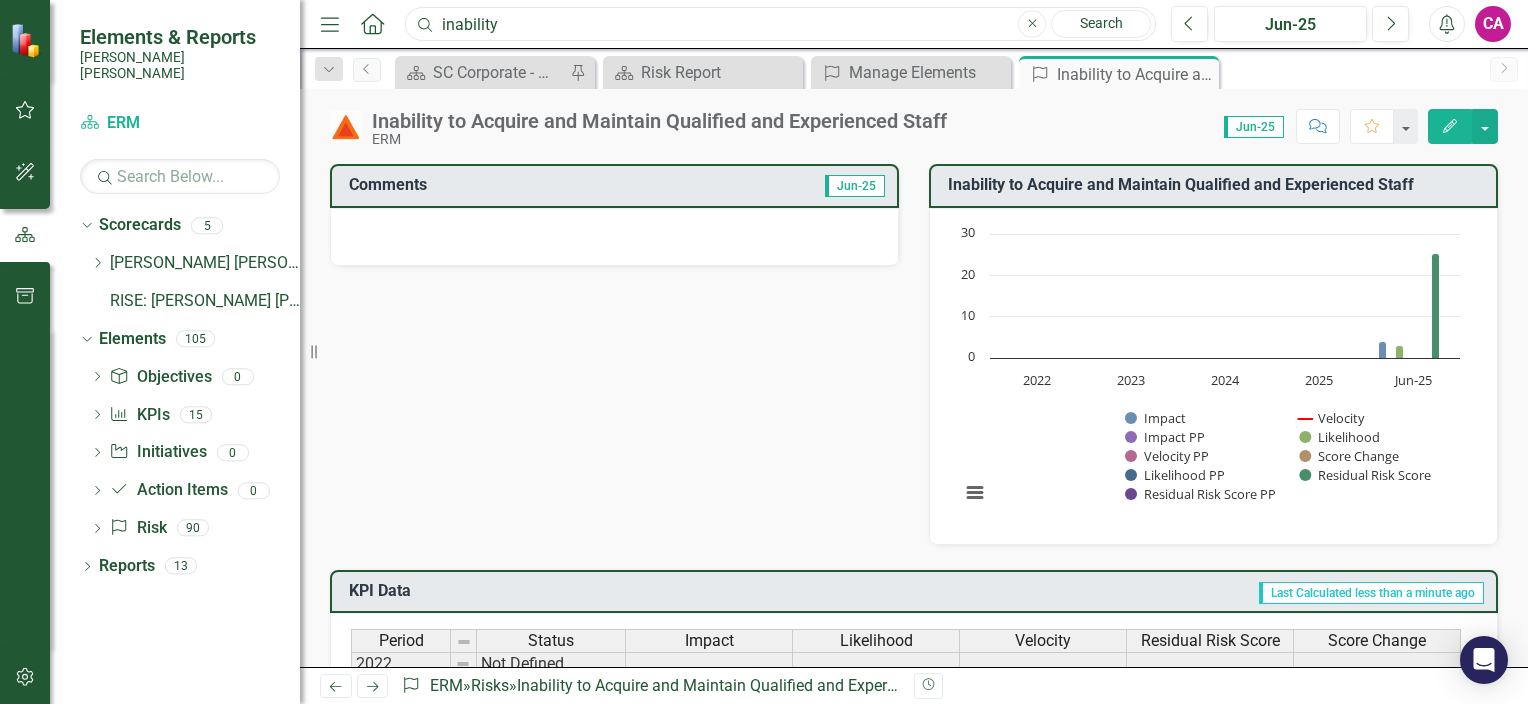 drag, startPoint x: 512, startPoint y: 23, endPoint x: 387, endPoint y: 21, distance: 125.016 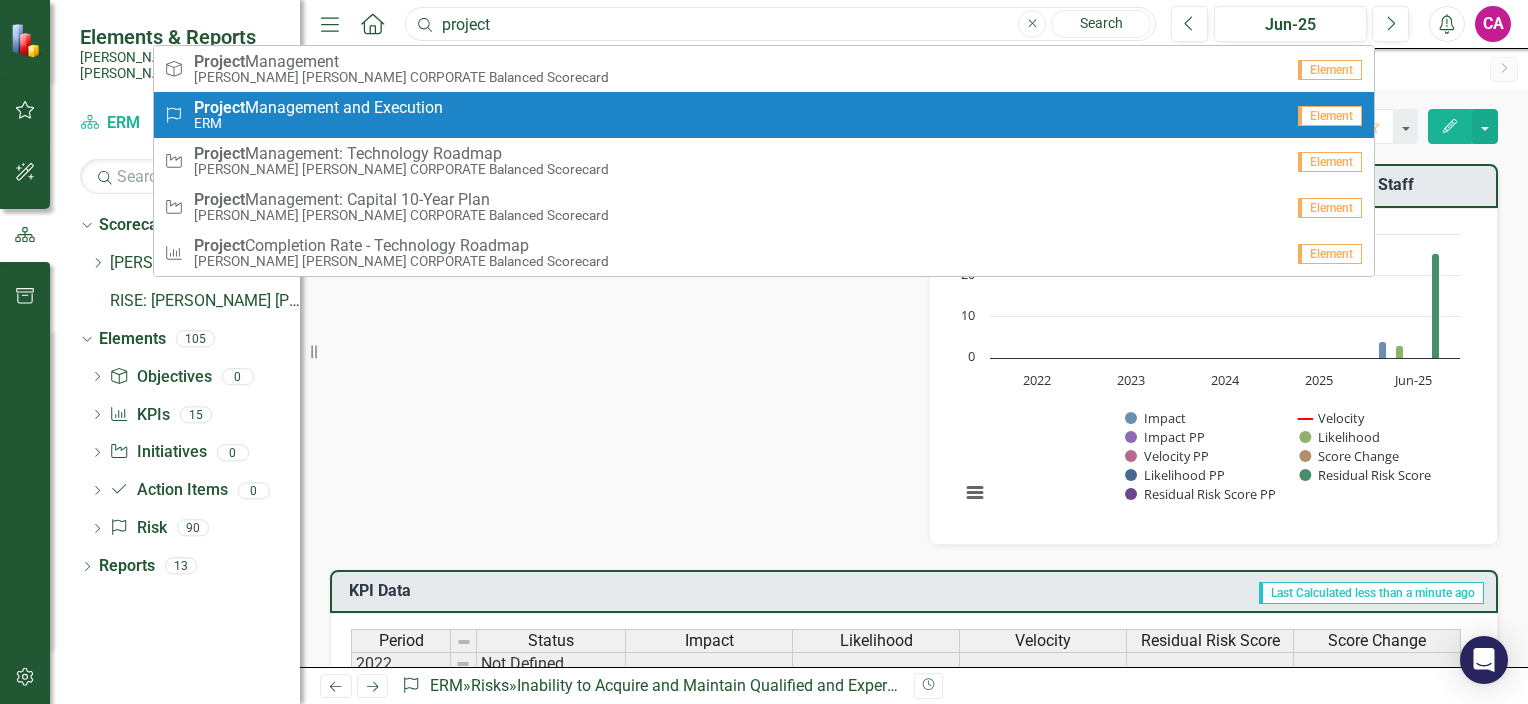 type on "project" 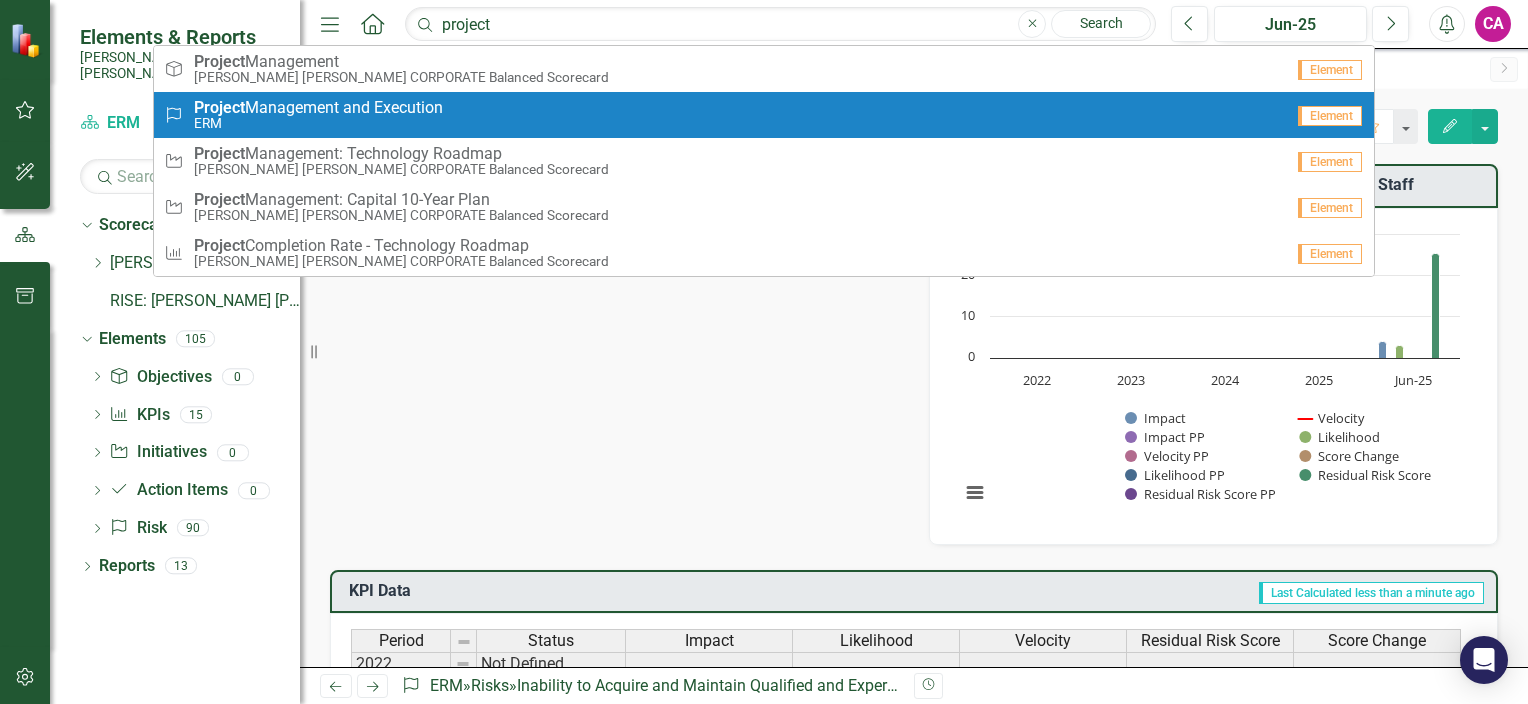 click on "Project  Management and Execution" at bounding box center [318, 108] 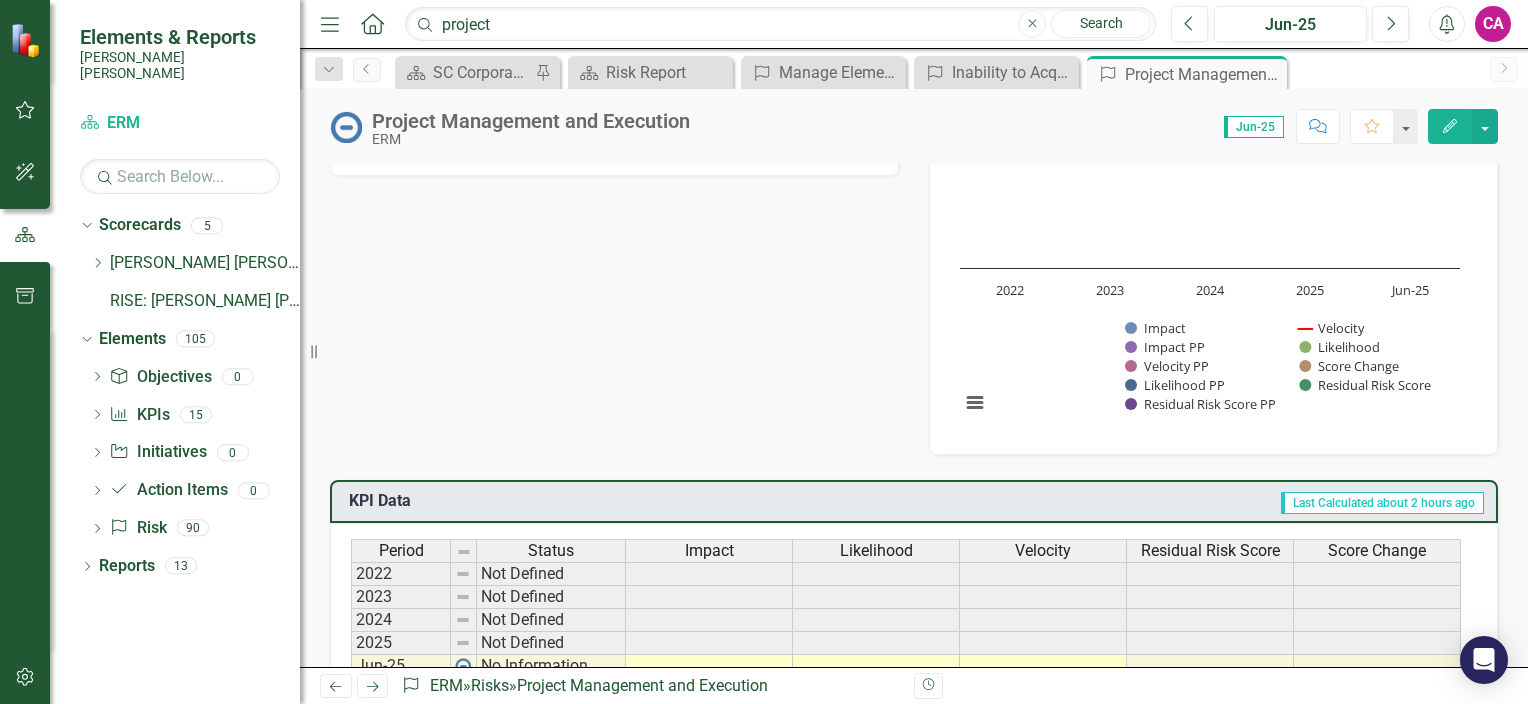 scroll, scrollTop: 208, scrollLeft: 0, axis: vertical 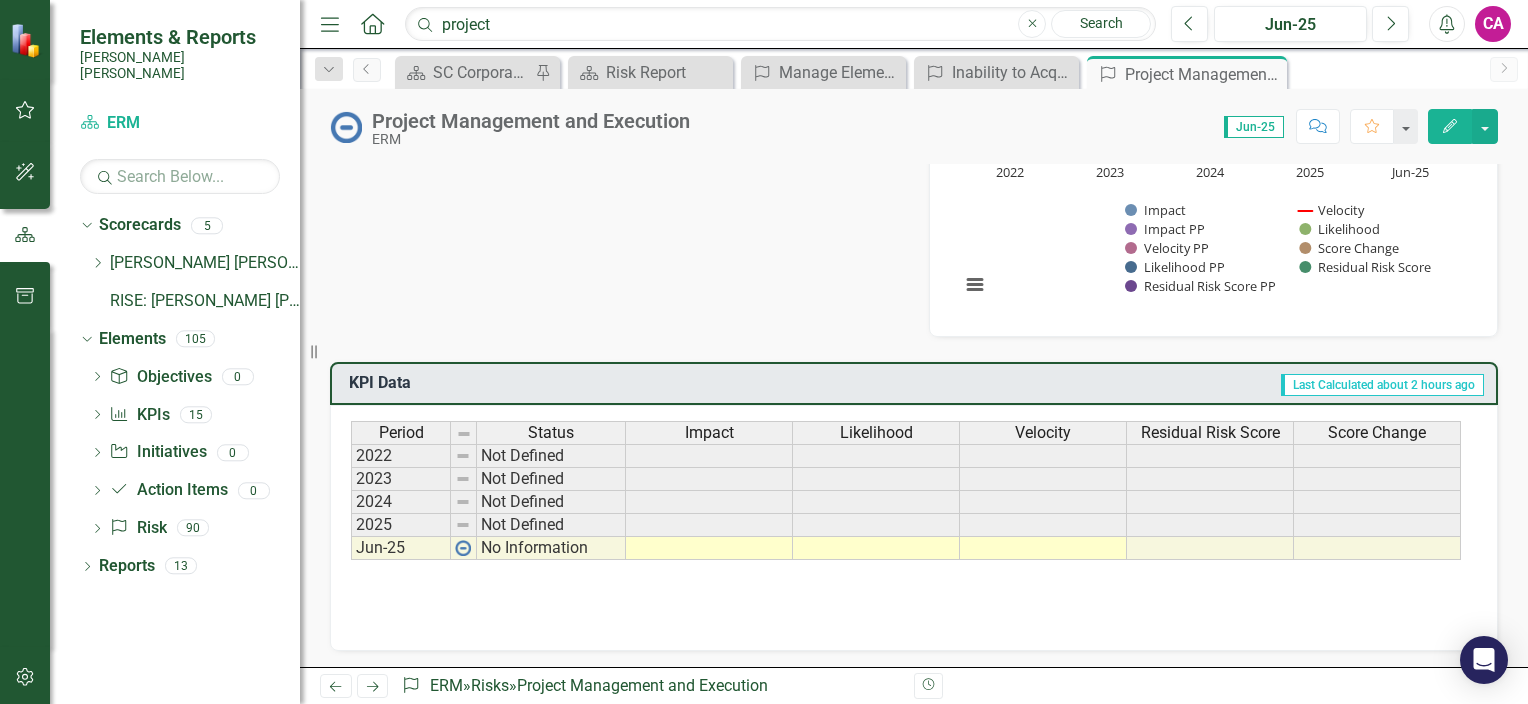 click at bounding box center [709, 548] 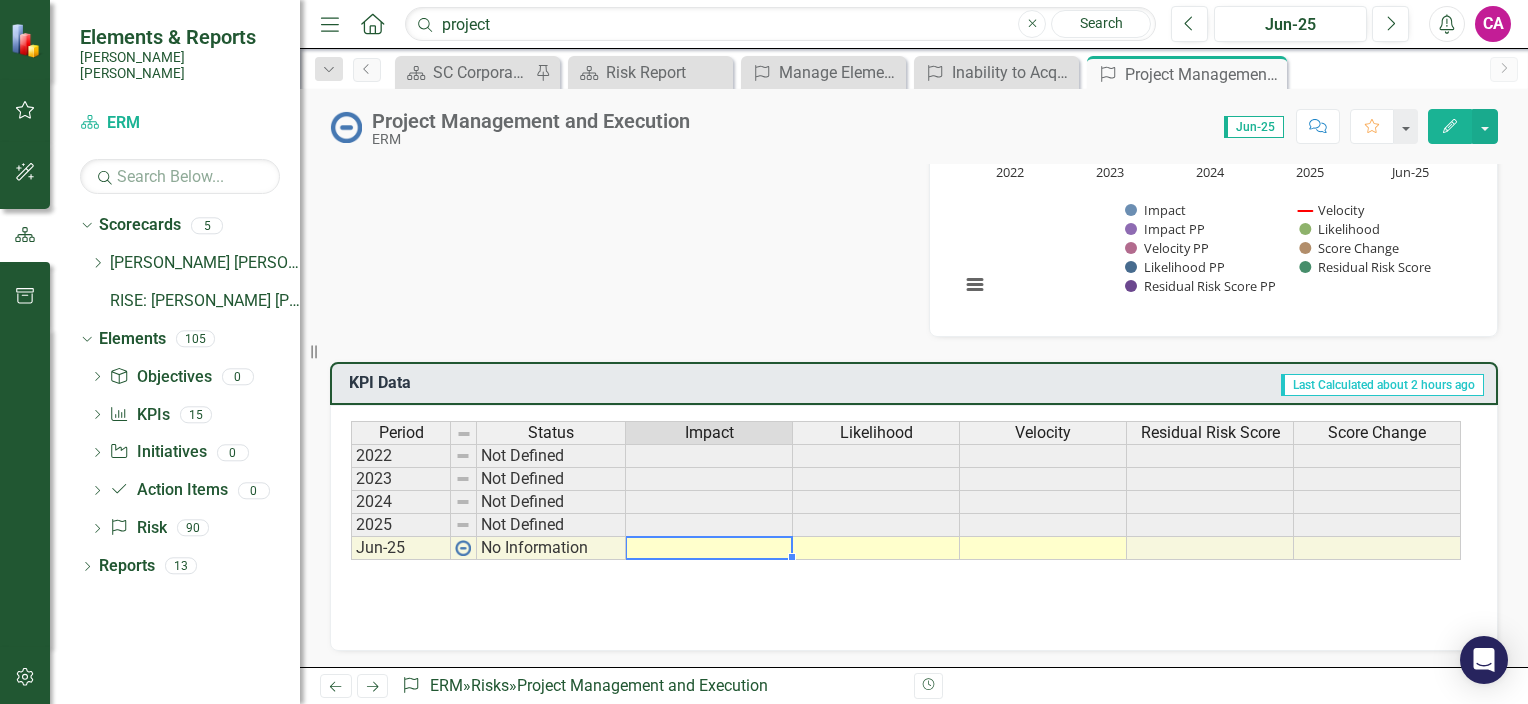 click at bounding box center (709, 548) 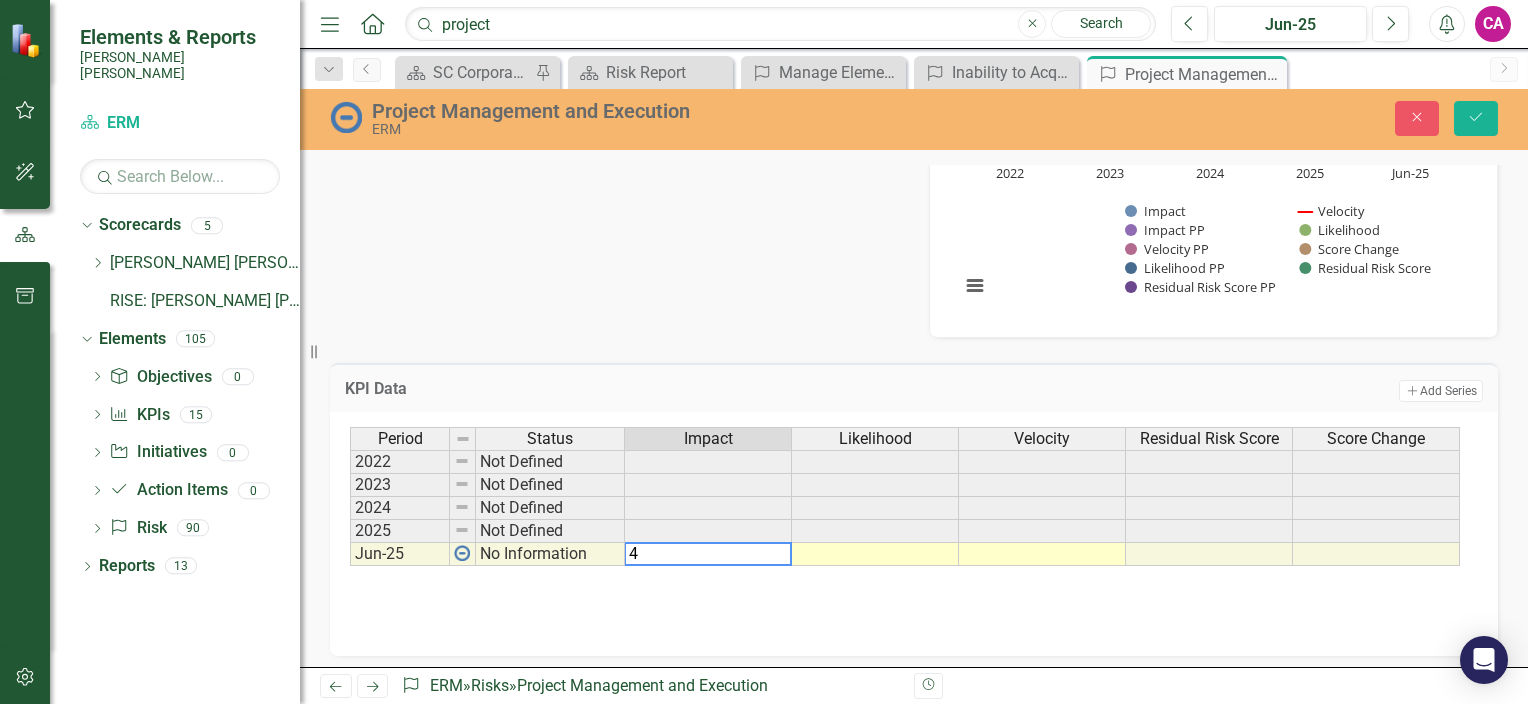 type on "4" 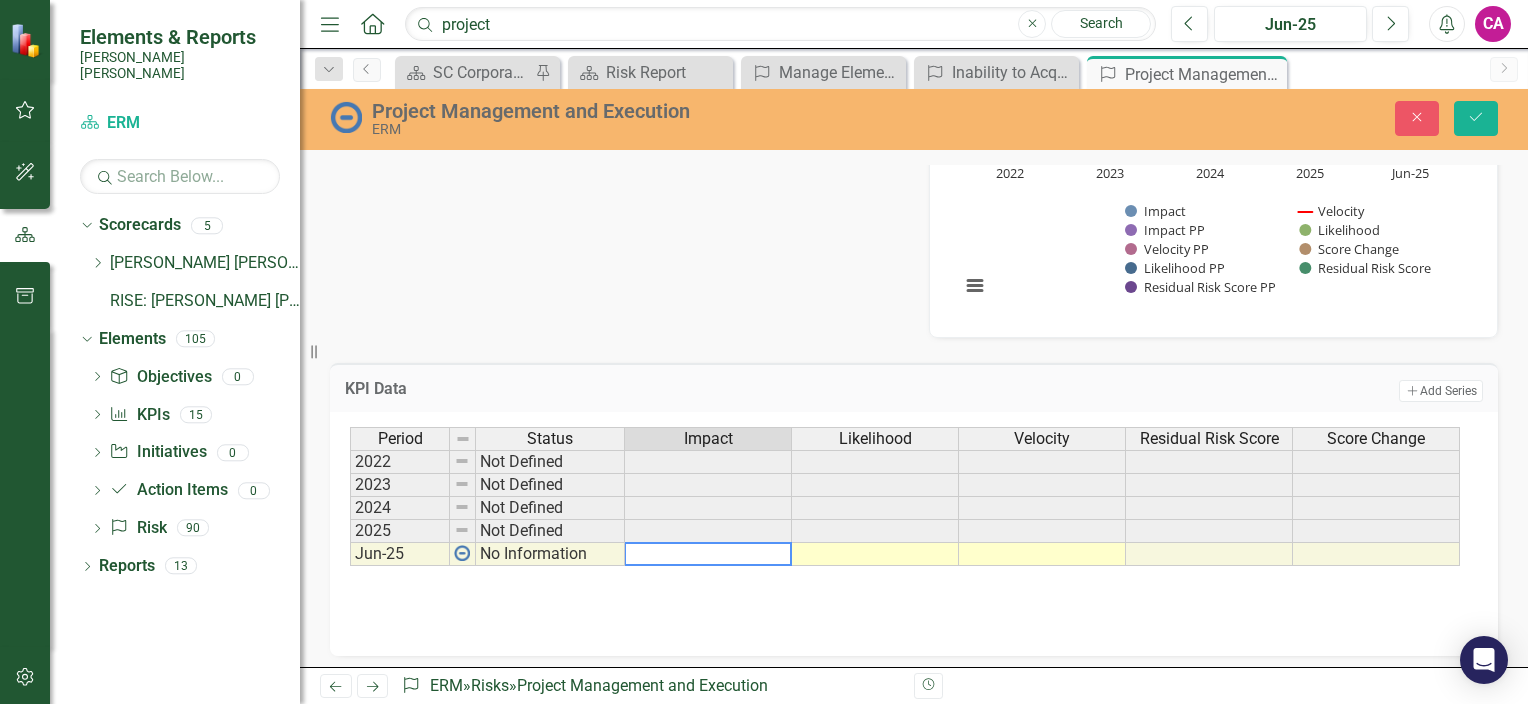 click at bounding box center (875, 554) 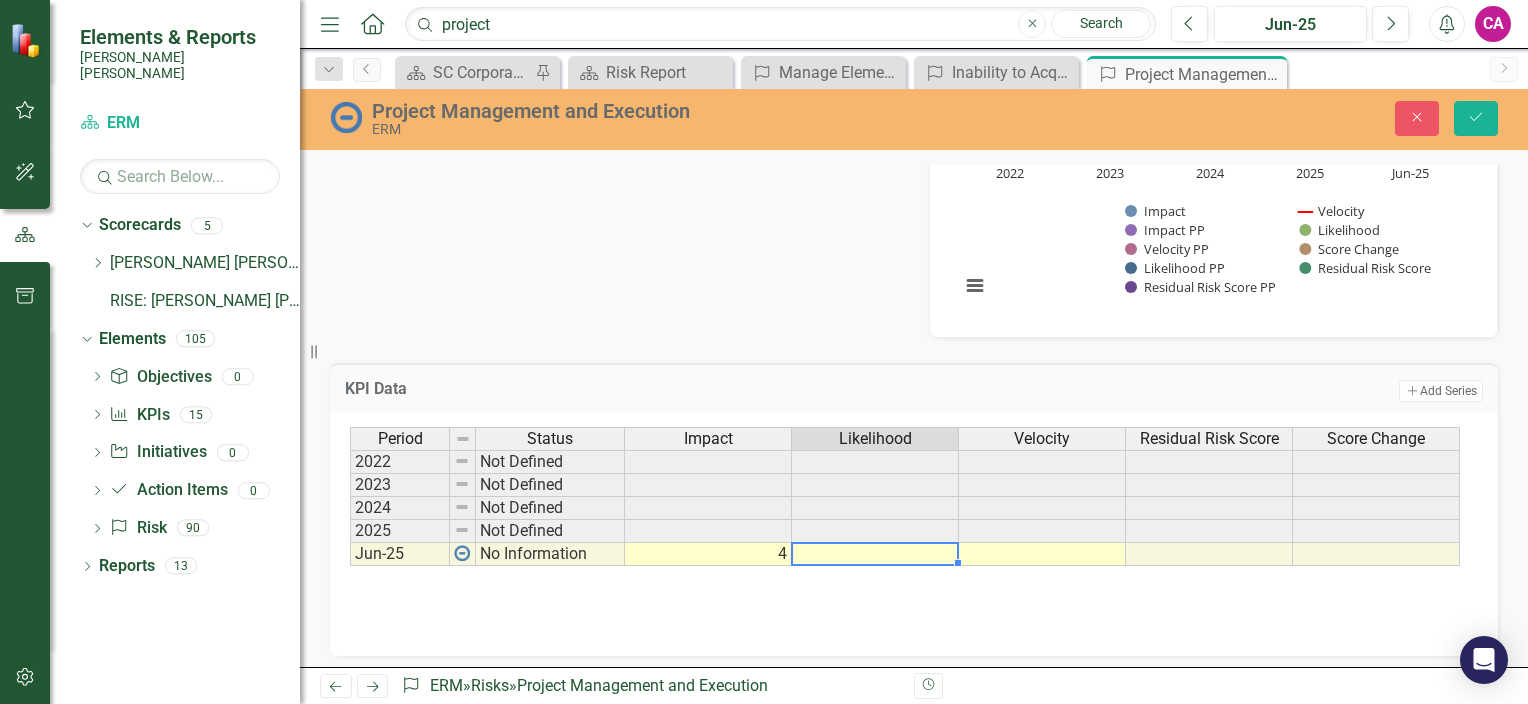 click at bounding box center [875, 554] 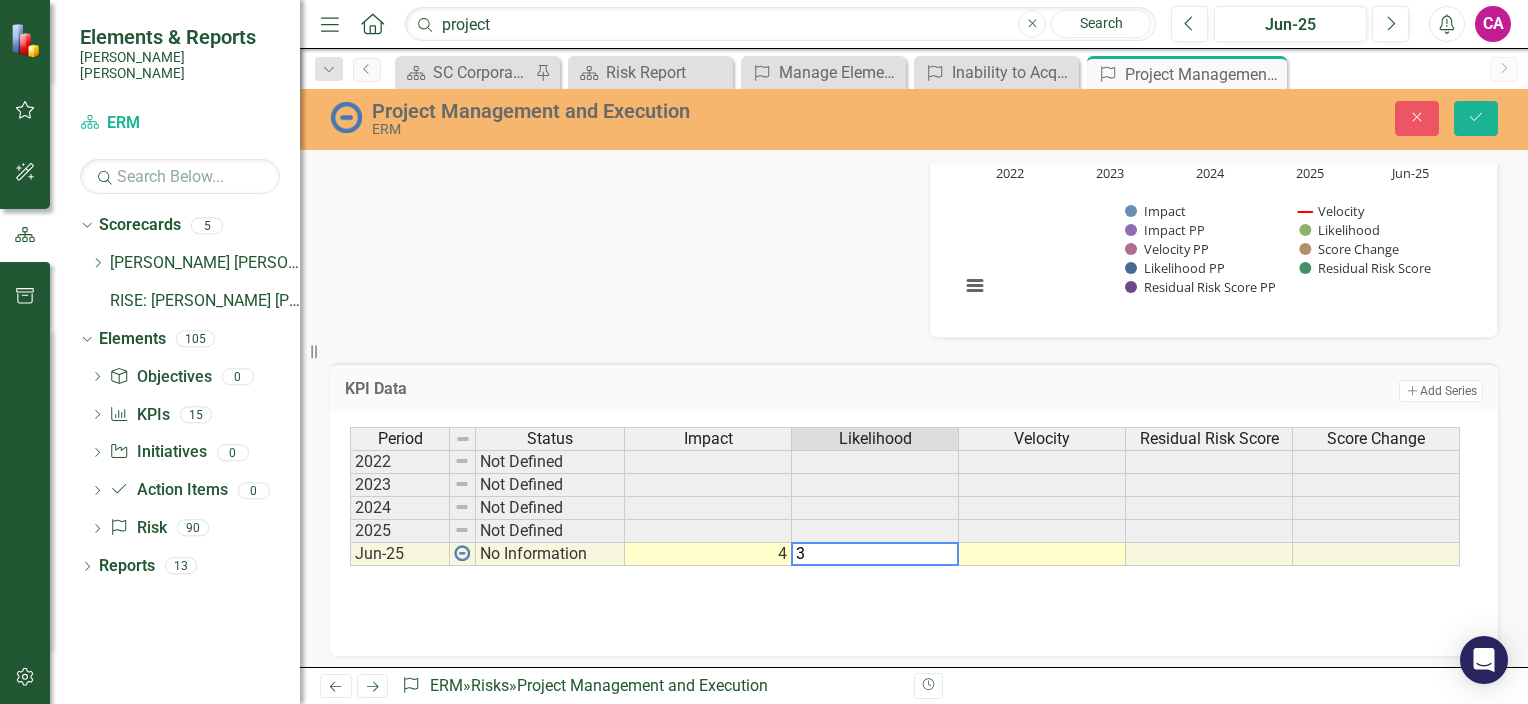 type on "3" 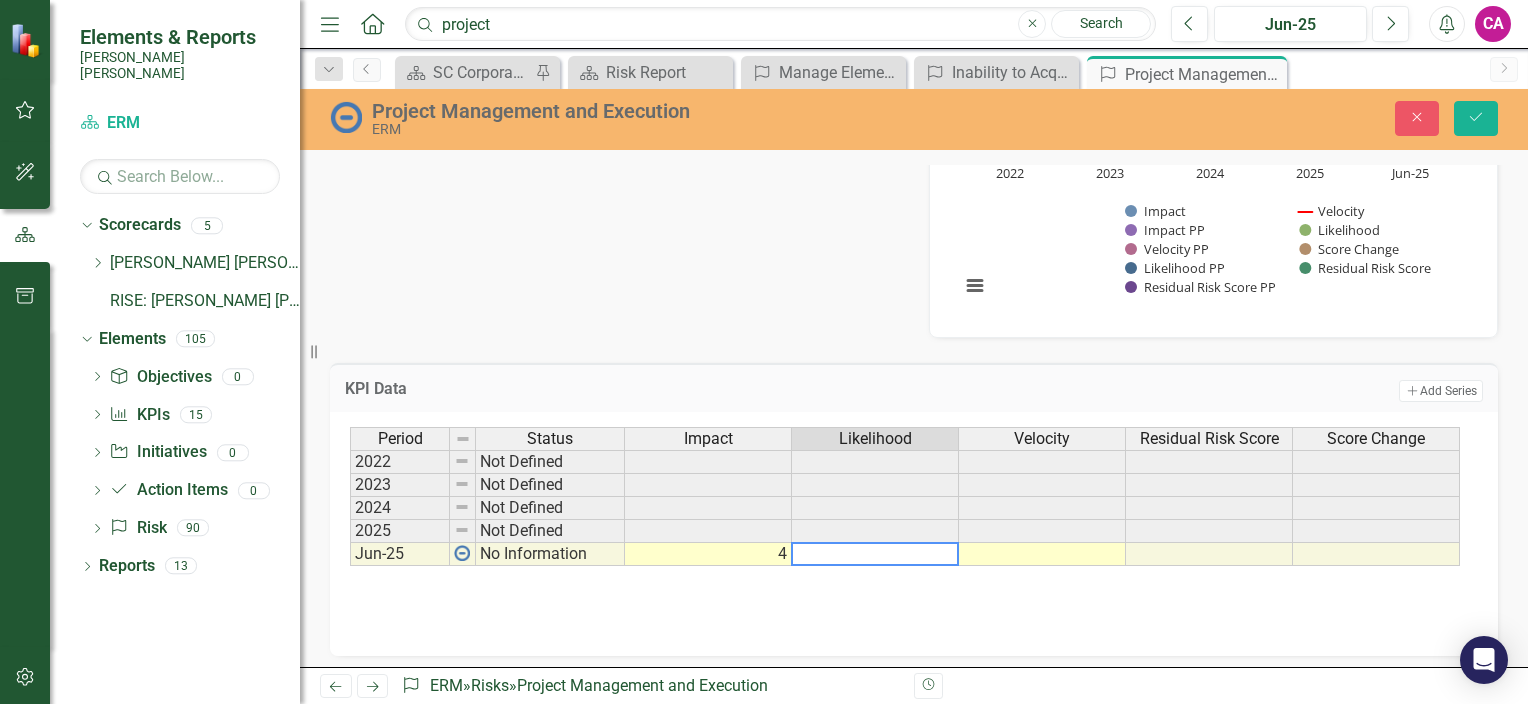 click at bounding box center (1042, 554) 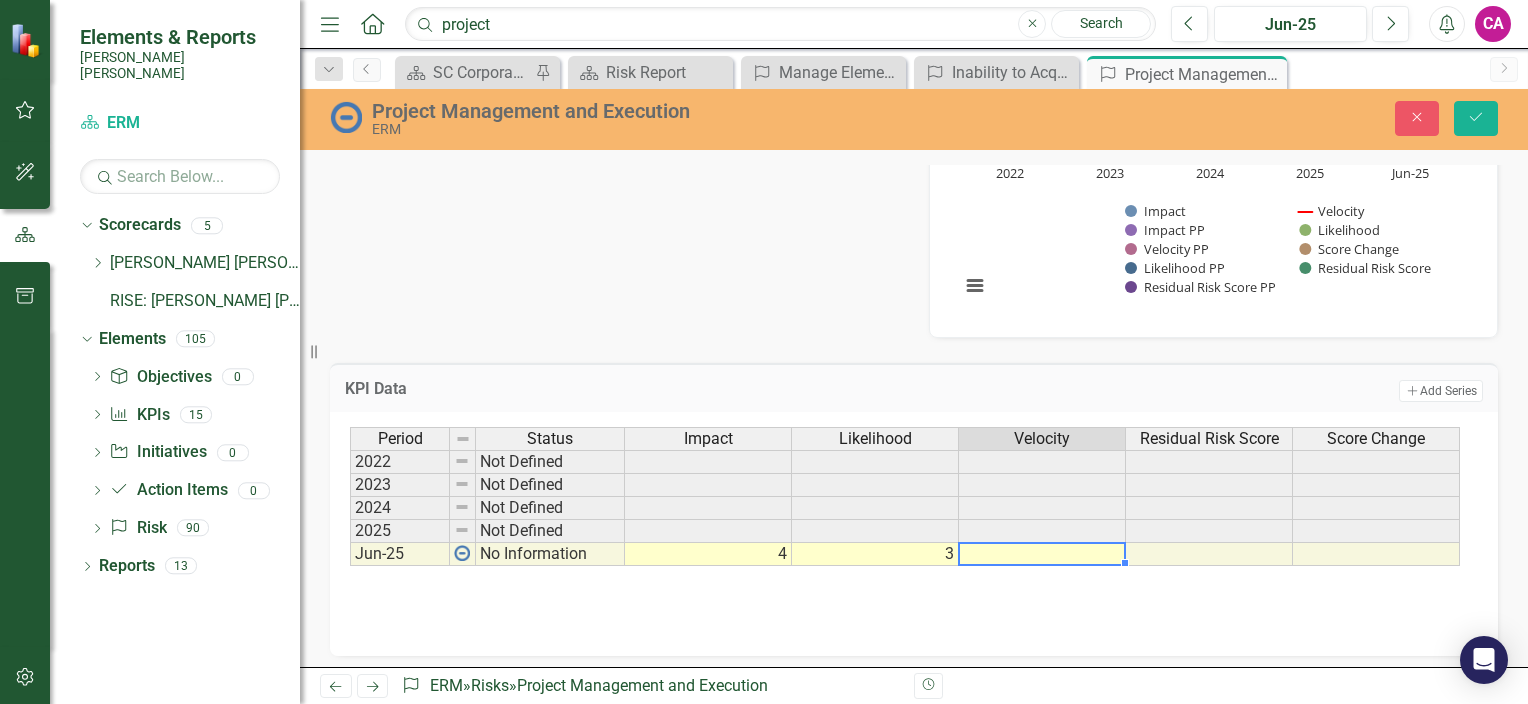 click at bounding box center (1042, 554) 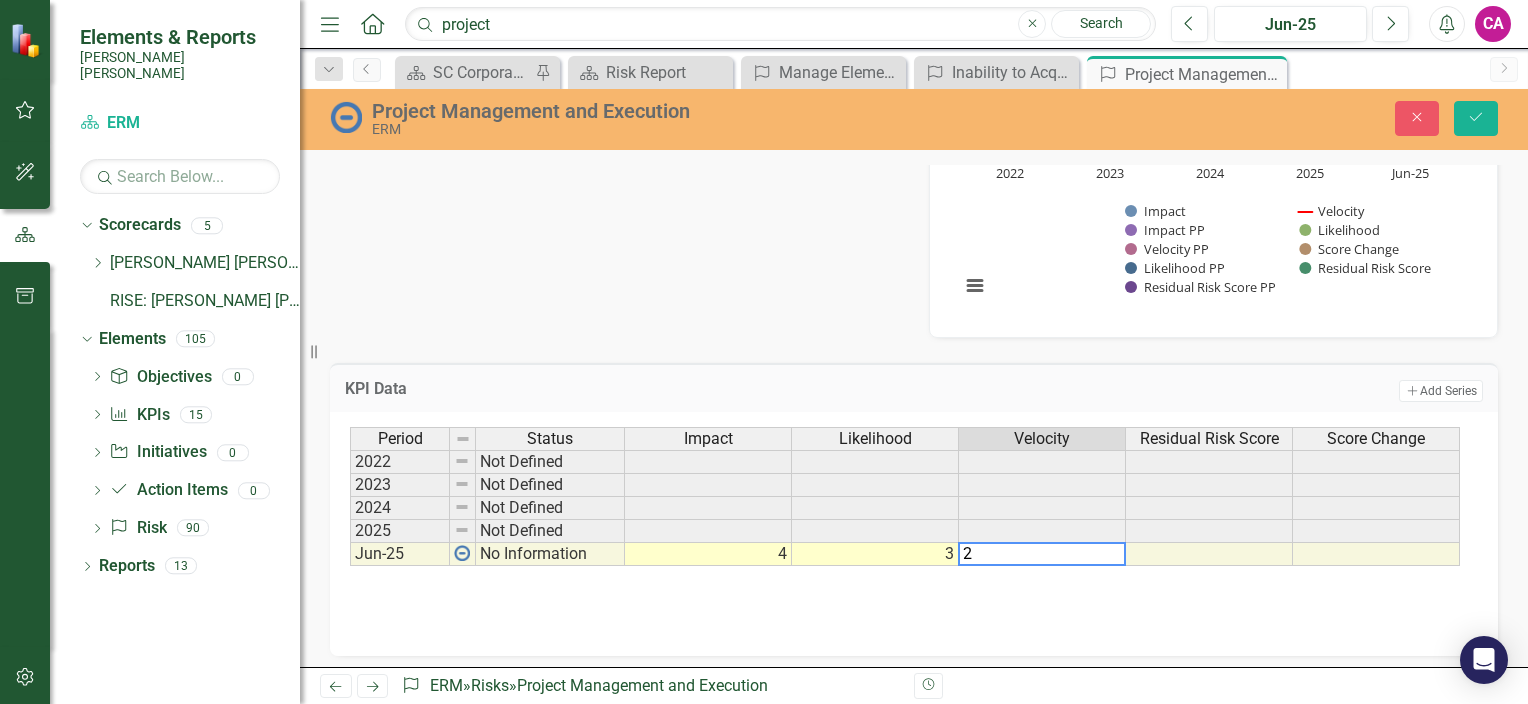 type on "2" 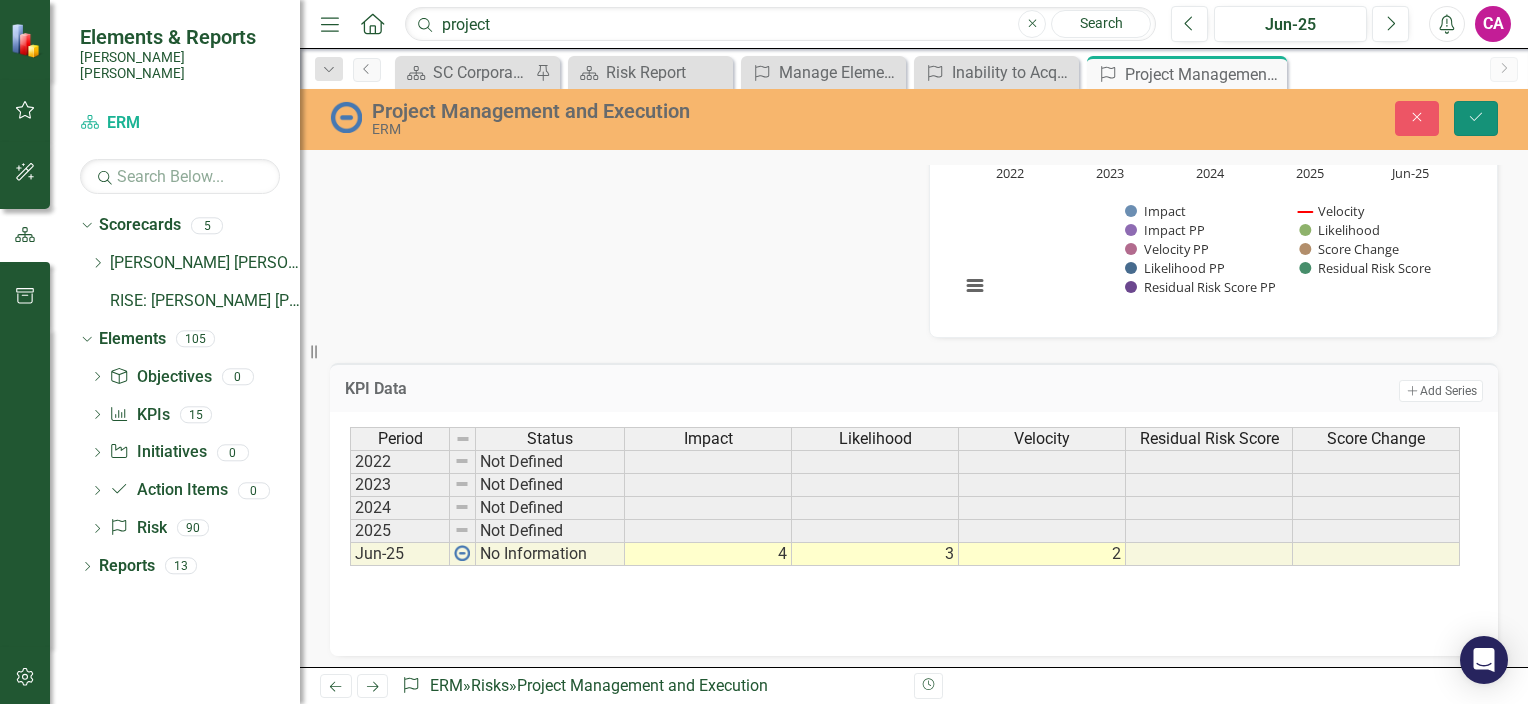 click on "Save" 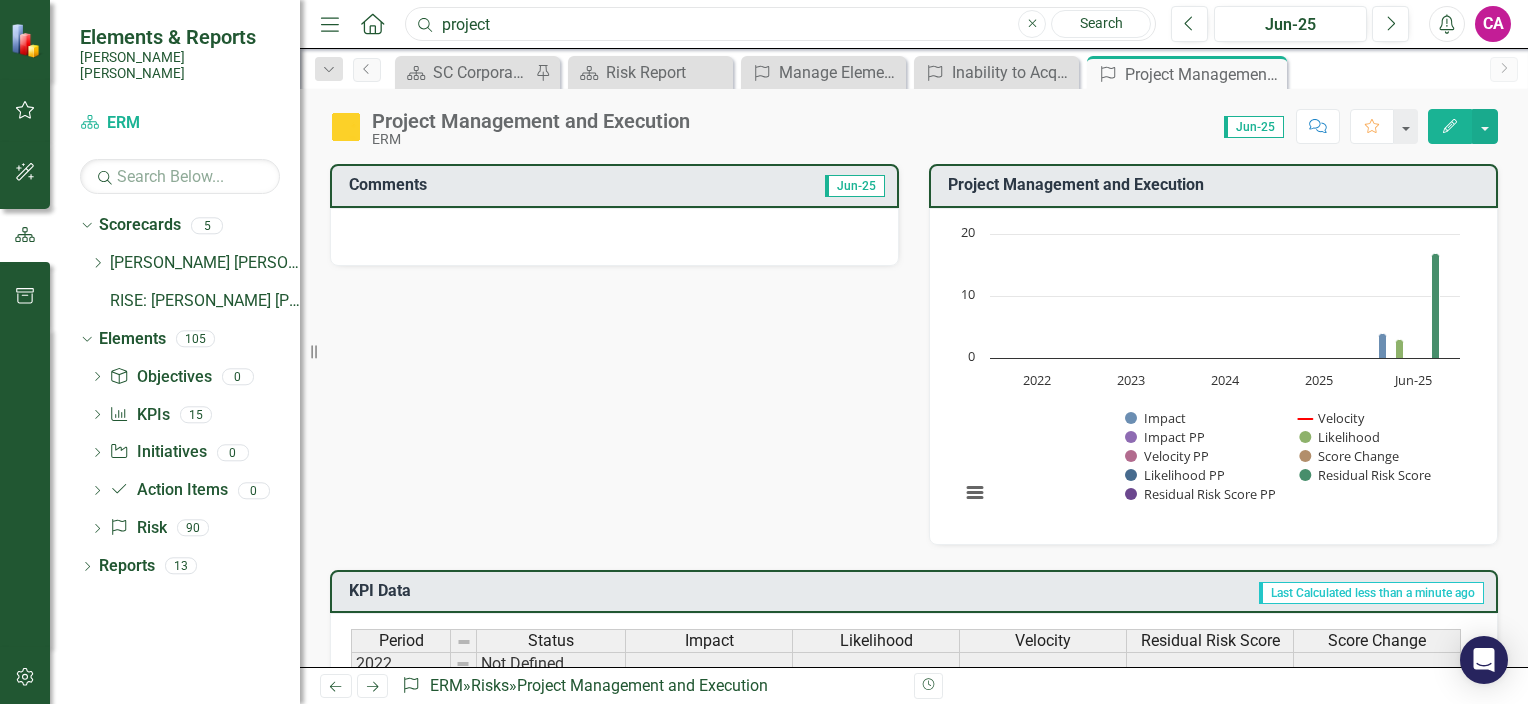 drag, startPoint x: 528, startPoint y: 28, endPoint x: 313, endPoint y: 38, distance: 215.23244 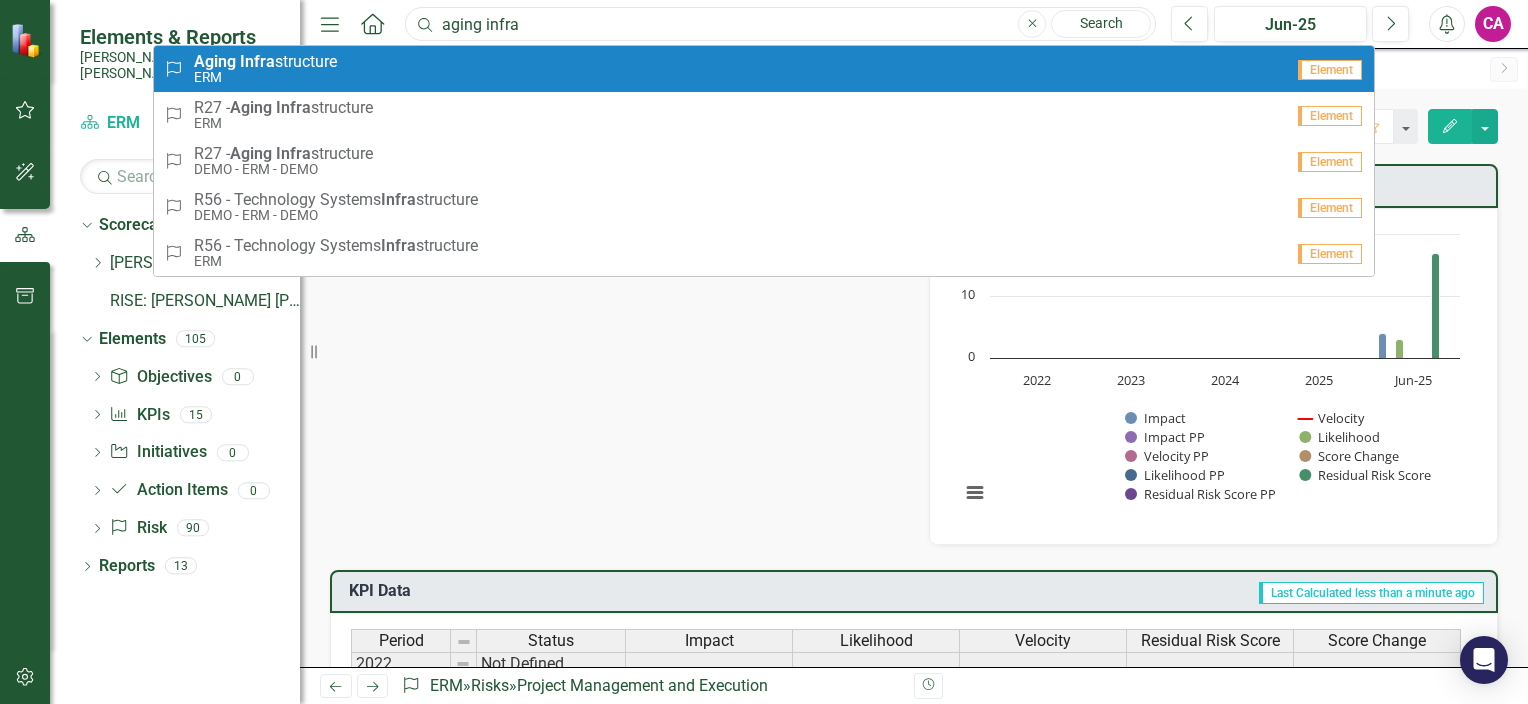 type on "aging infra" 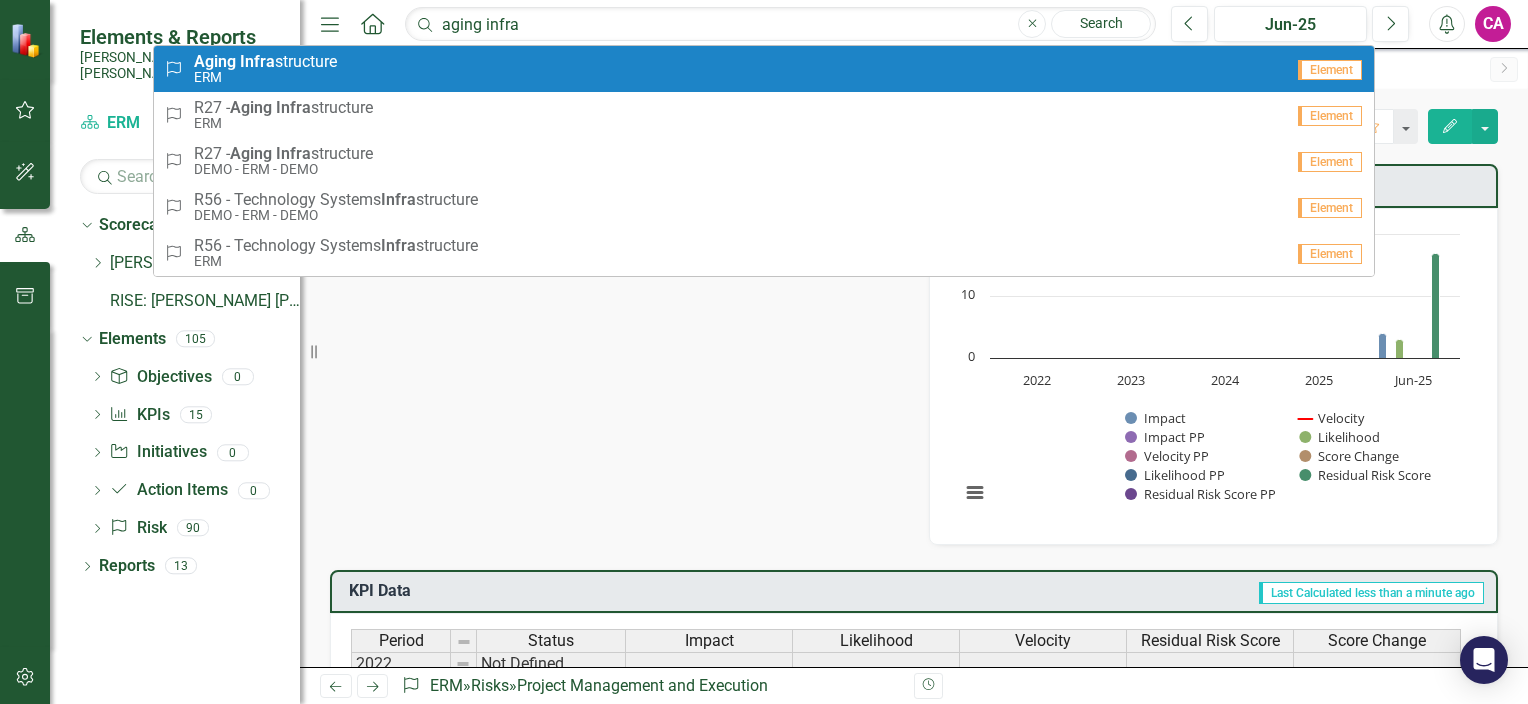 click on "ERM" at bounding box center [265, 77] 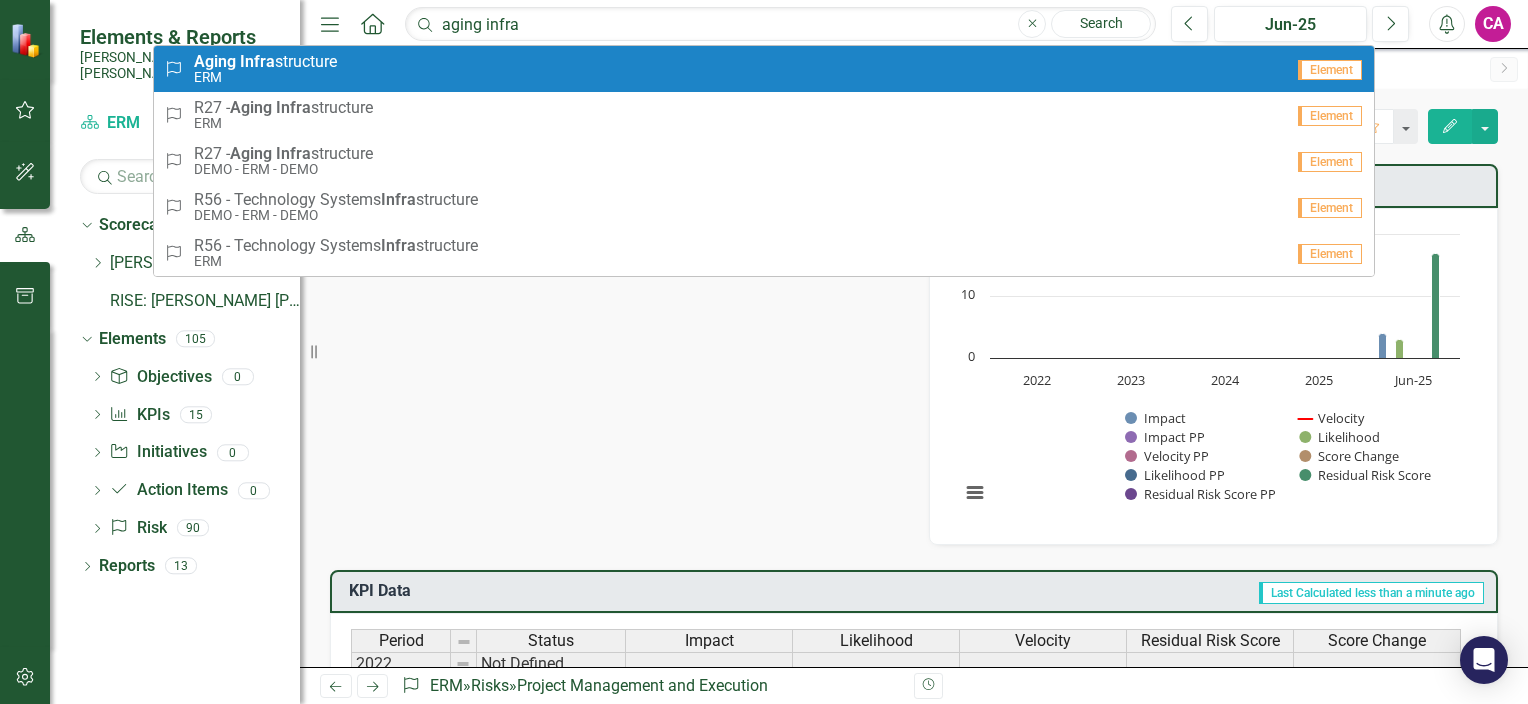 click on "Elements & Reports [PERSON_NAME] [PERSON_NAME]" at bounding box center (175, 53) 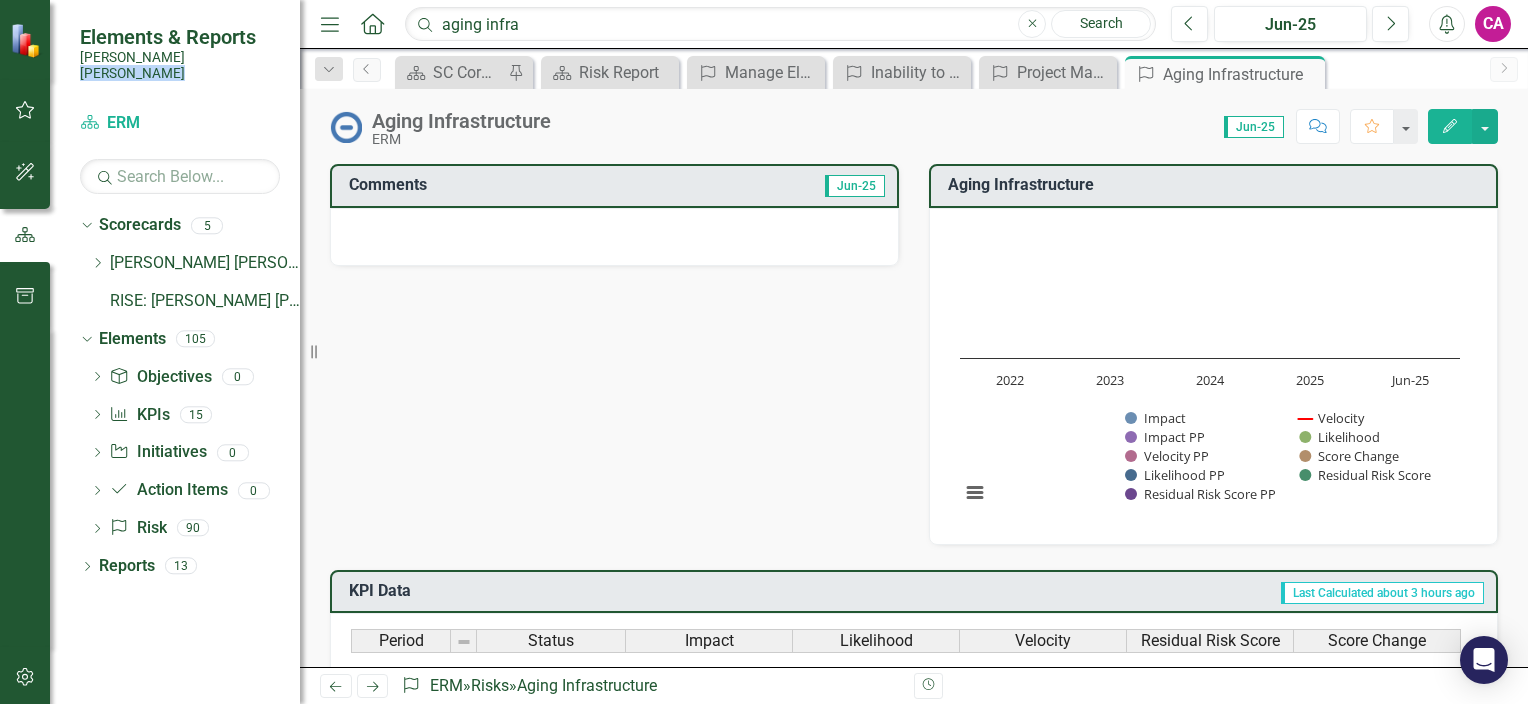 click at bounding box center (614, 237) 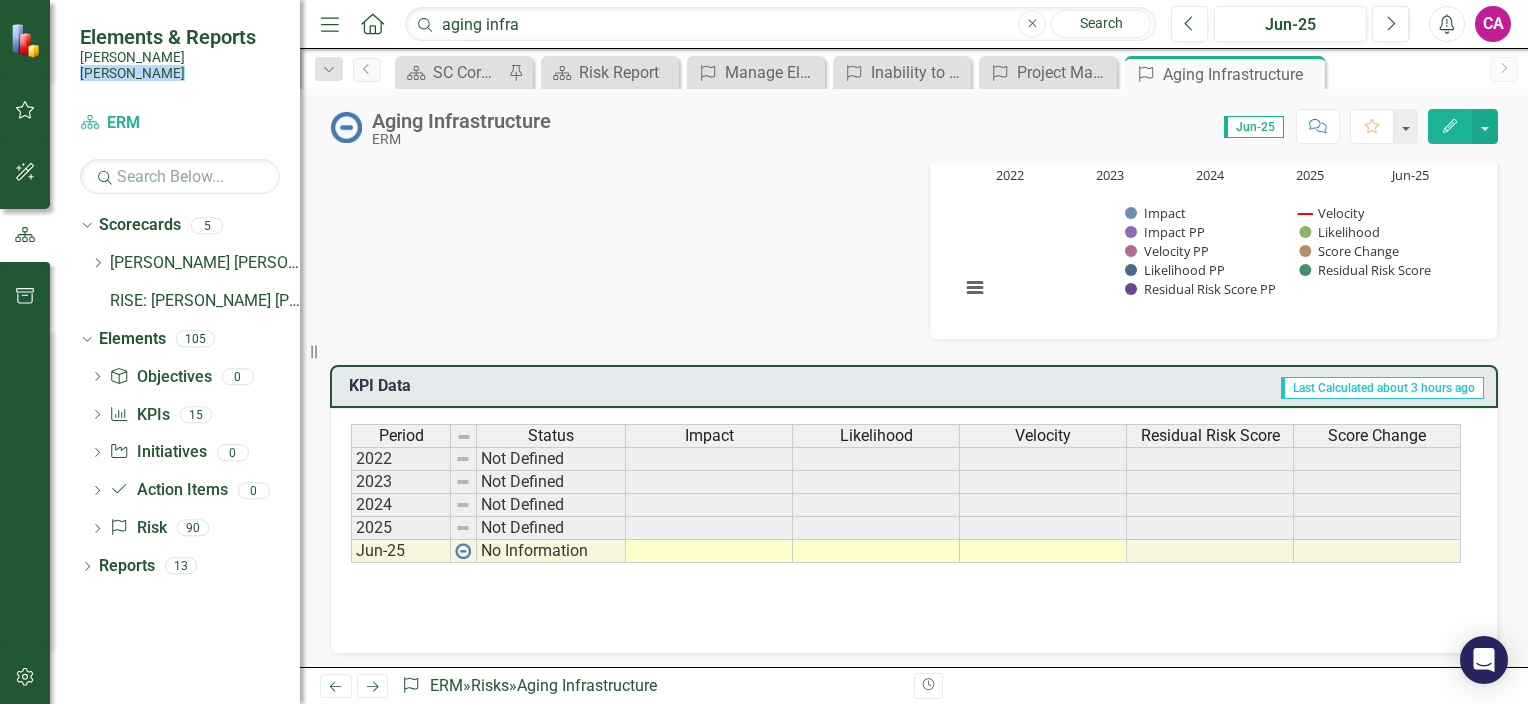 scroll, scrollTop: 208, scrollLeft: 0, axis: vertical 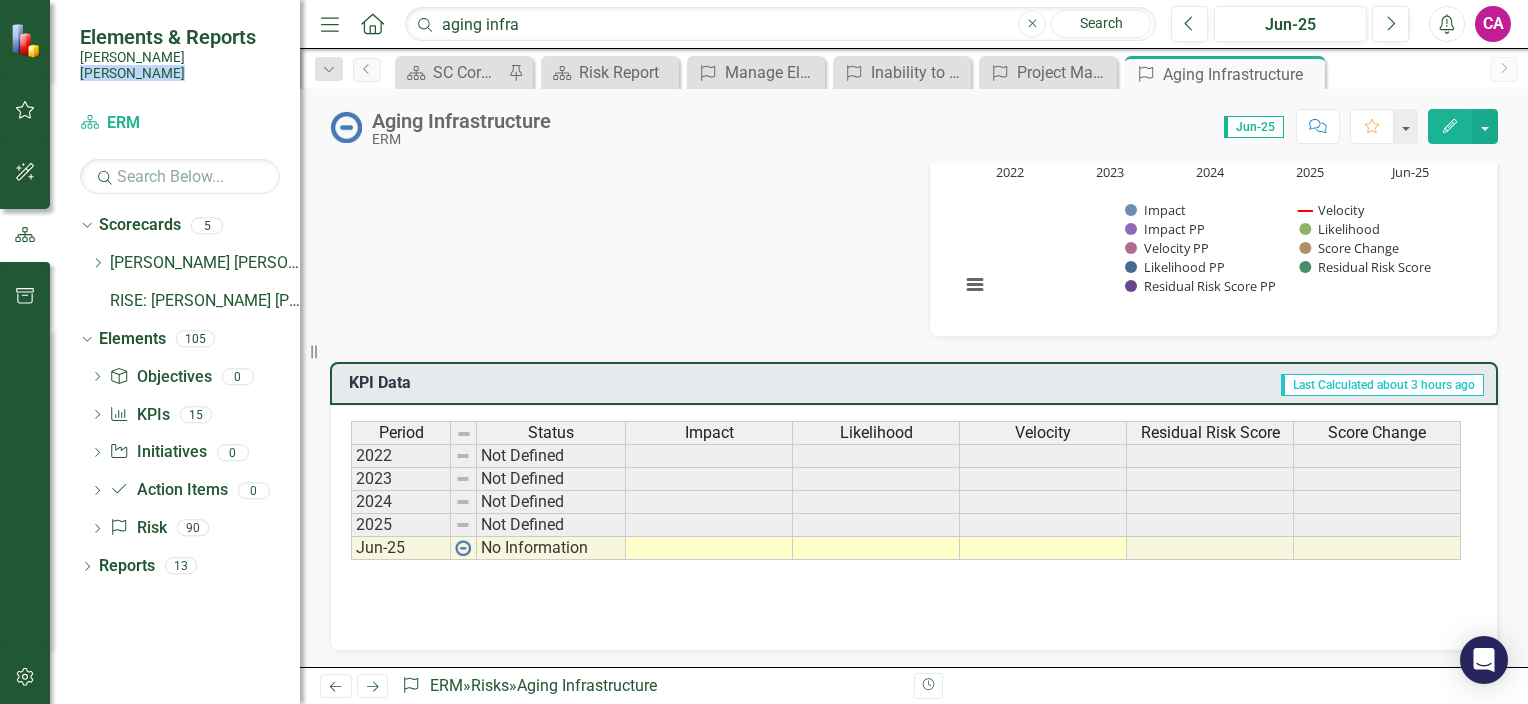click at bounding box center [709, 548] 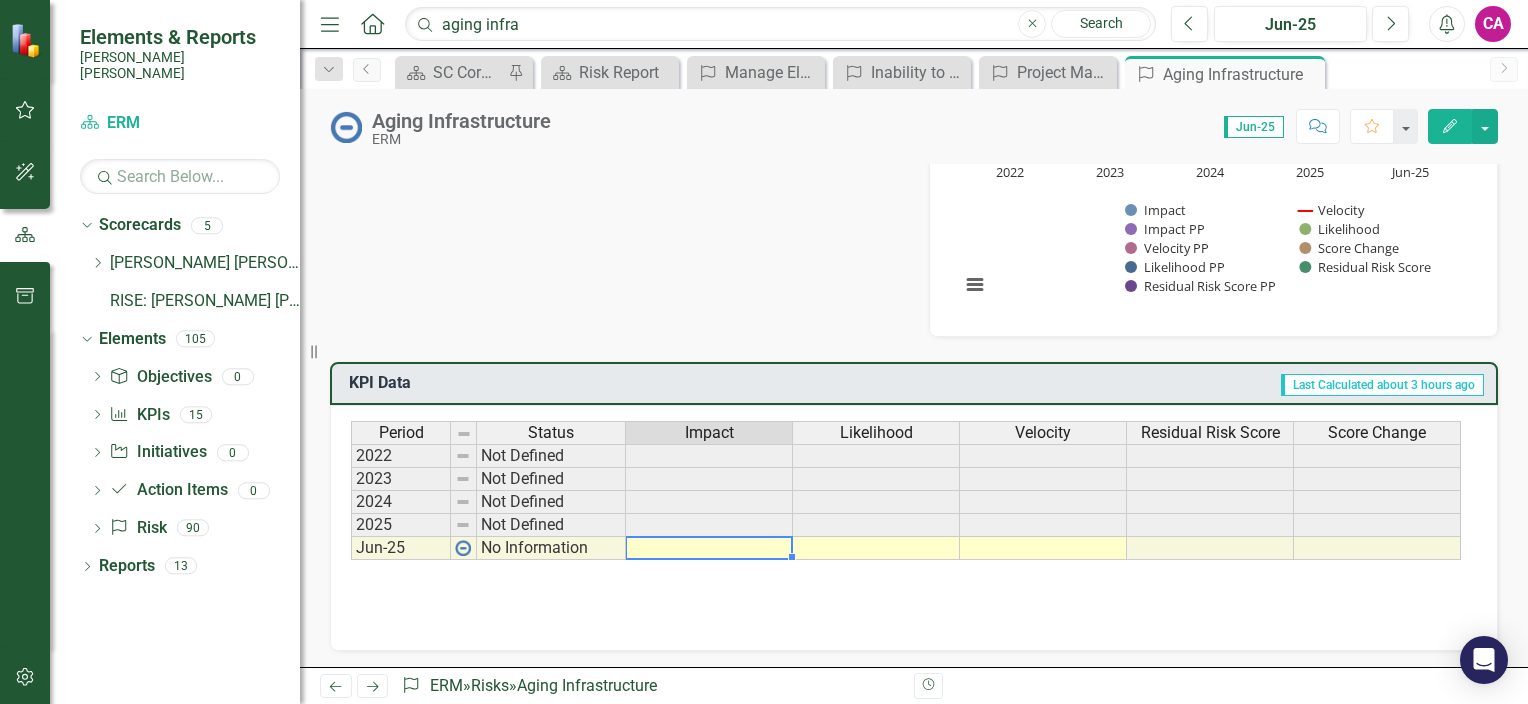 click at bounding box center [709, 548] 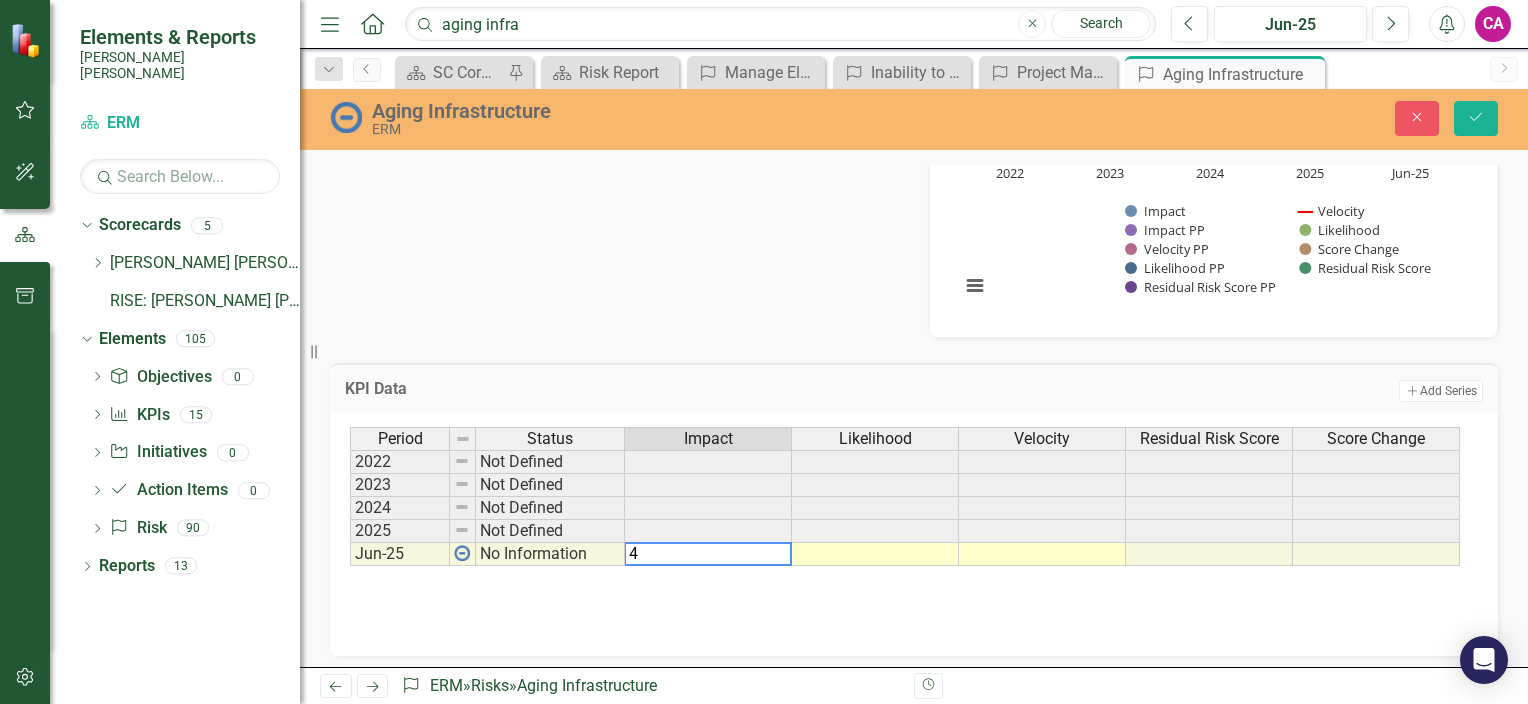 type on "4" 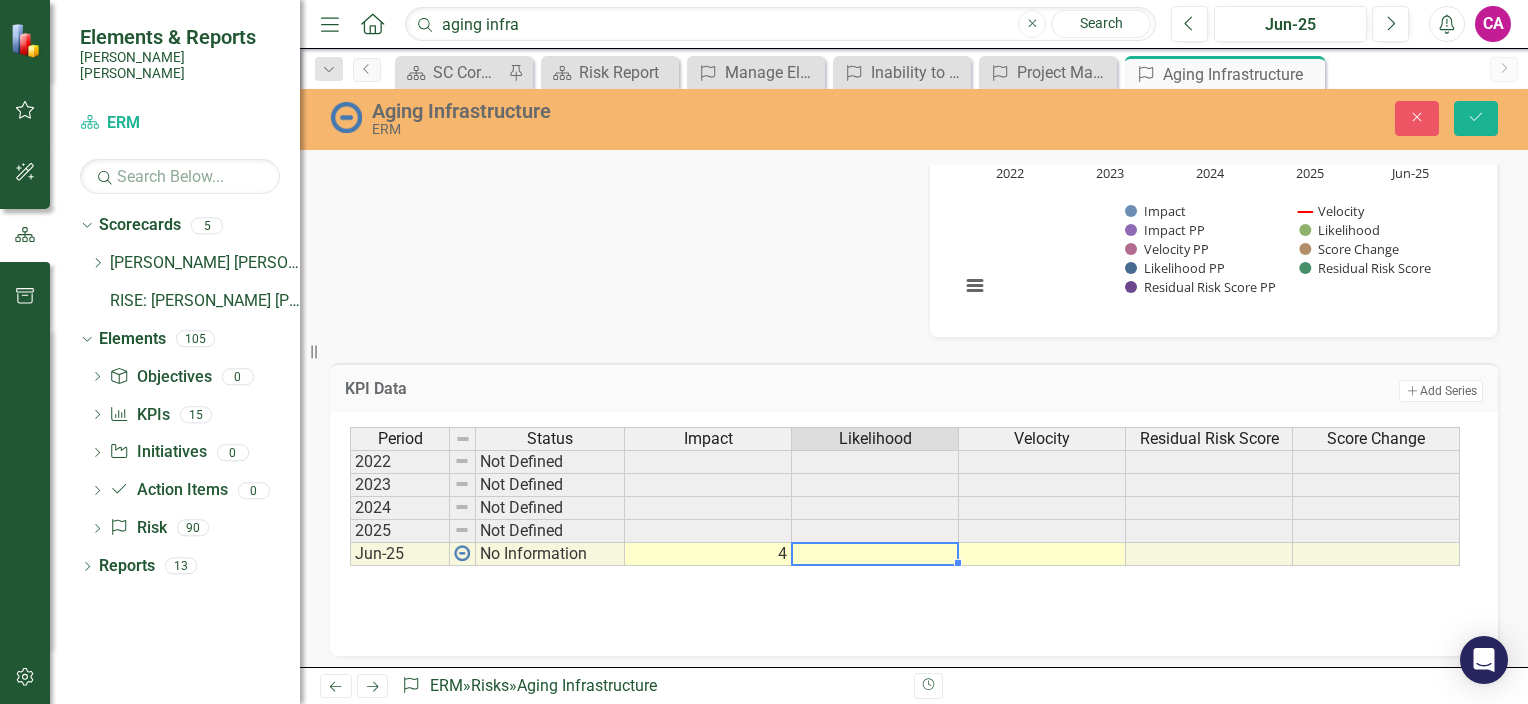 click at bounding box center [875, 554] 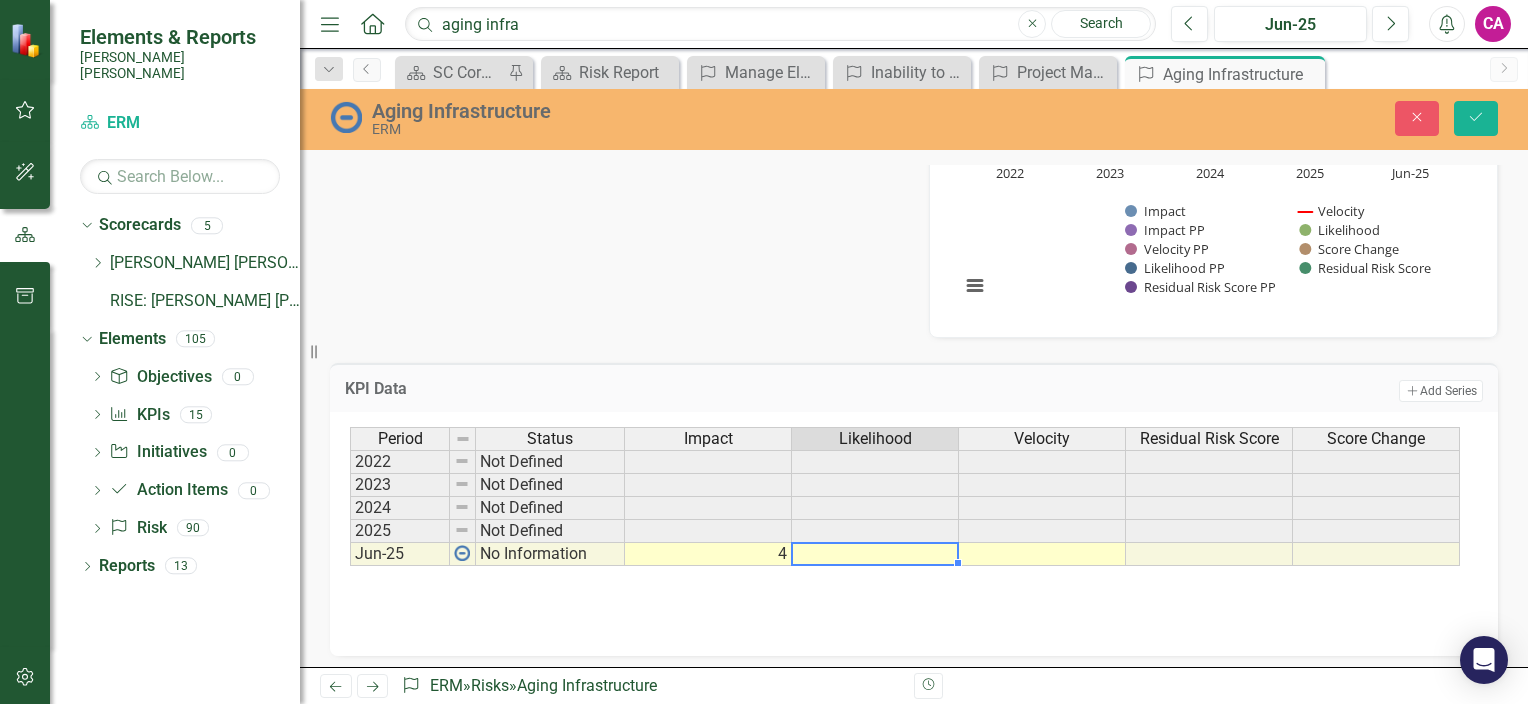 click at bounding box center [875, 554] 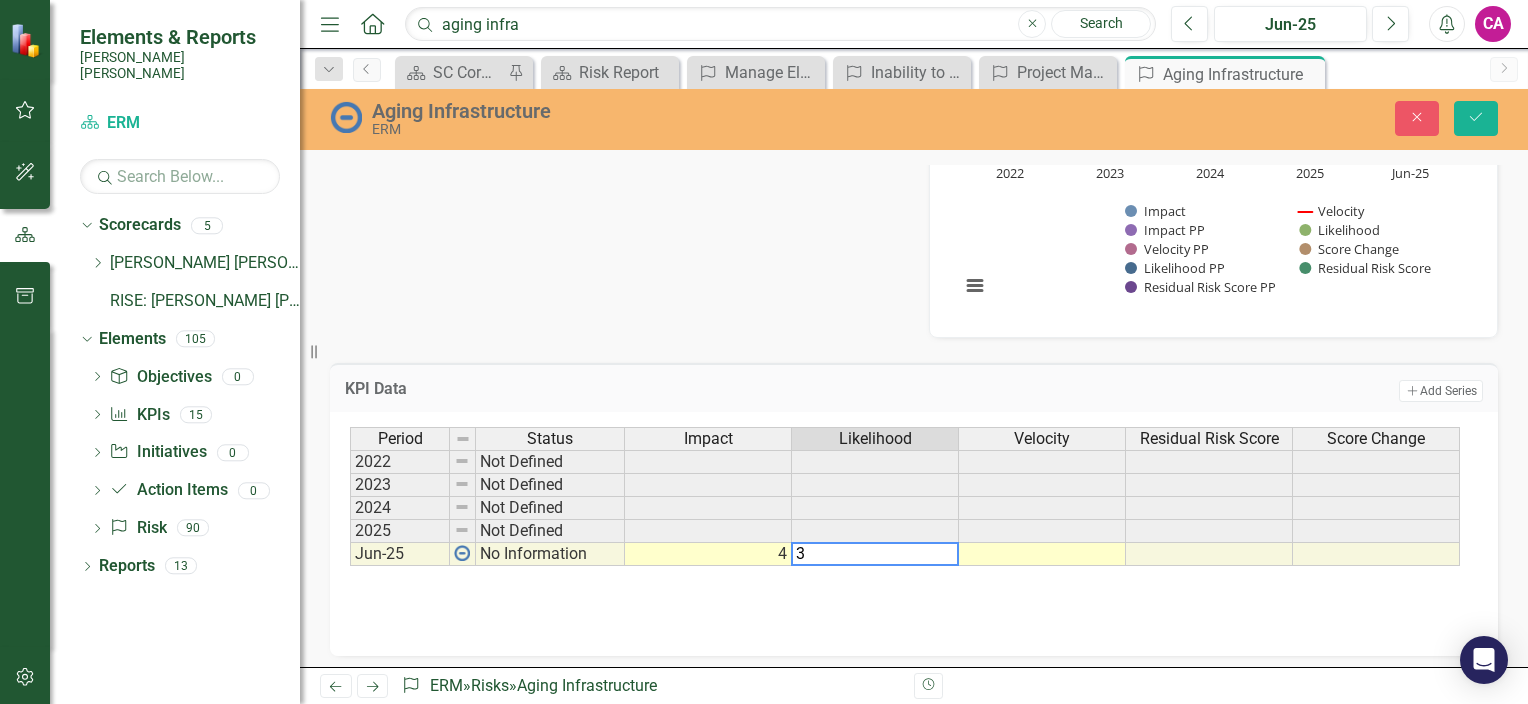 type on "3" 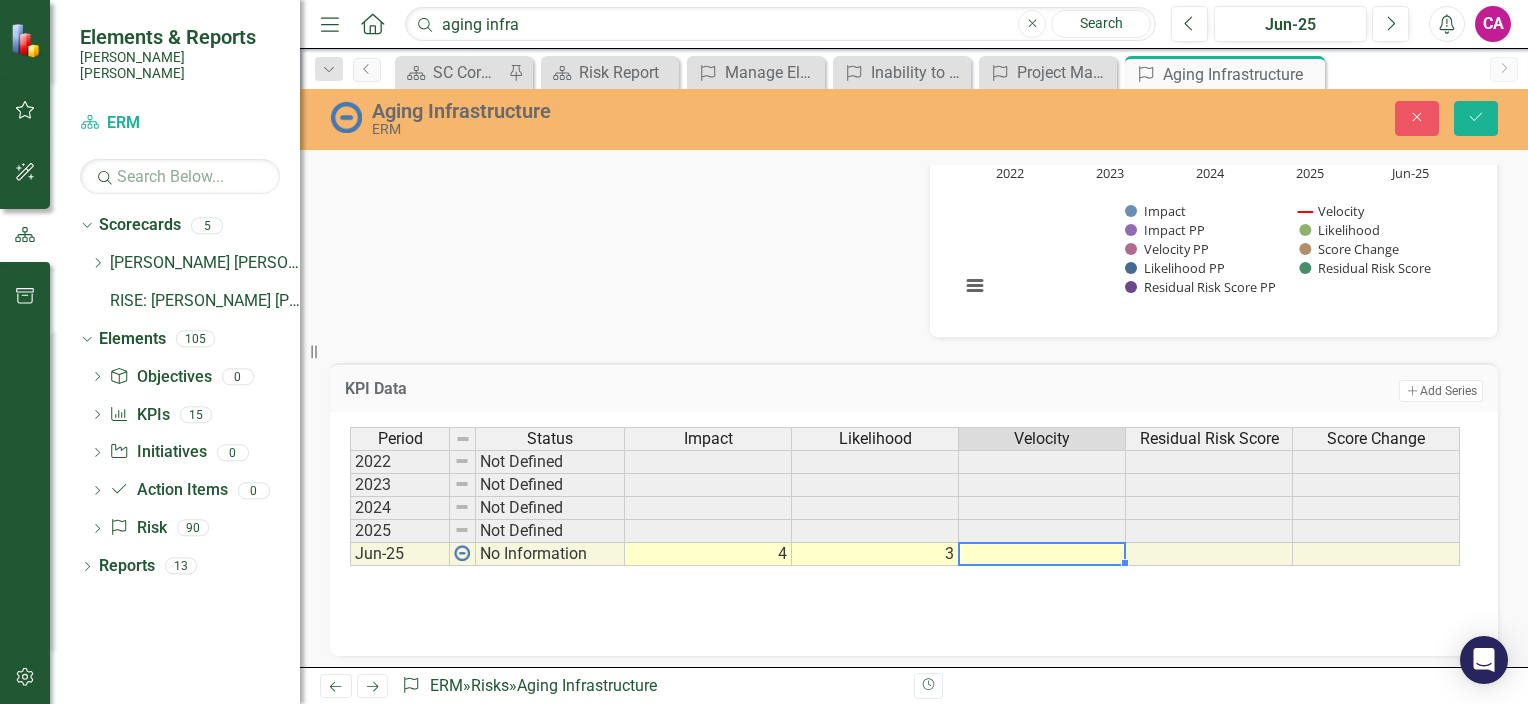 click at bounding box center (1042, 554) 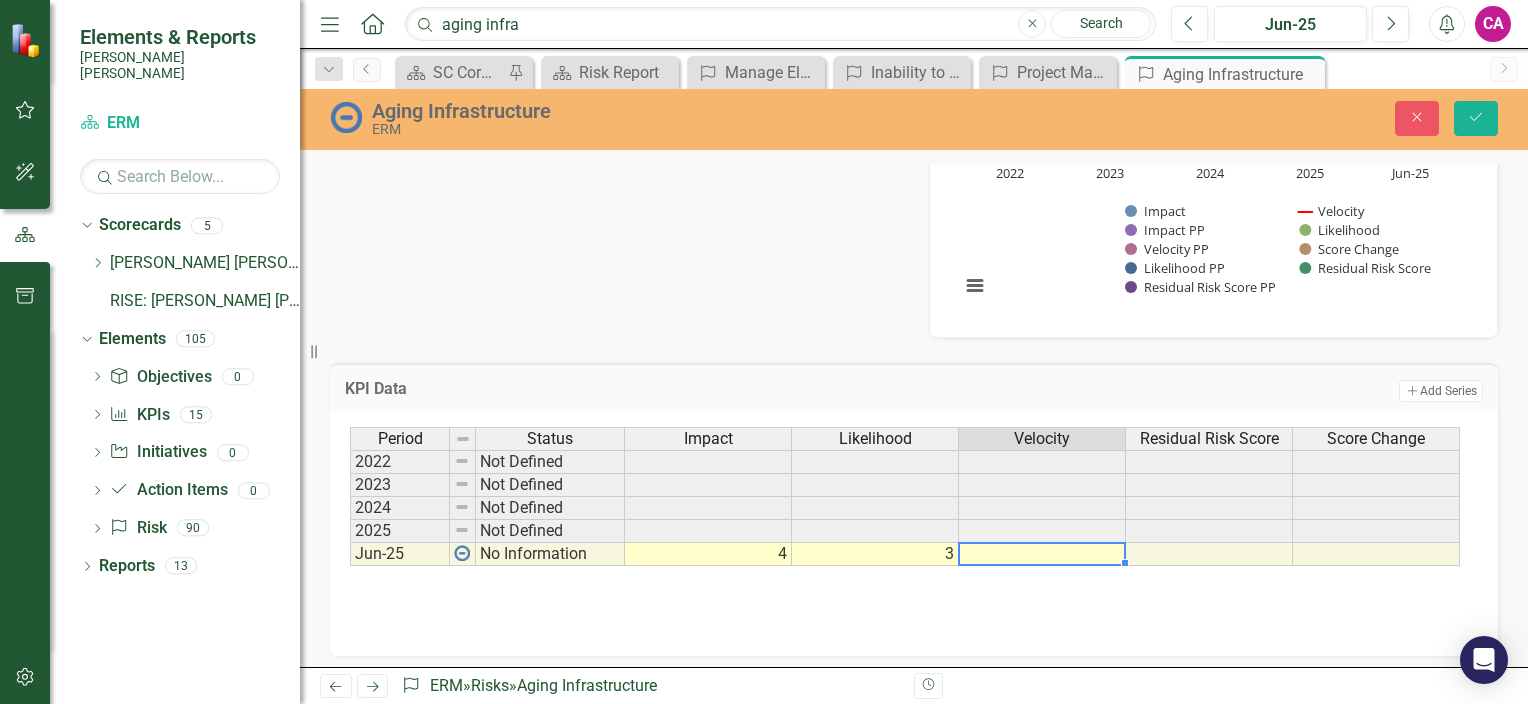 click at bounding box center (1042, 554) 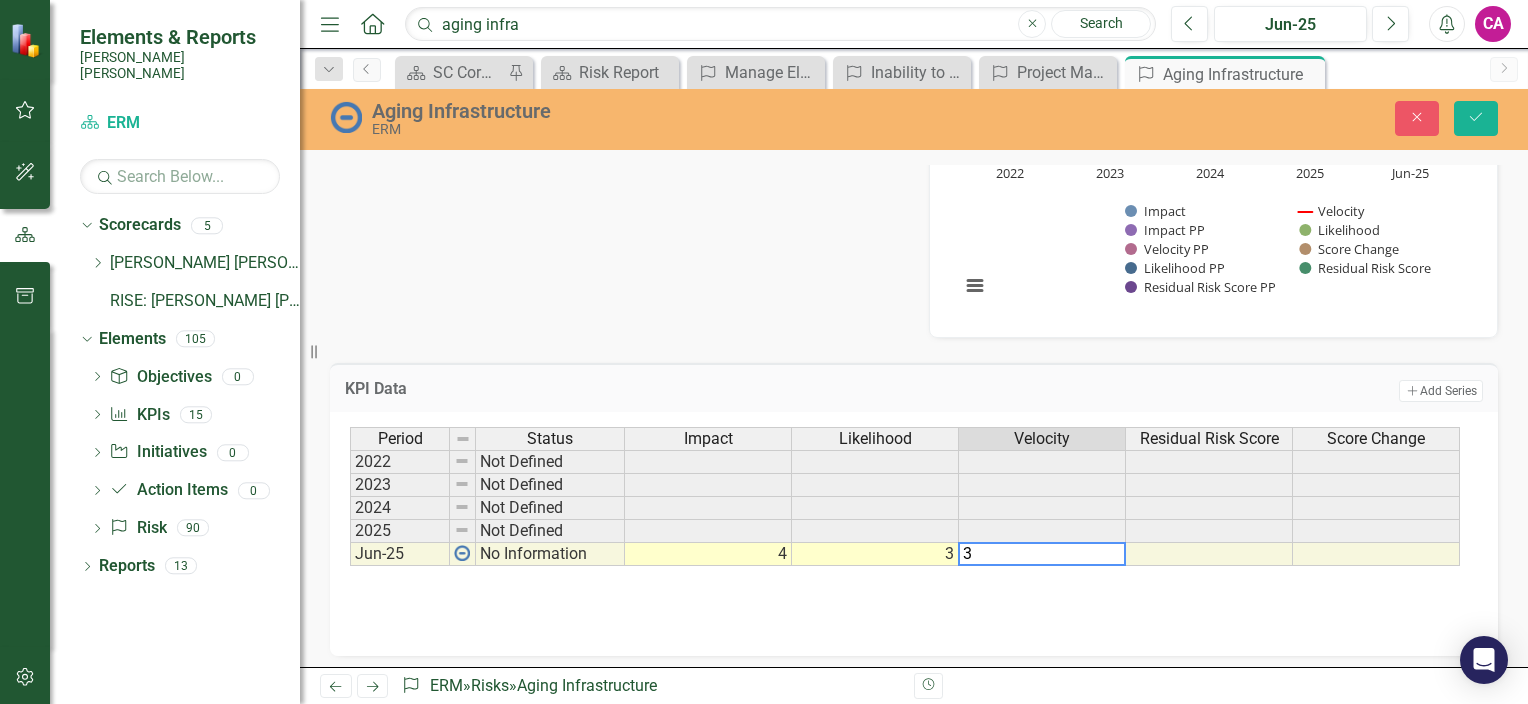 click on "3" at bounding box center (875, 554) 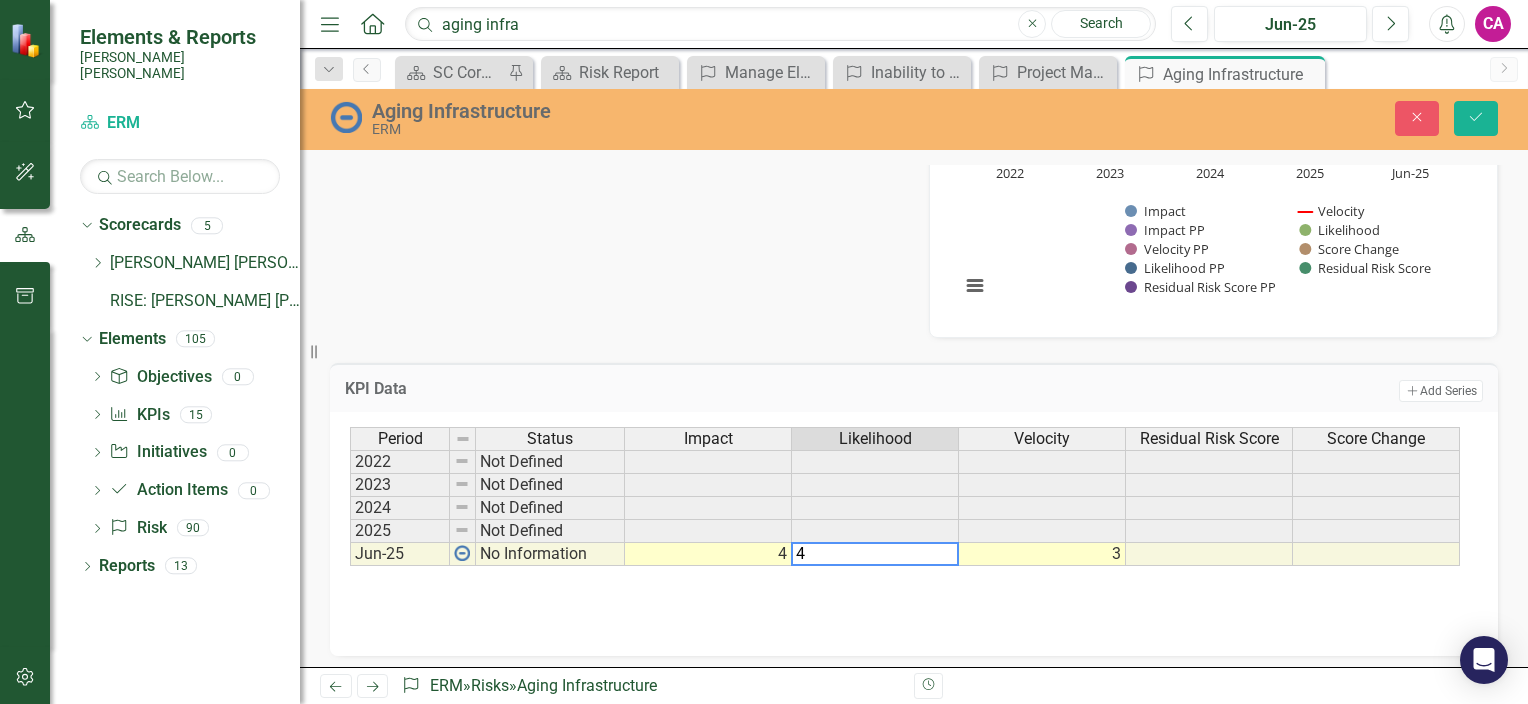 click on "4" at bounding box center (708, 554) 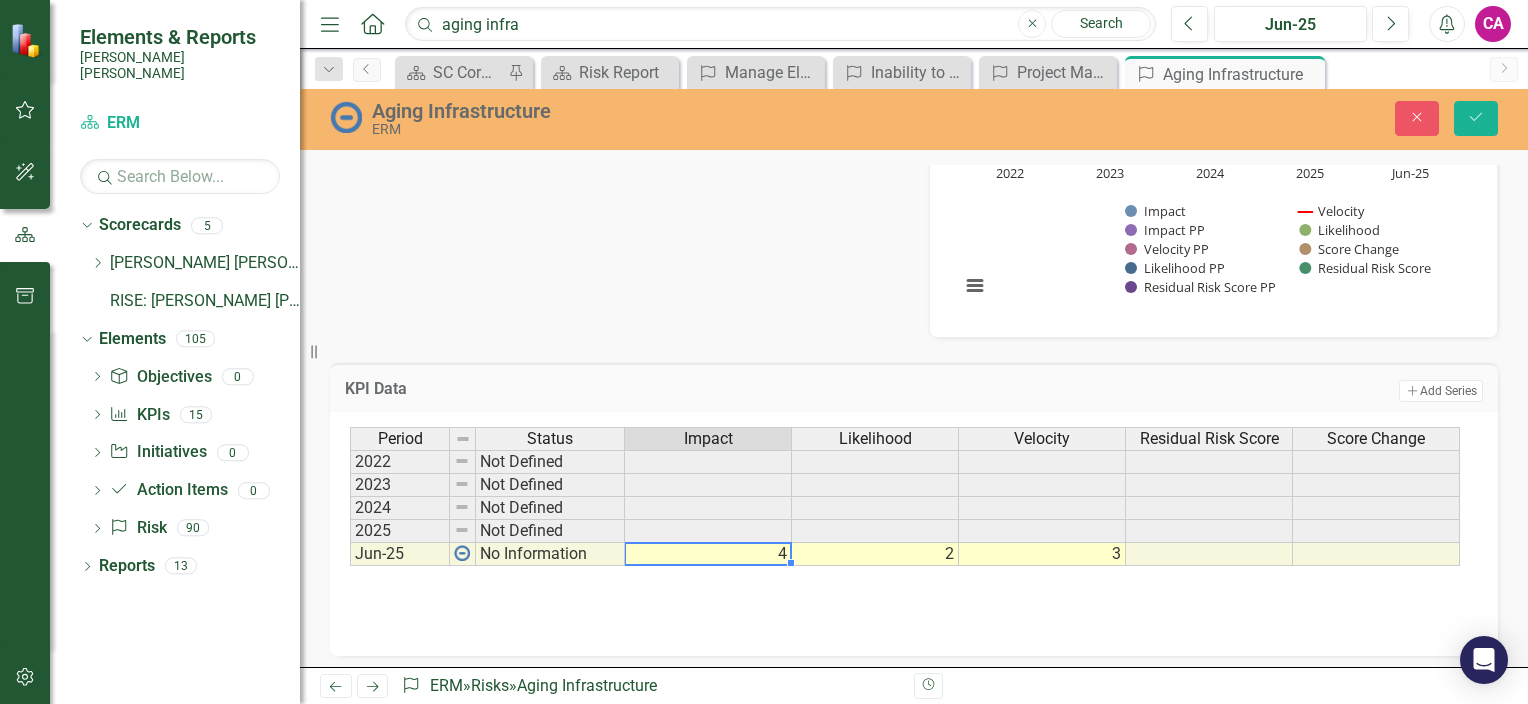 click on "4" at bounding box center [708, 554] 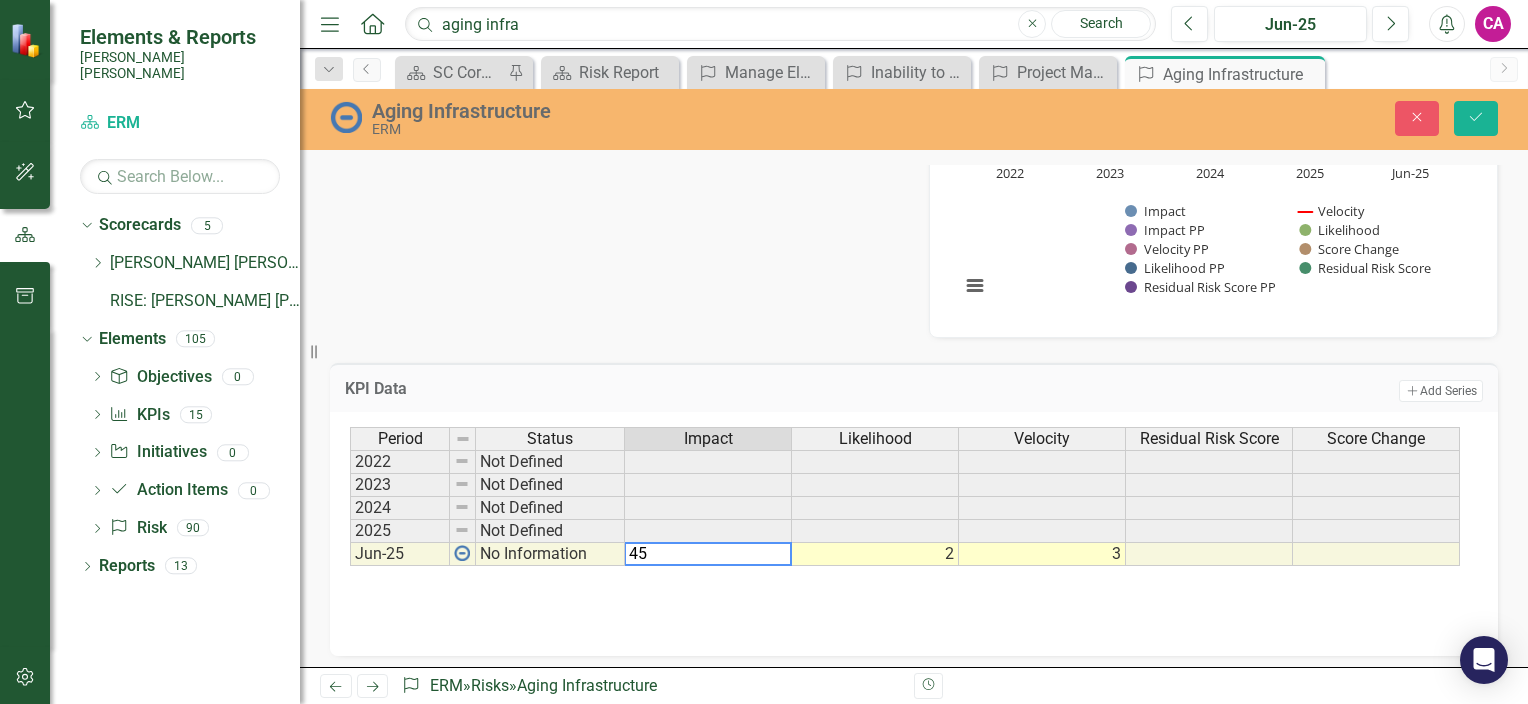 type on "4" 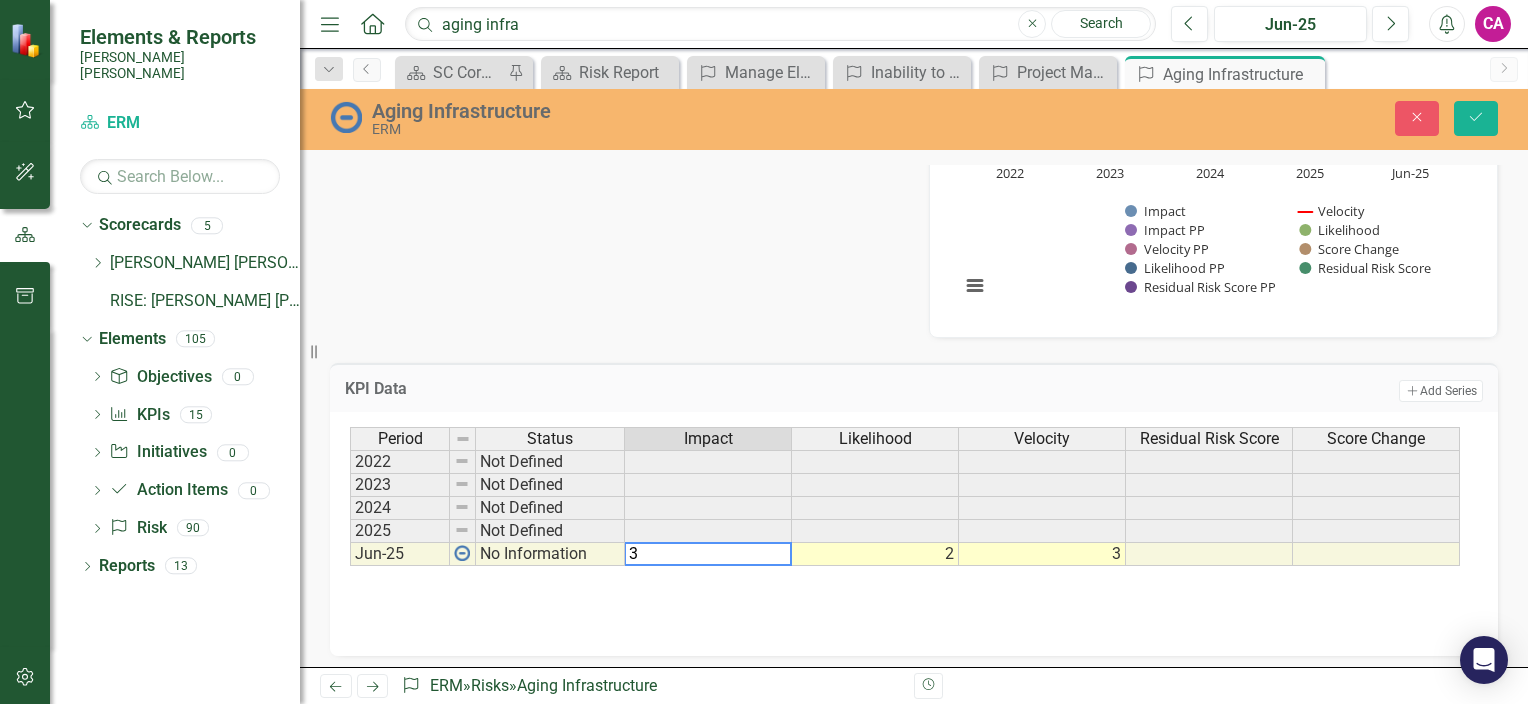 click on "3" at bounding box center [1042, 554] 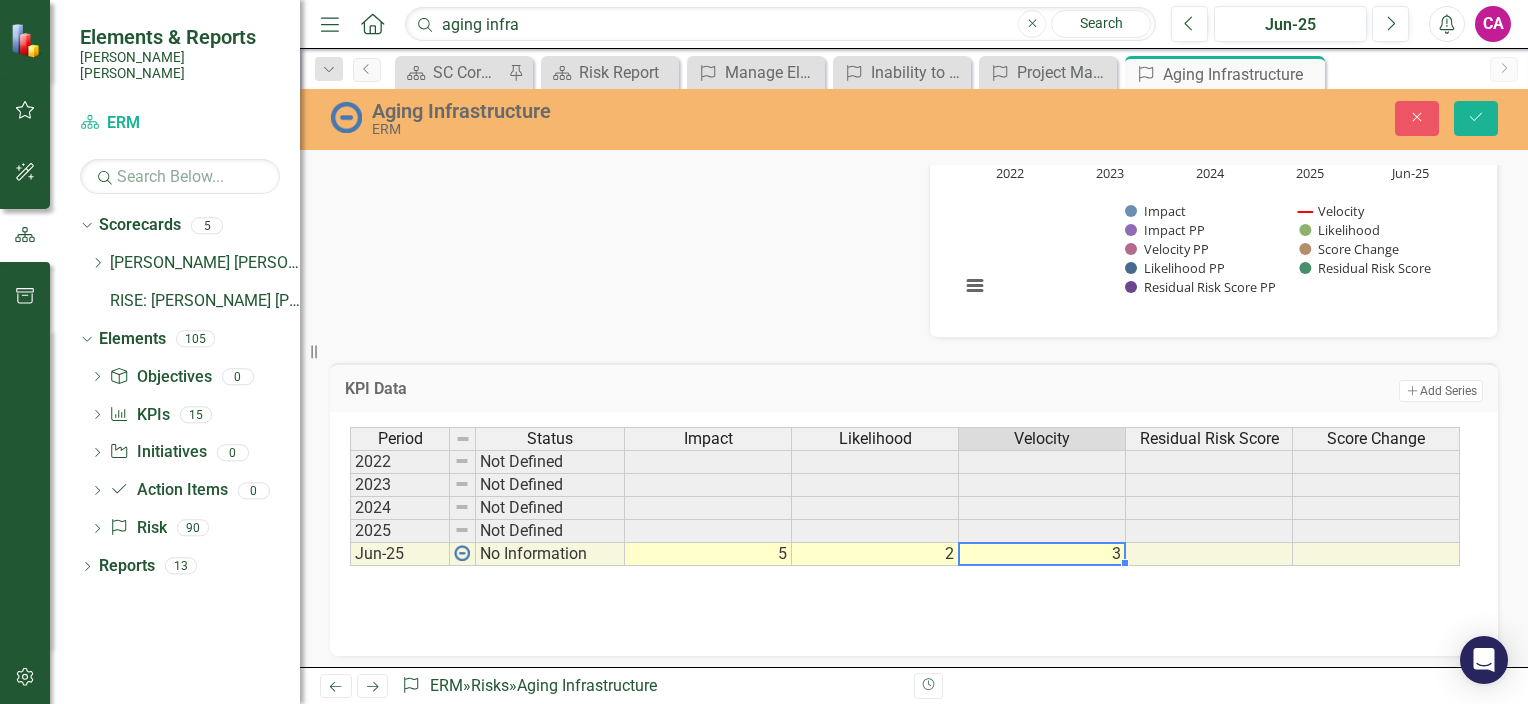 click on "3" at bounding box center (1042, 554) 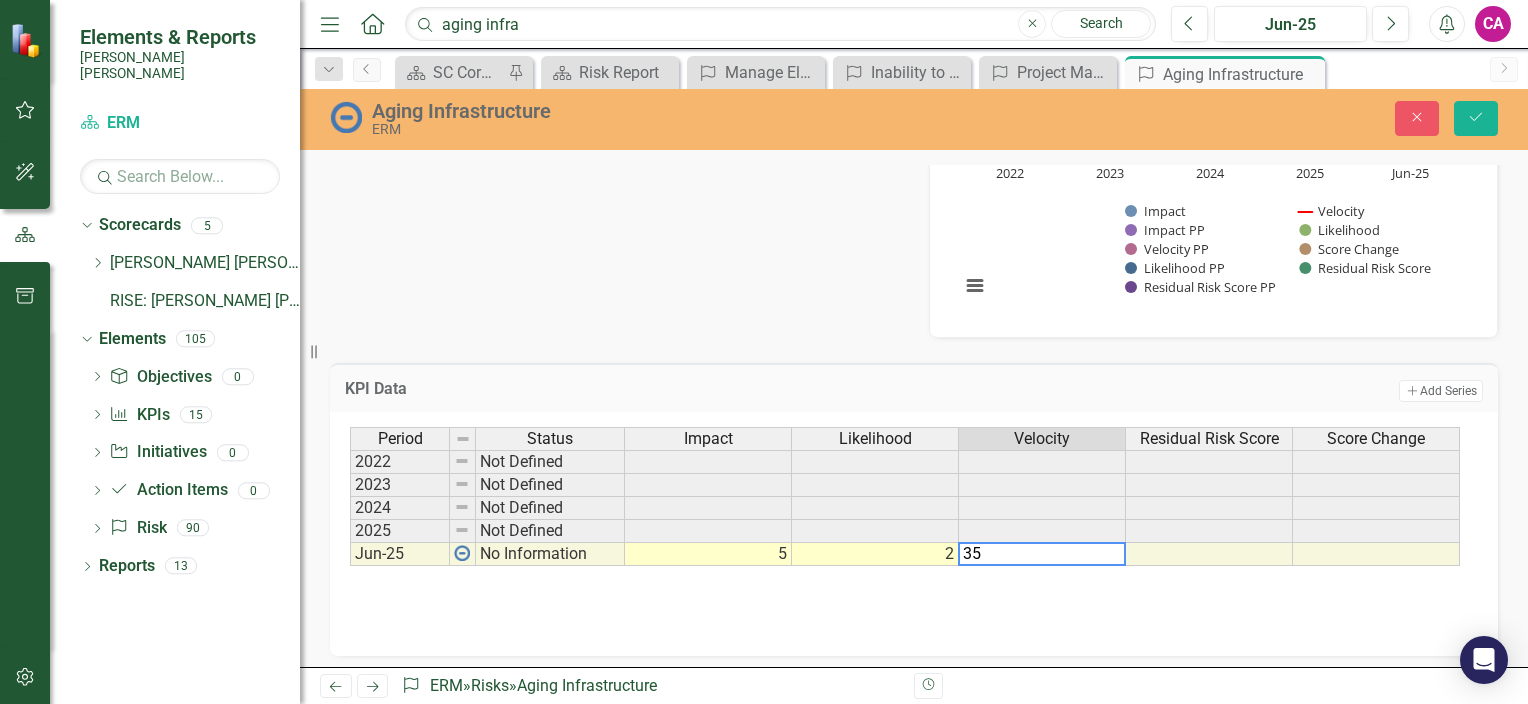 type on "3" 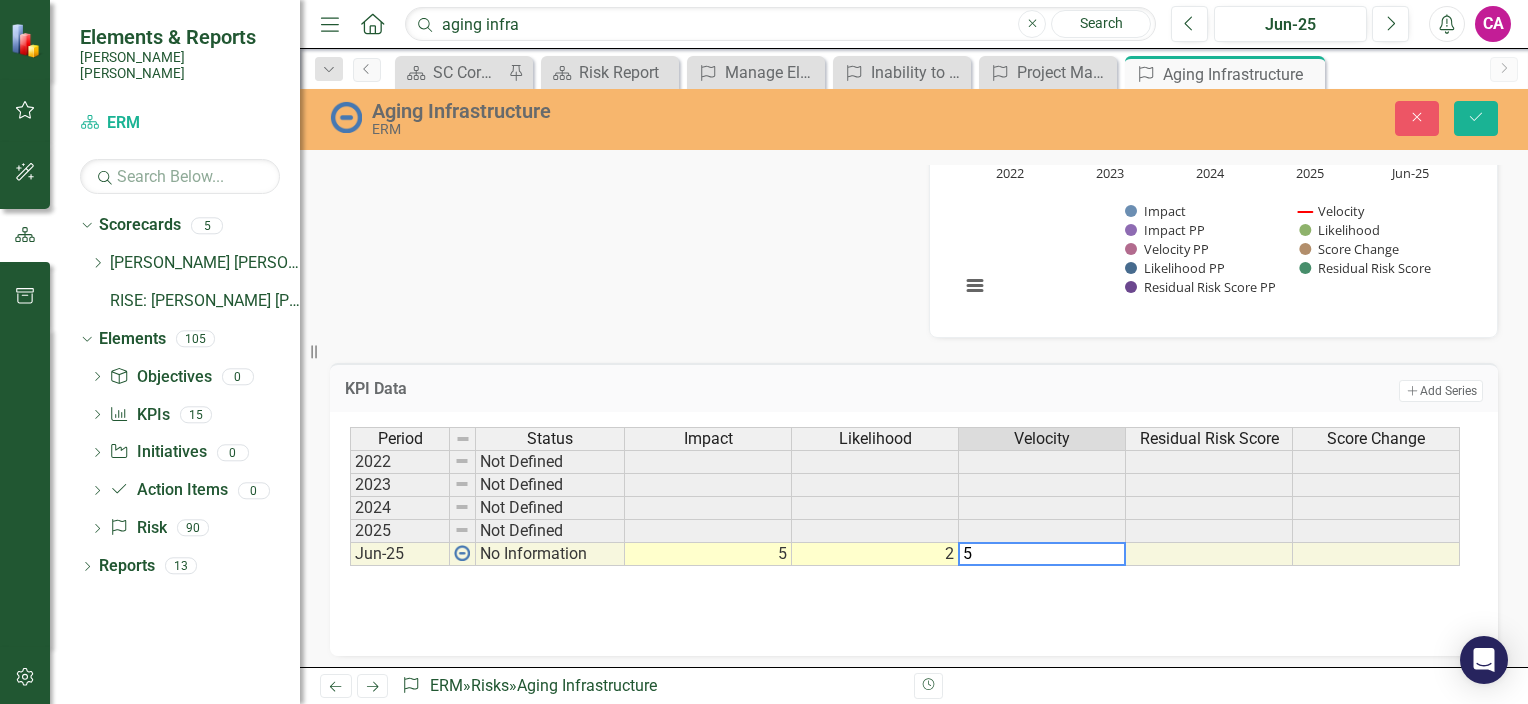 type on "5" 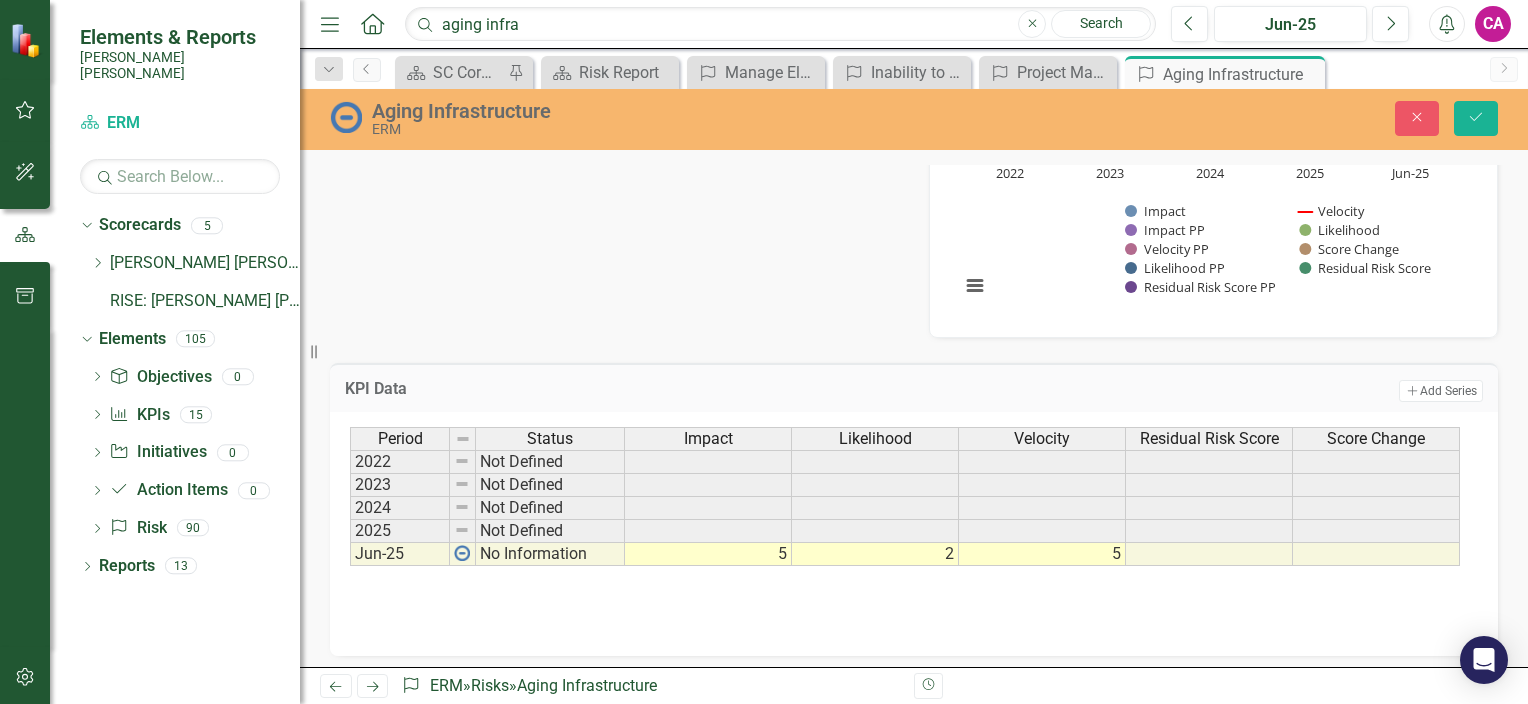 click on "Period Status Impact Likelihood Velocity Residual Risk Score Score Change 2022 Not Defined 2023 Not Defined 2024 Not Defined 2025 Not Defined Jun-25 No Information 5 2 5 Period Status Impact Likelihood Velocity Residual Risk Score Score Change Period Status 2022 Not Defined 2023 Not Defined 2024 Not Defined 2025 Not Defined Jun-25 No Information Period Status 5" at bounding box center [914, 527] 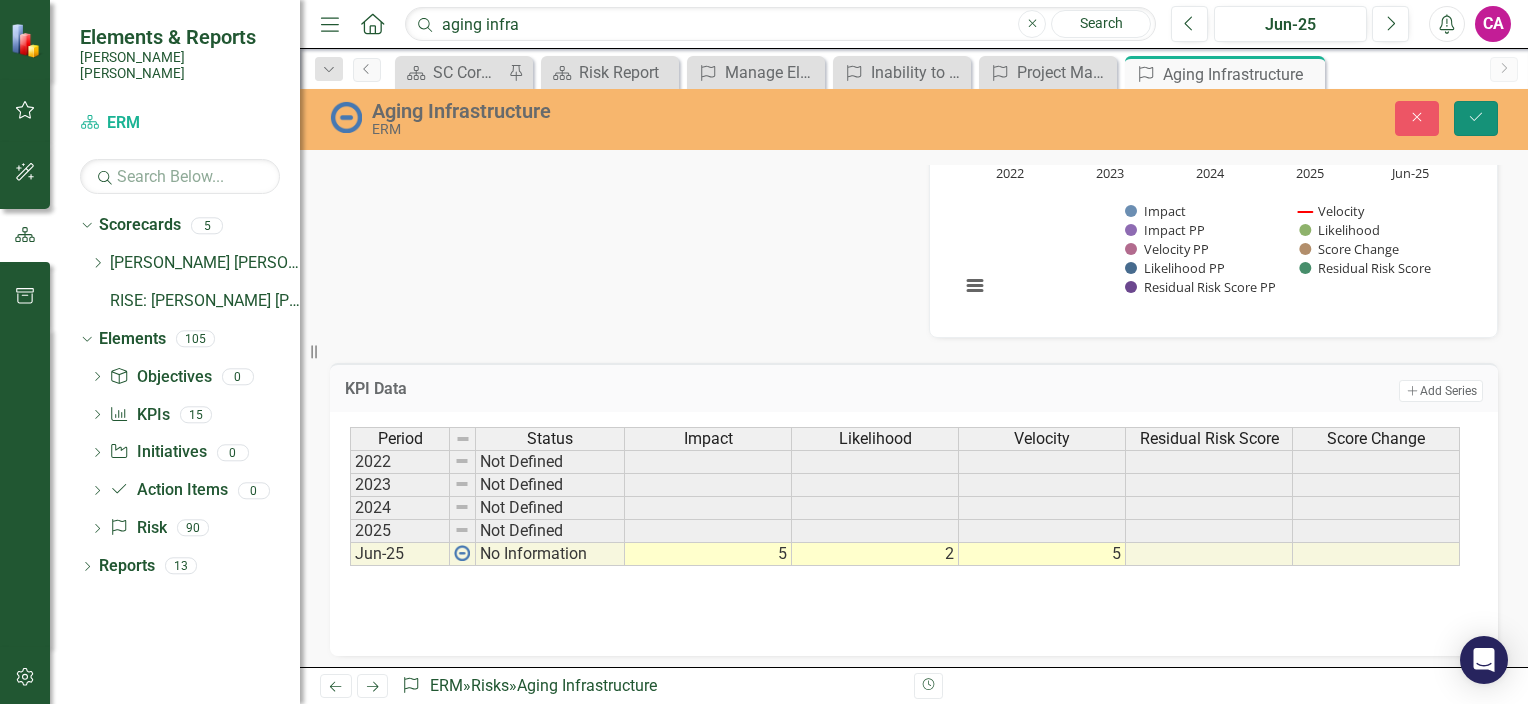 click on "Save" 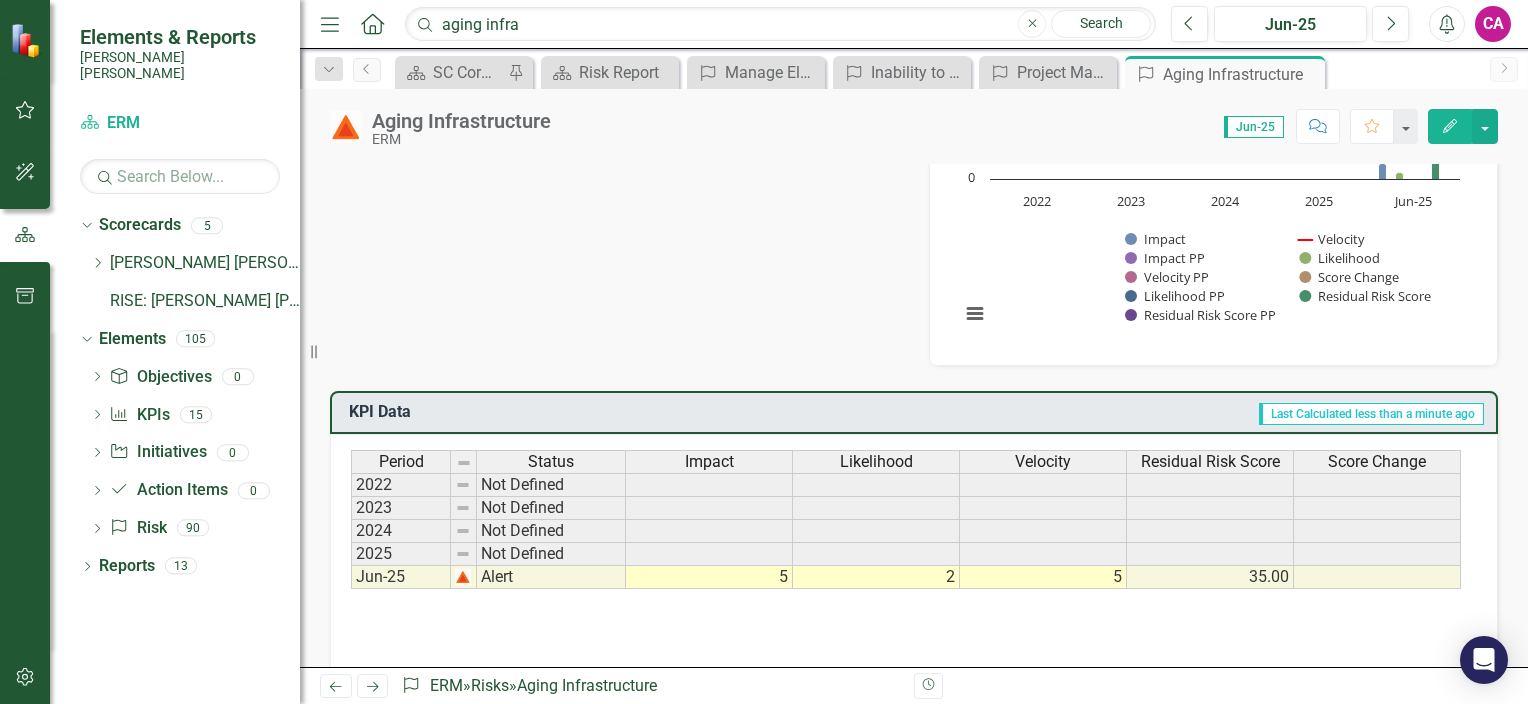 scroll, scrollTop: 208, scrollLeft: 0, axis: vertical 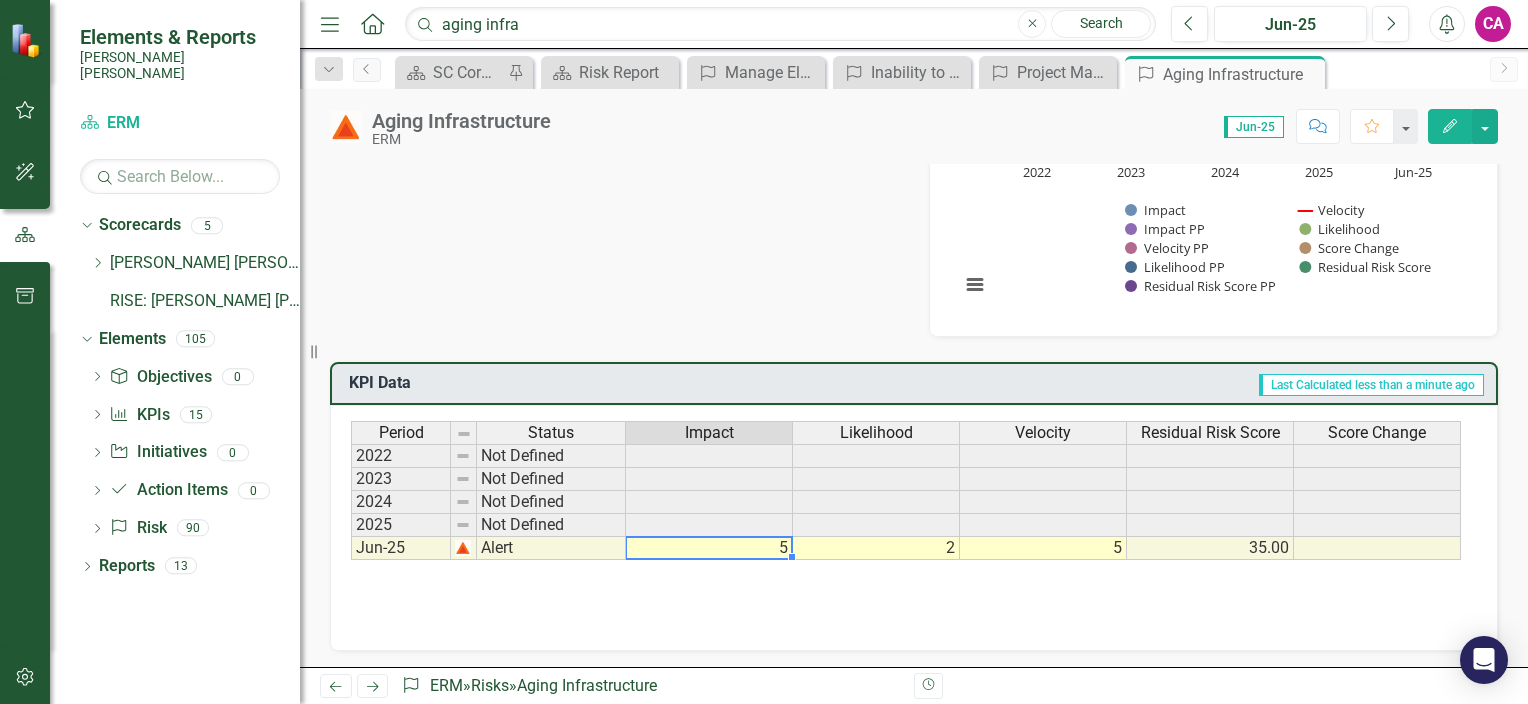 click on "5" at bounding box center (709, 548) 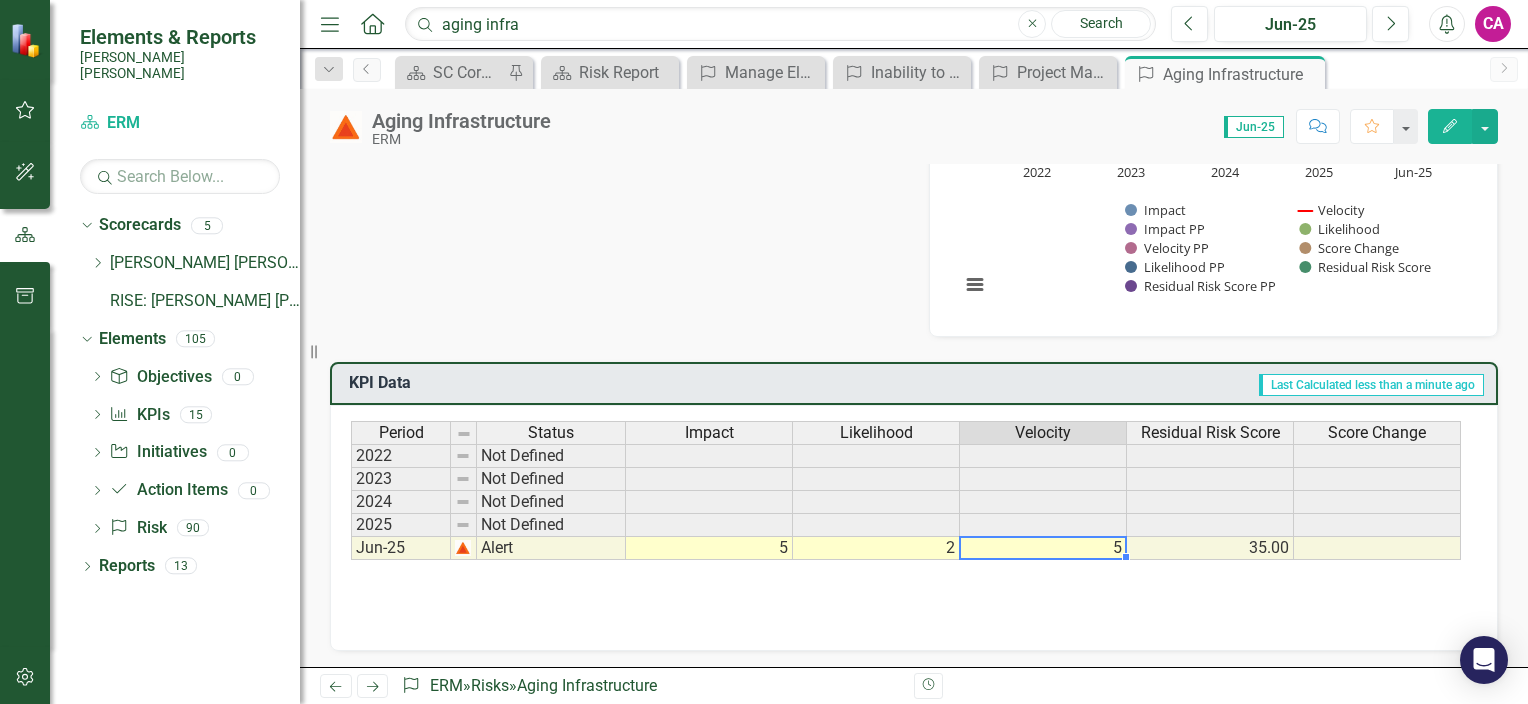 click on "5" at bounding box center [1043, 548] 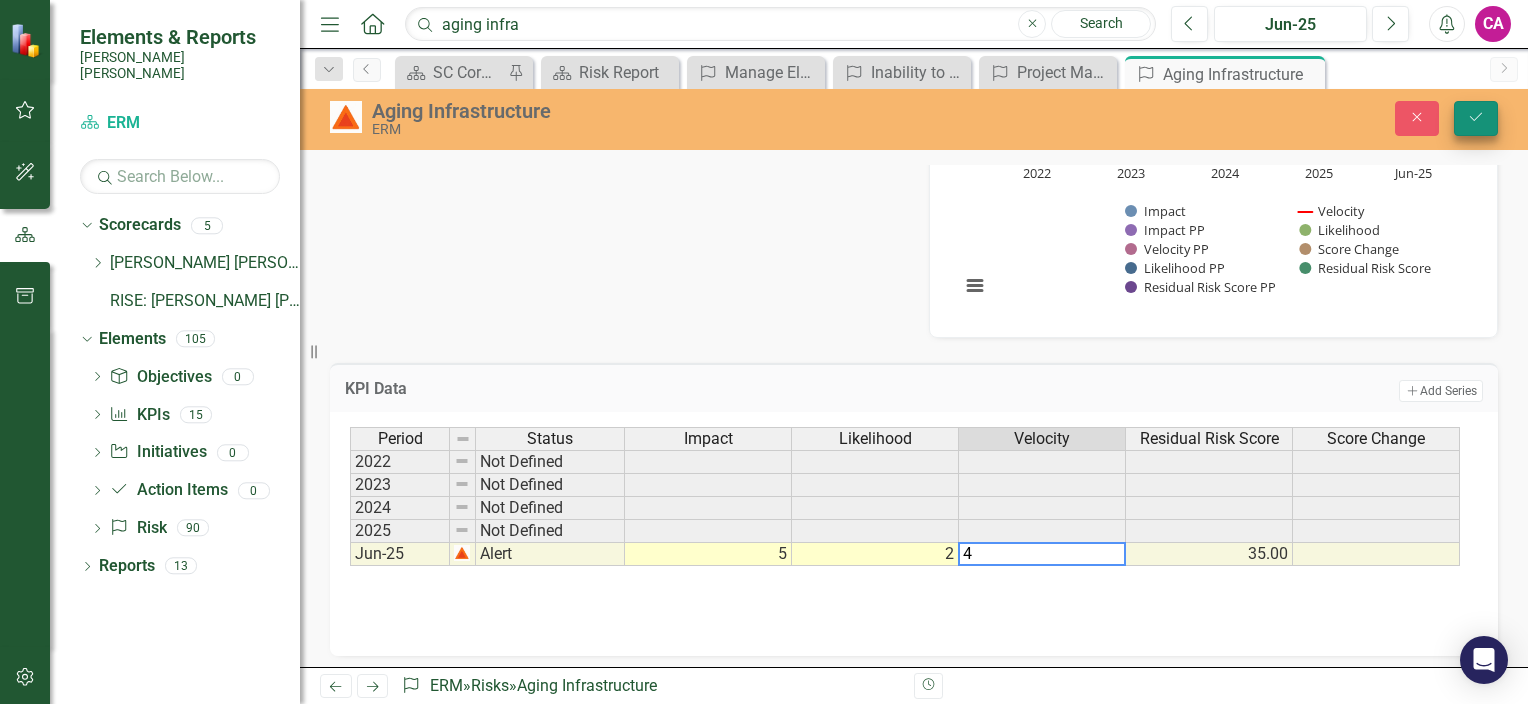 type on "4" 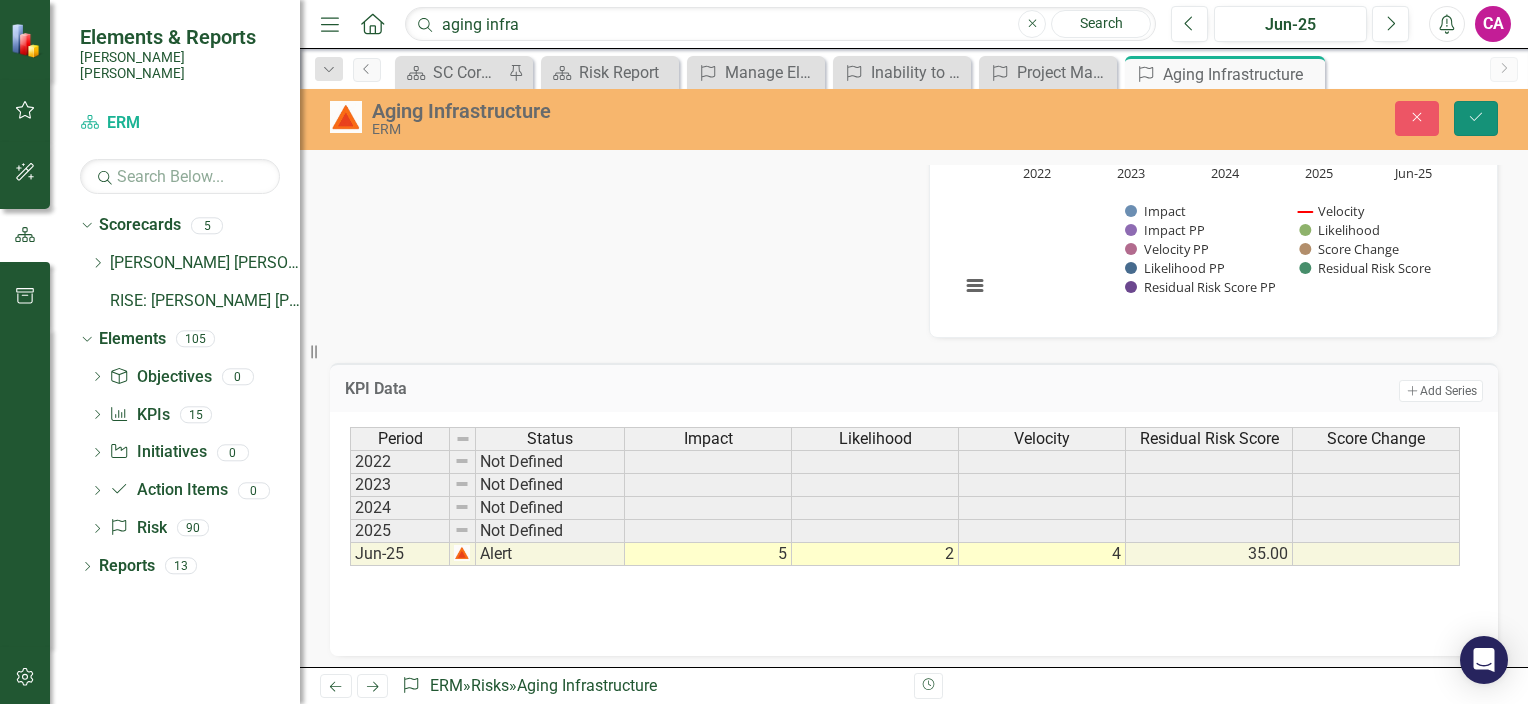 click on "Save" at bounding box center [1476, 118] 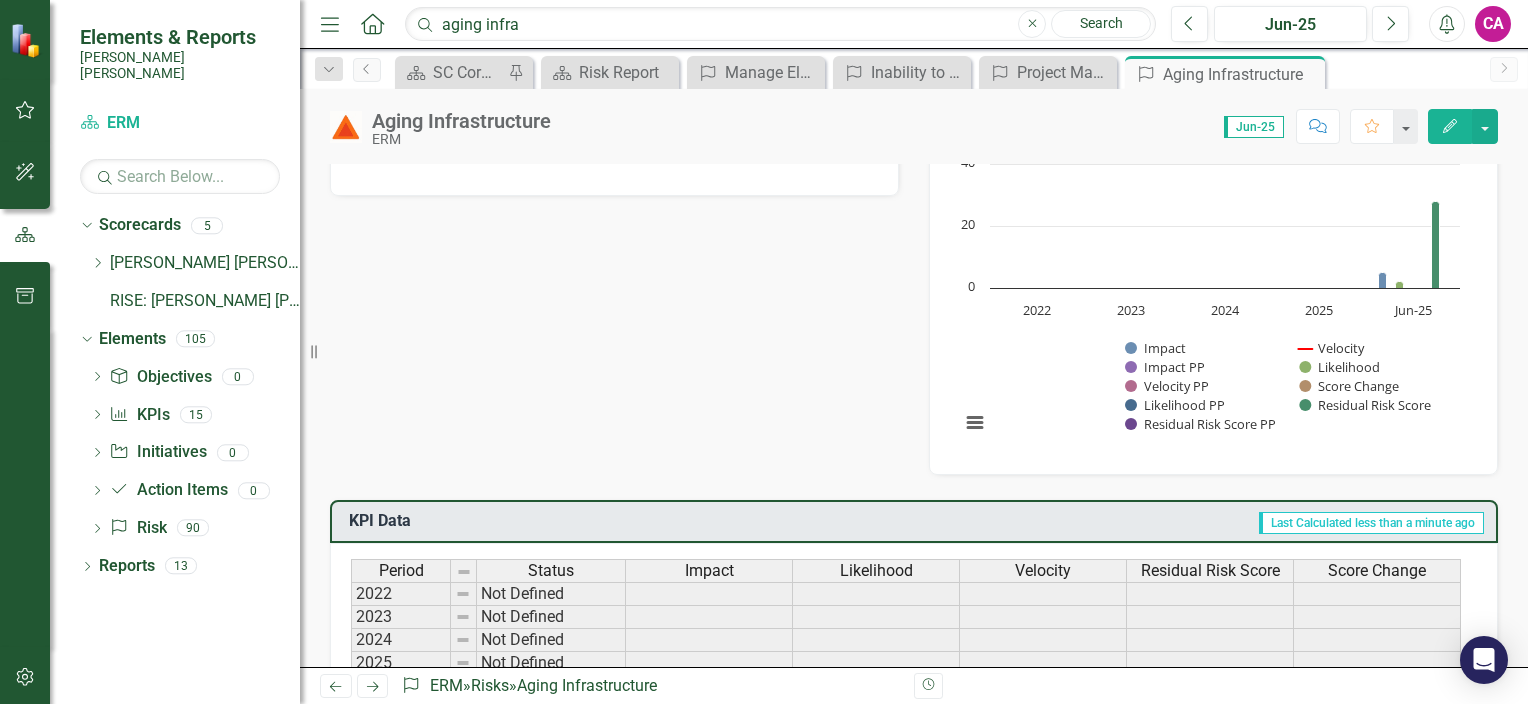 scroll, scrollTop: 0, scrollLeft: 0, axis: both 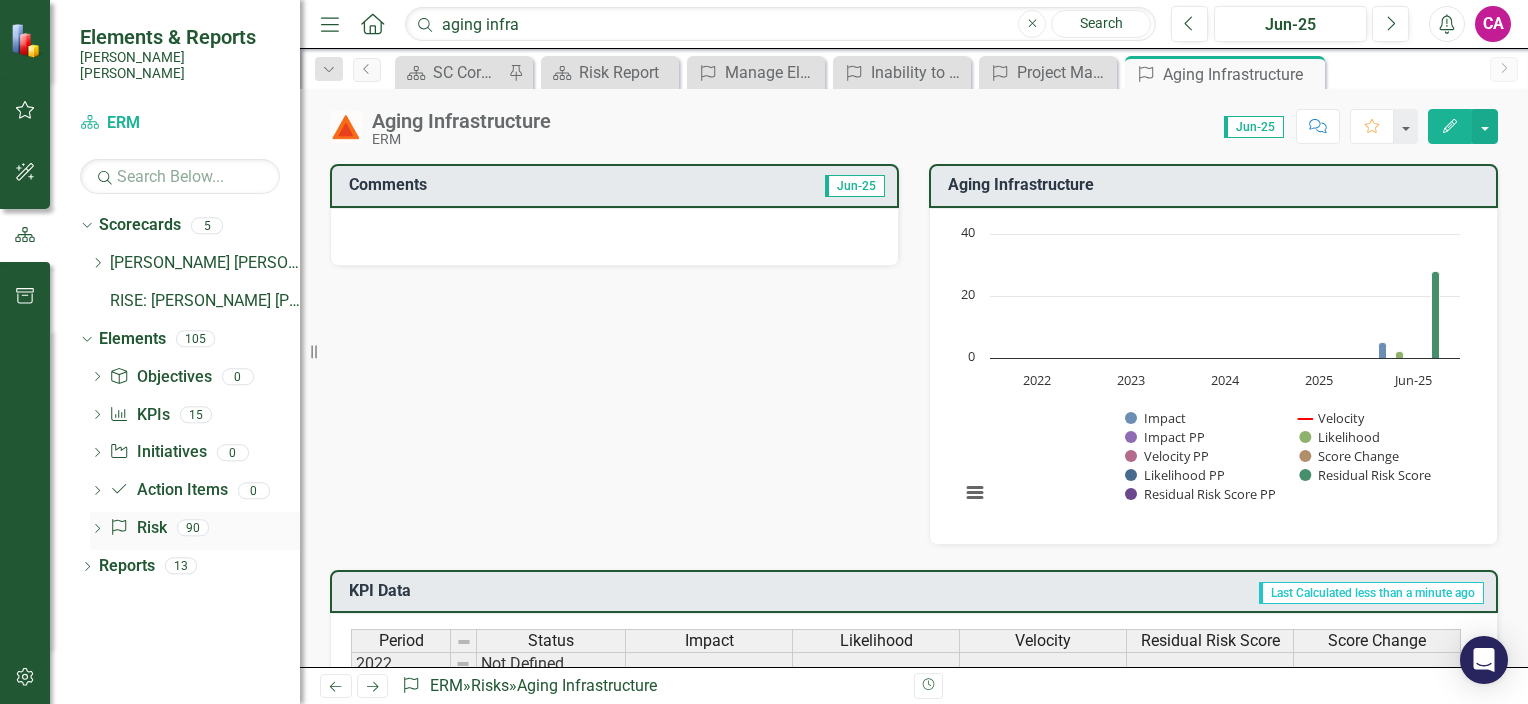 click on "Risk Risk" at bounding box center (137, 528) 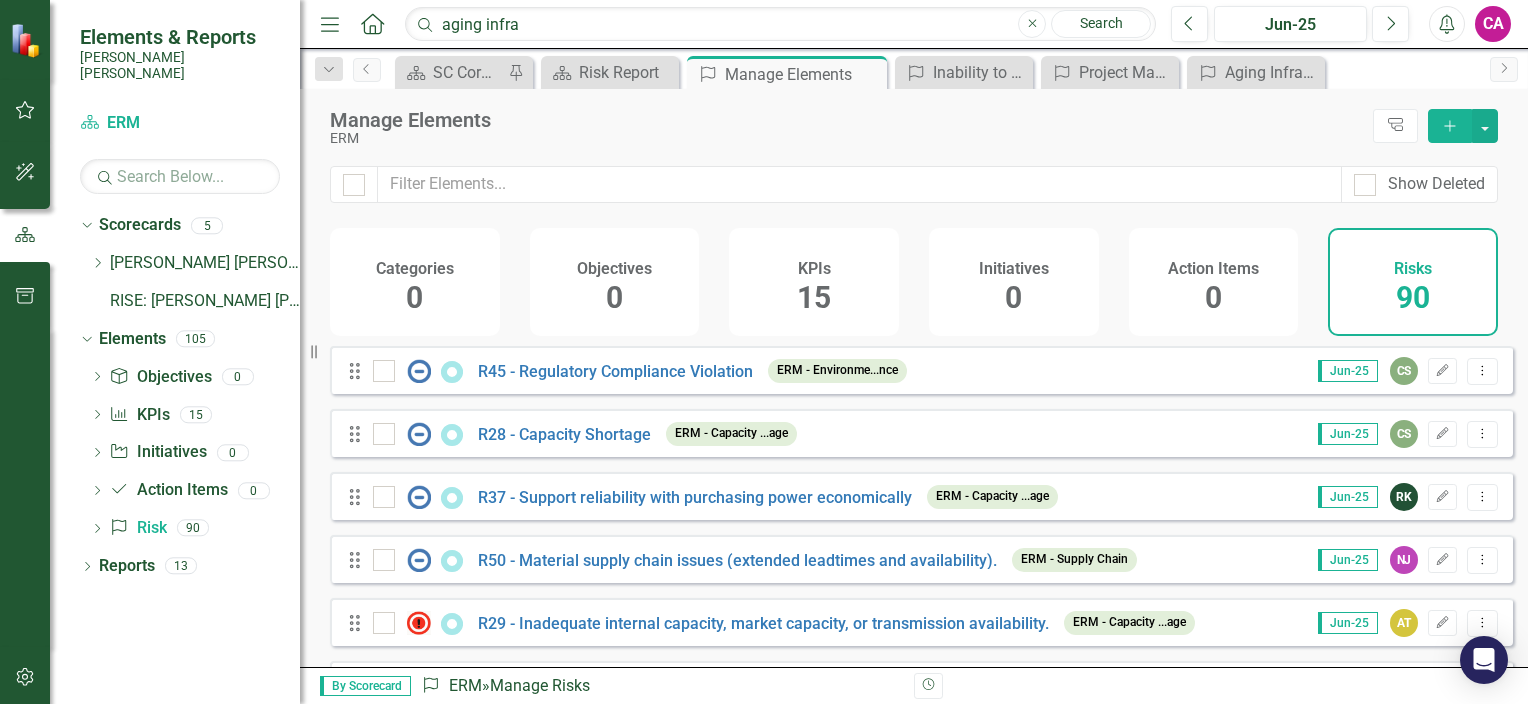click on "Add" 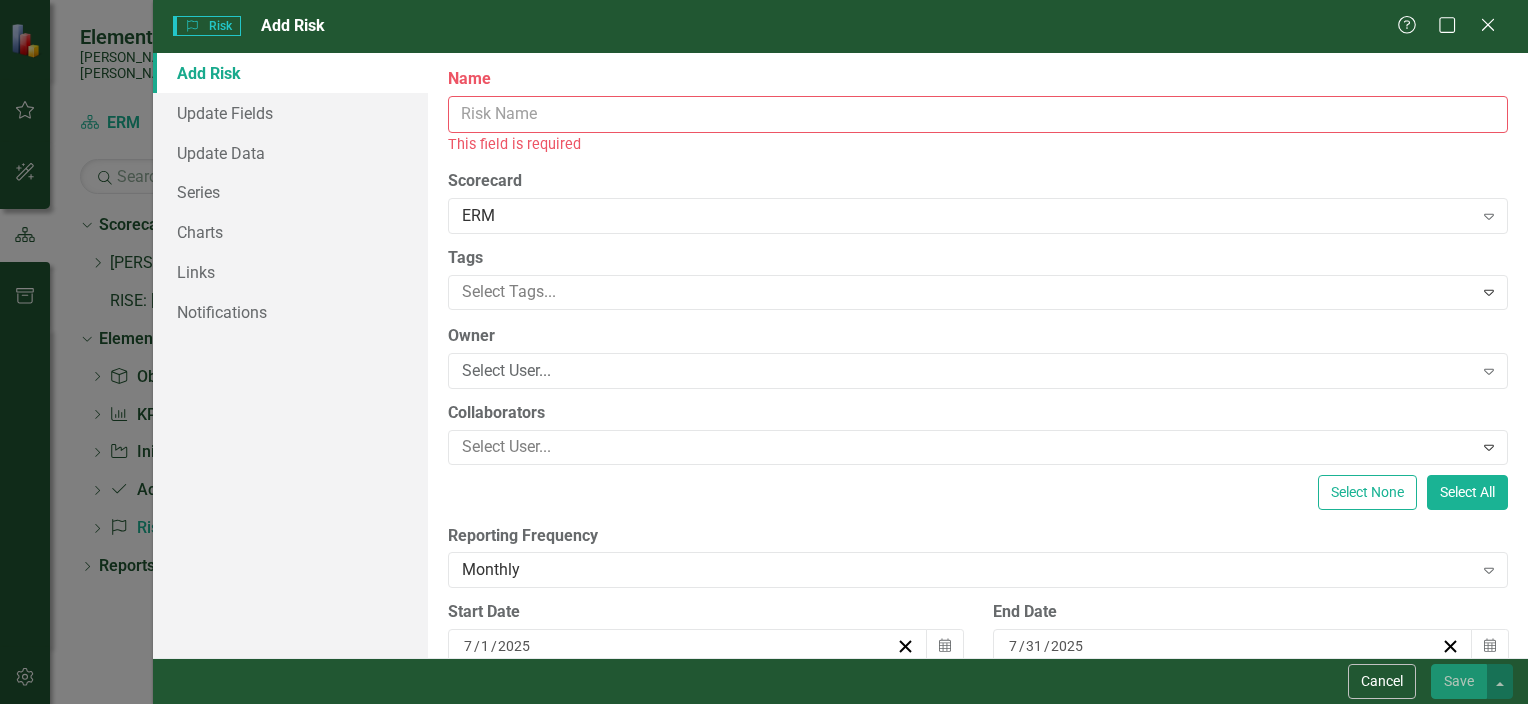 click on "Name" at bounding box center [978, 114] 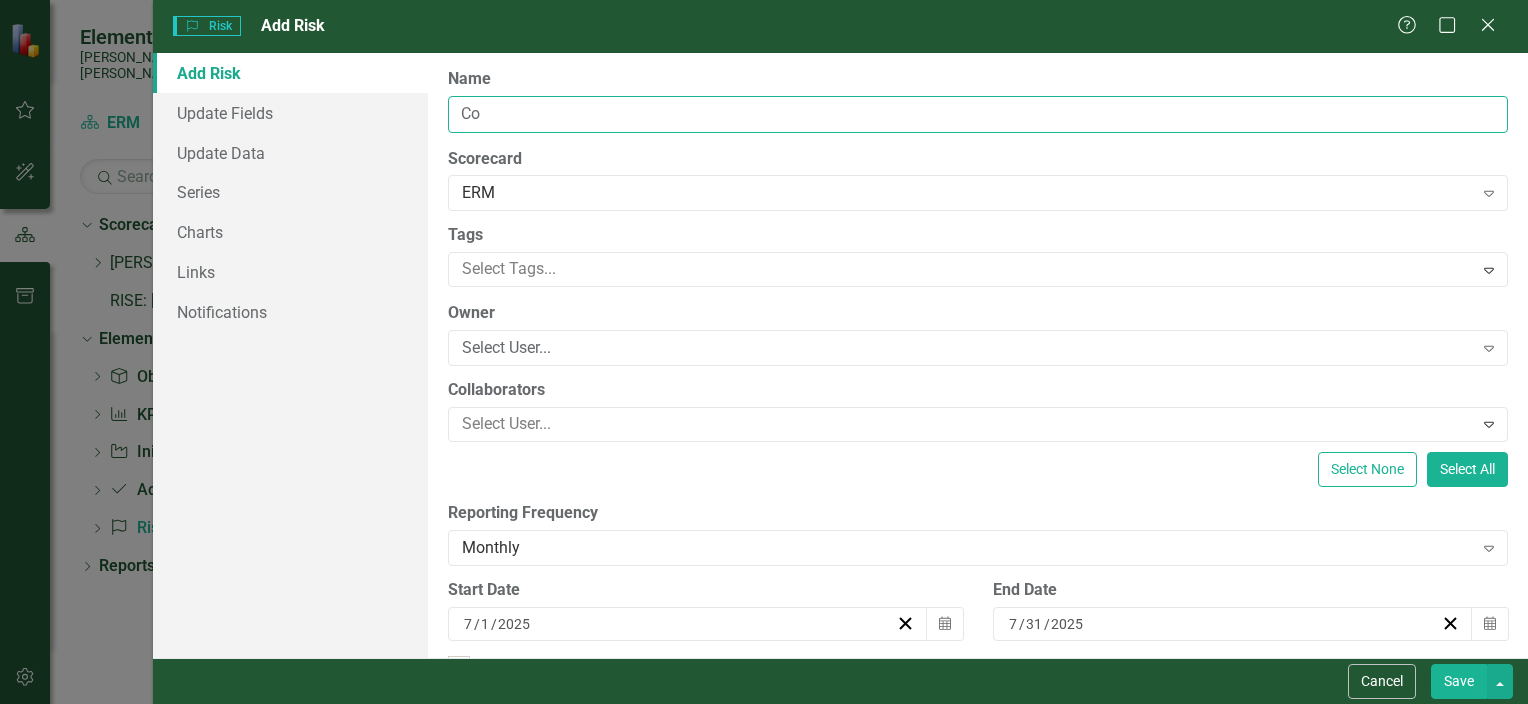 type on "C" 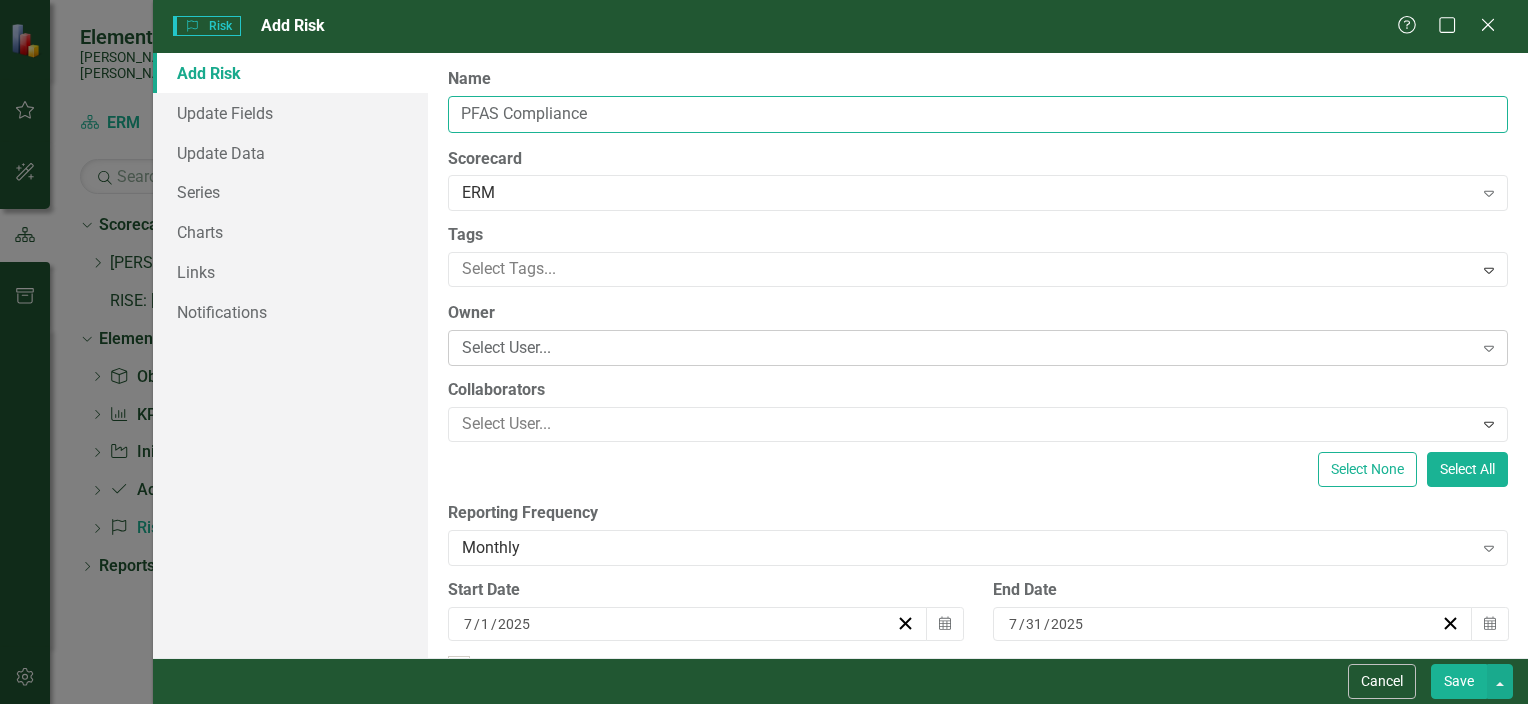 type on "PFAS Compliance" 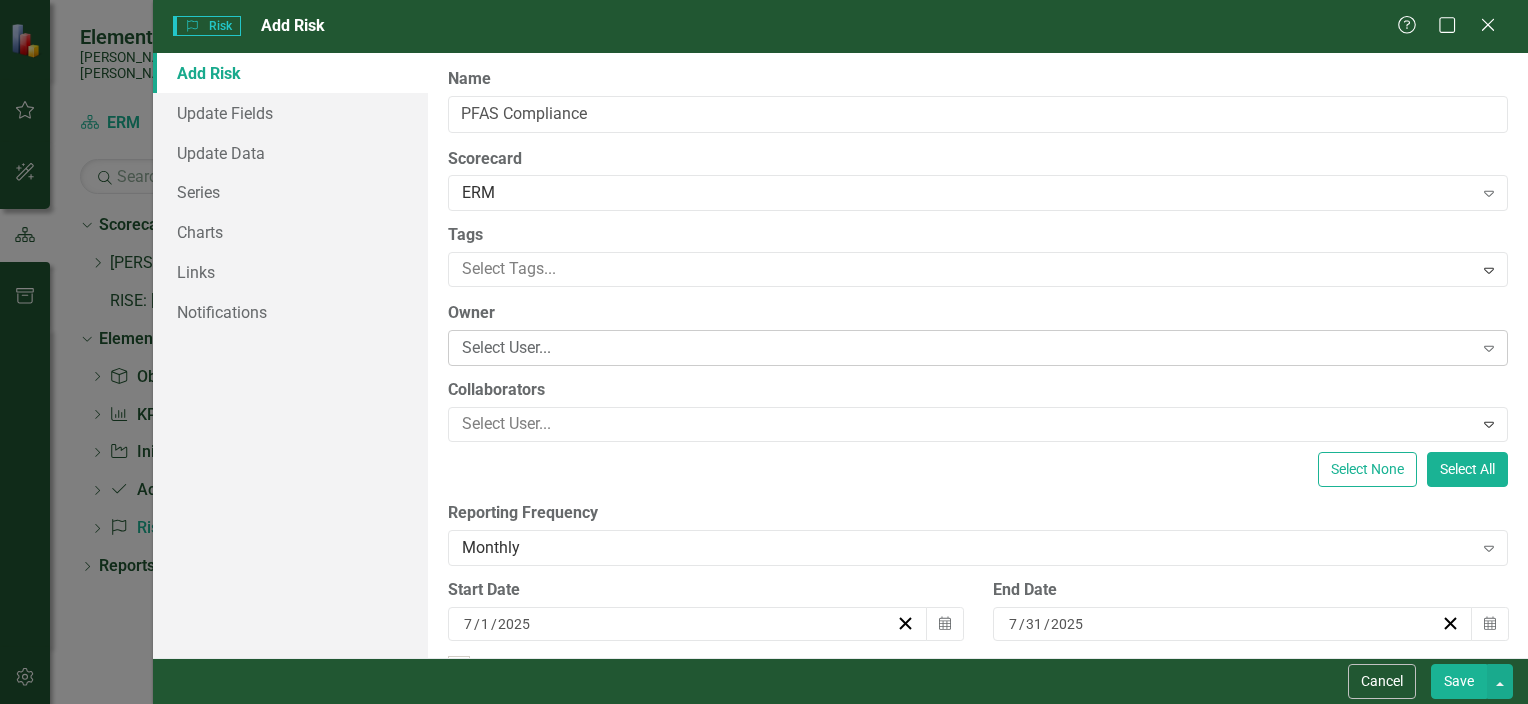 click on "Select User..." at bounding box center [967, 348] 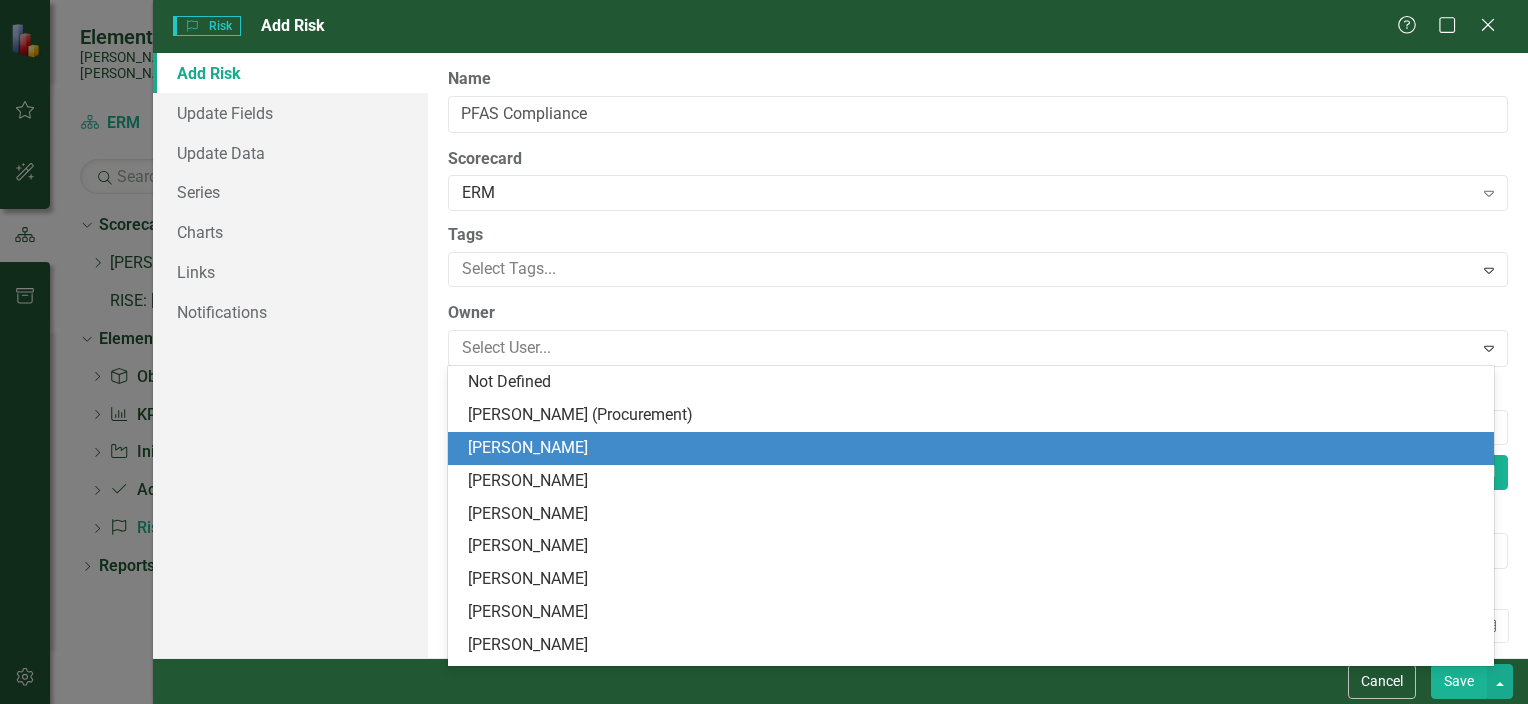 drag, startPoint x: 988, startPoint y: 389, endPoint x: 923, endPoint y: 431, distance: 77.388626 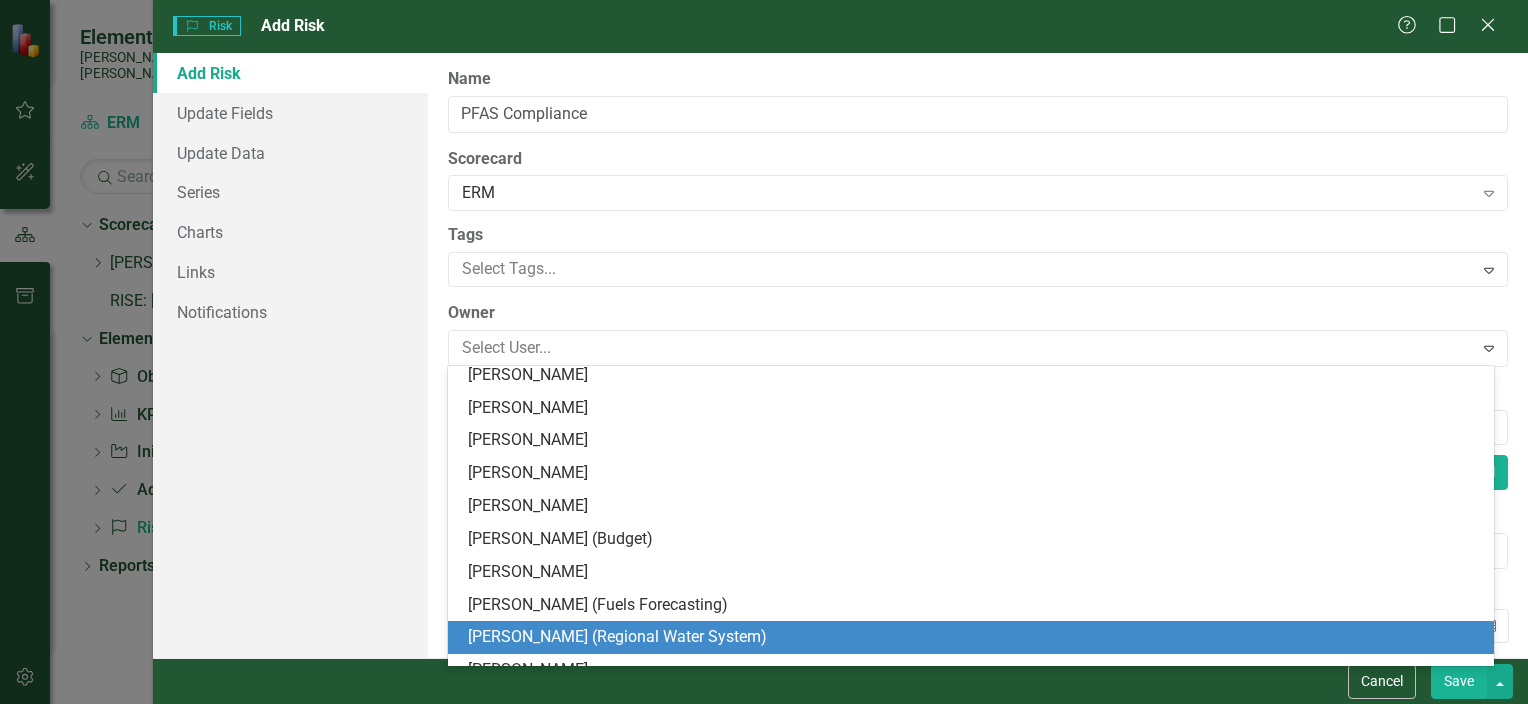 scroll, scrollTop: 762, scrollLeft: 0, axis: vertical 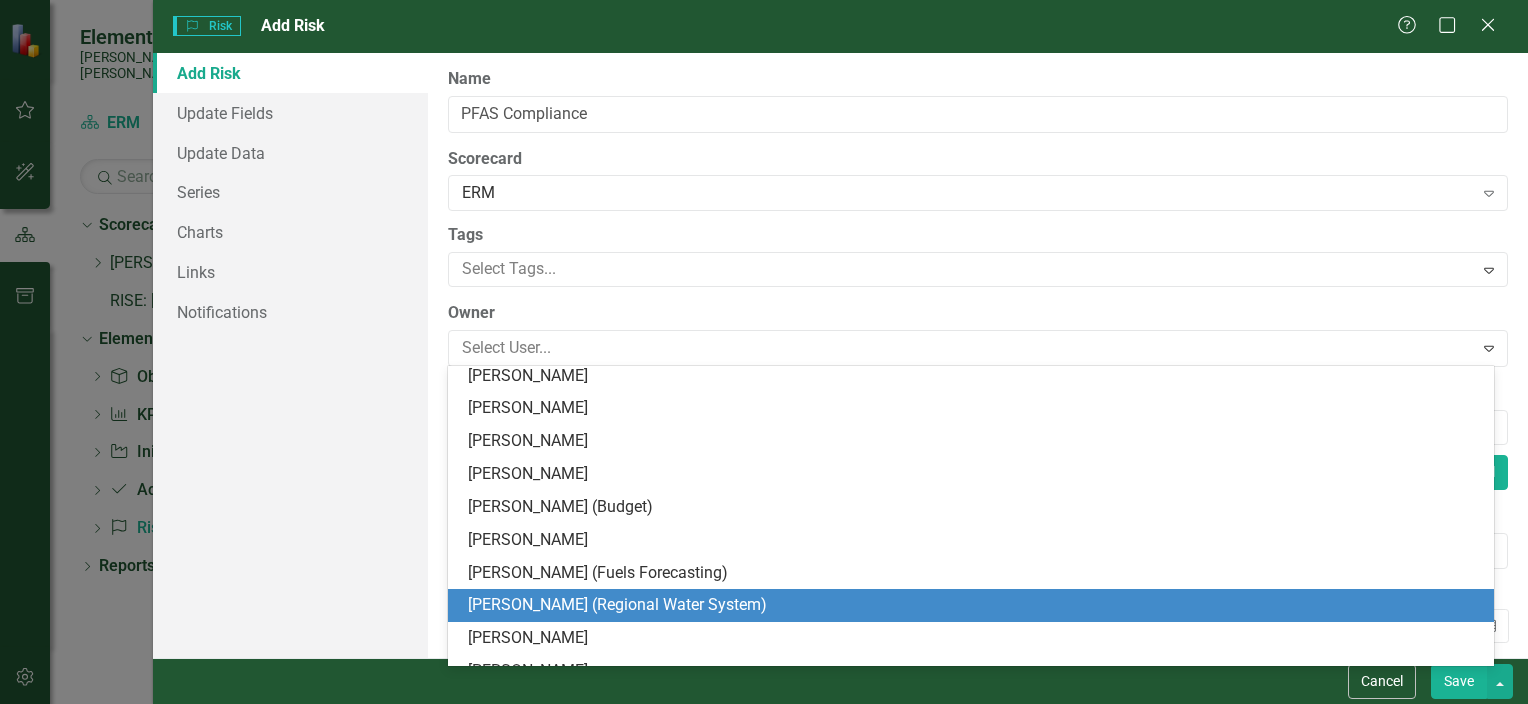 click on "[PERSON_NAME] (Regional Water System)" at bounding box center (975, 605) 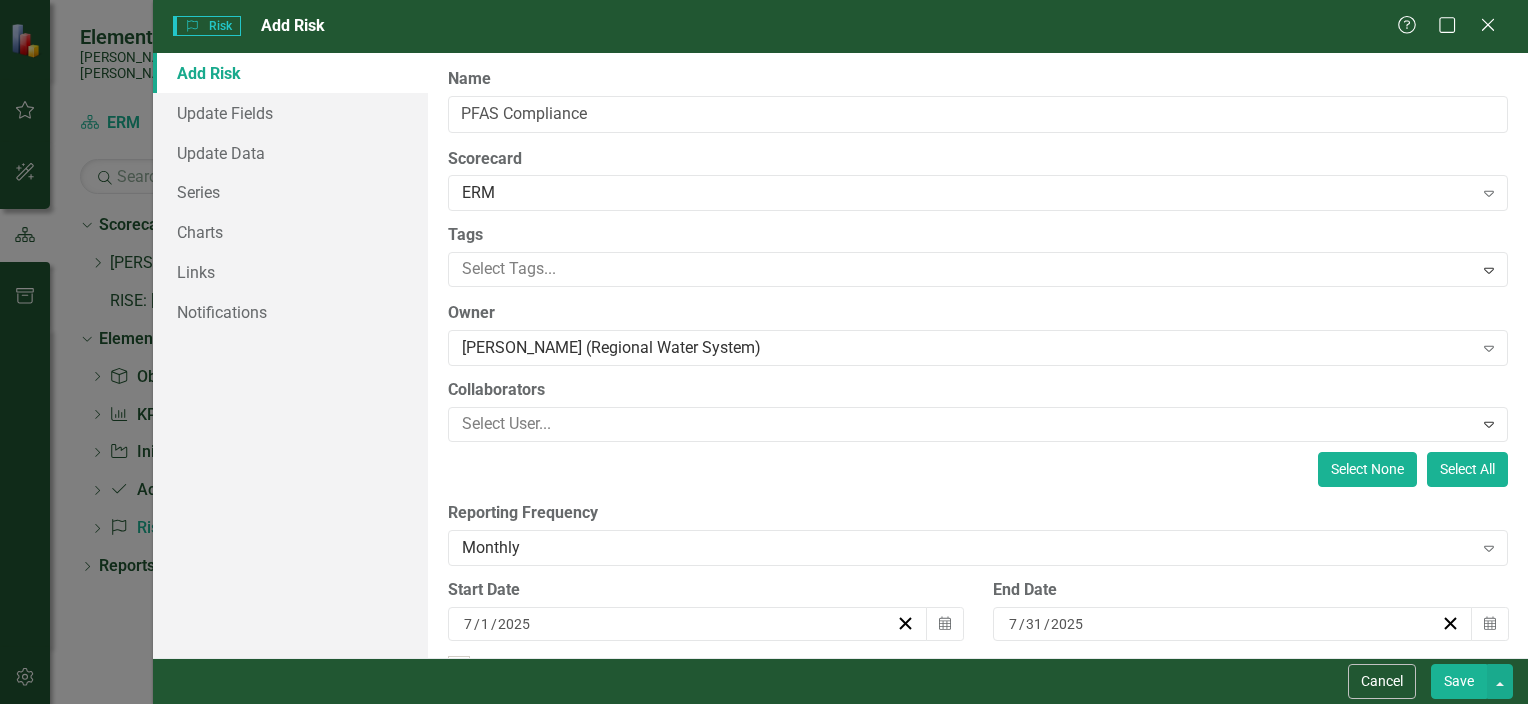 click on "Select None" at bounding box center [1367, 469] 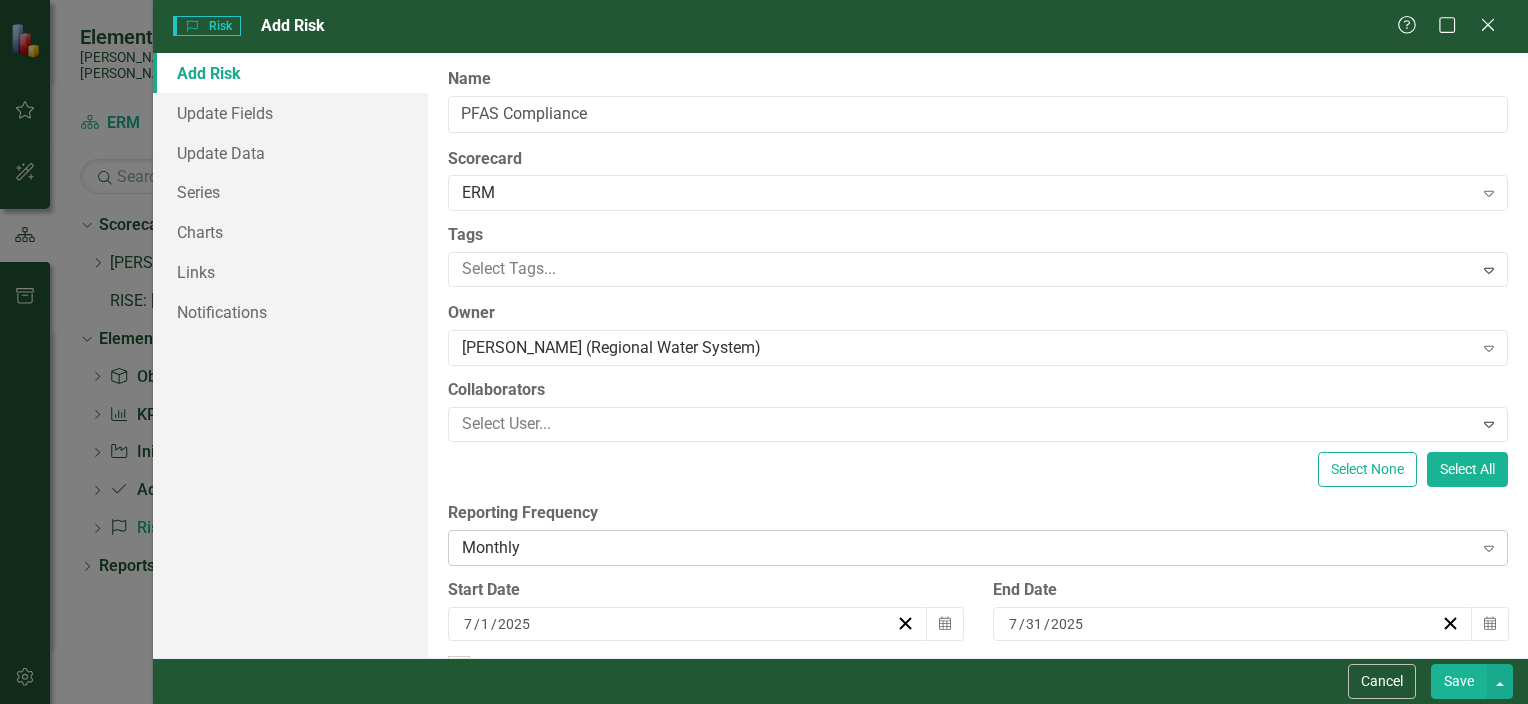 click on "Expand" 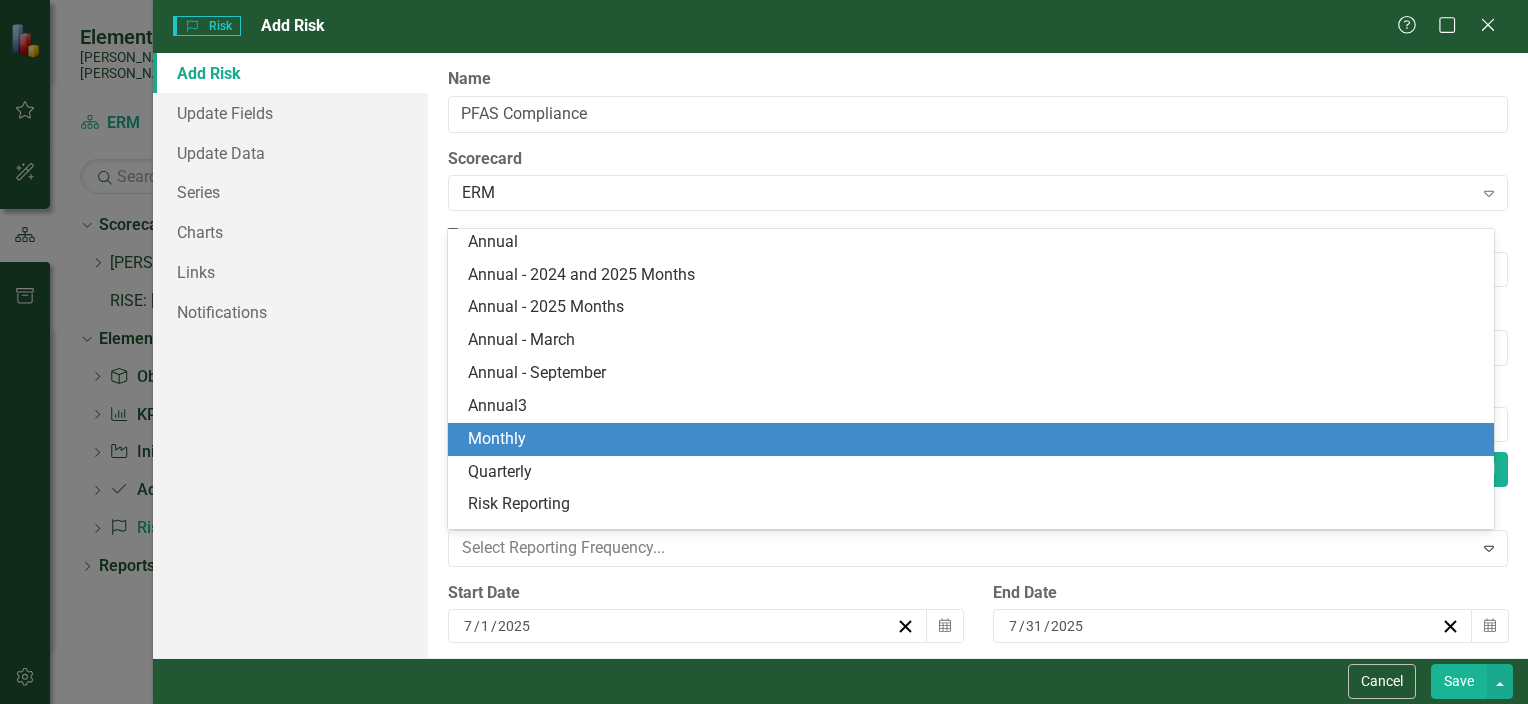 scroll, scrollTop: 94, scrollLeft: 0, axis: vertical 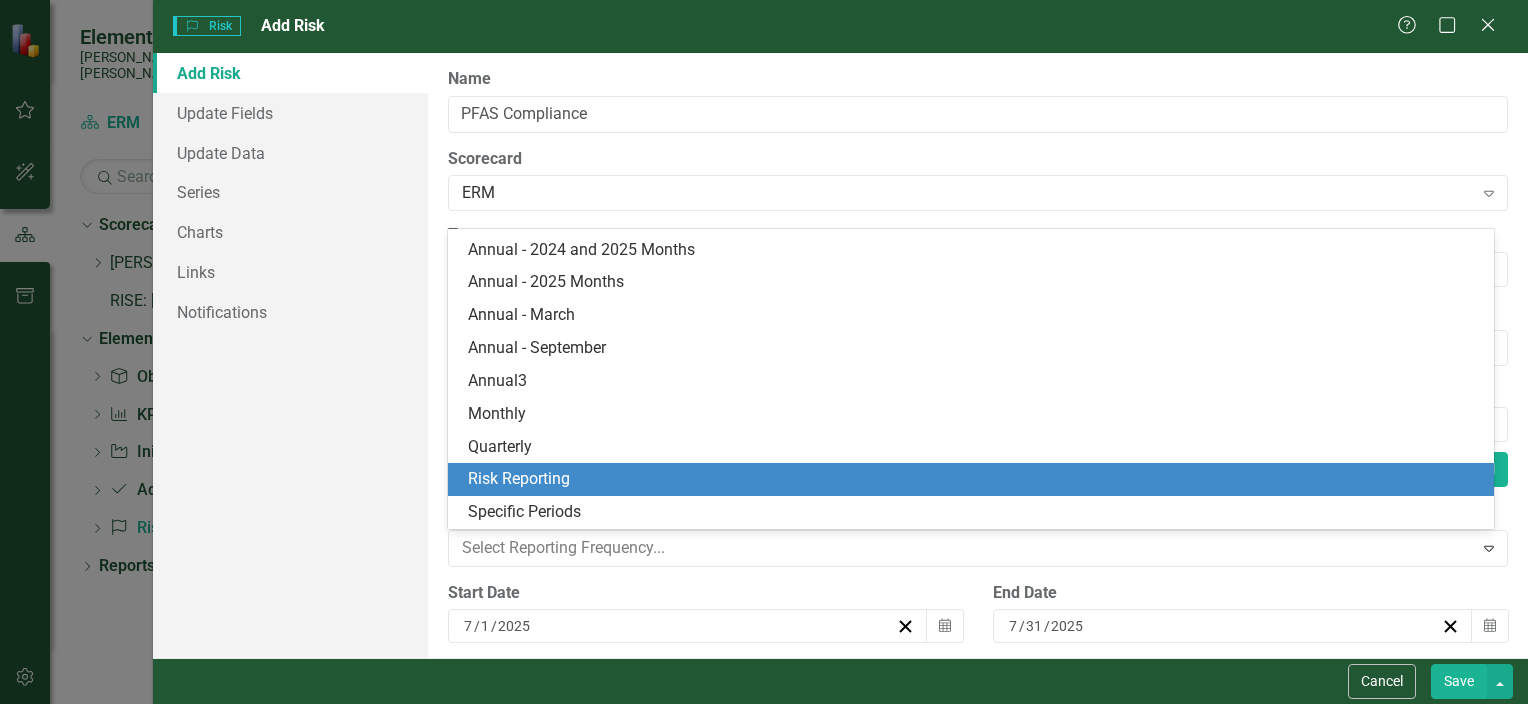 click on "Risk Reporting" at bounding box center (975, 479) 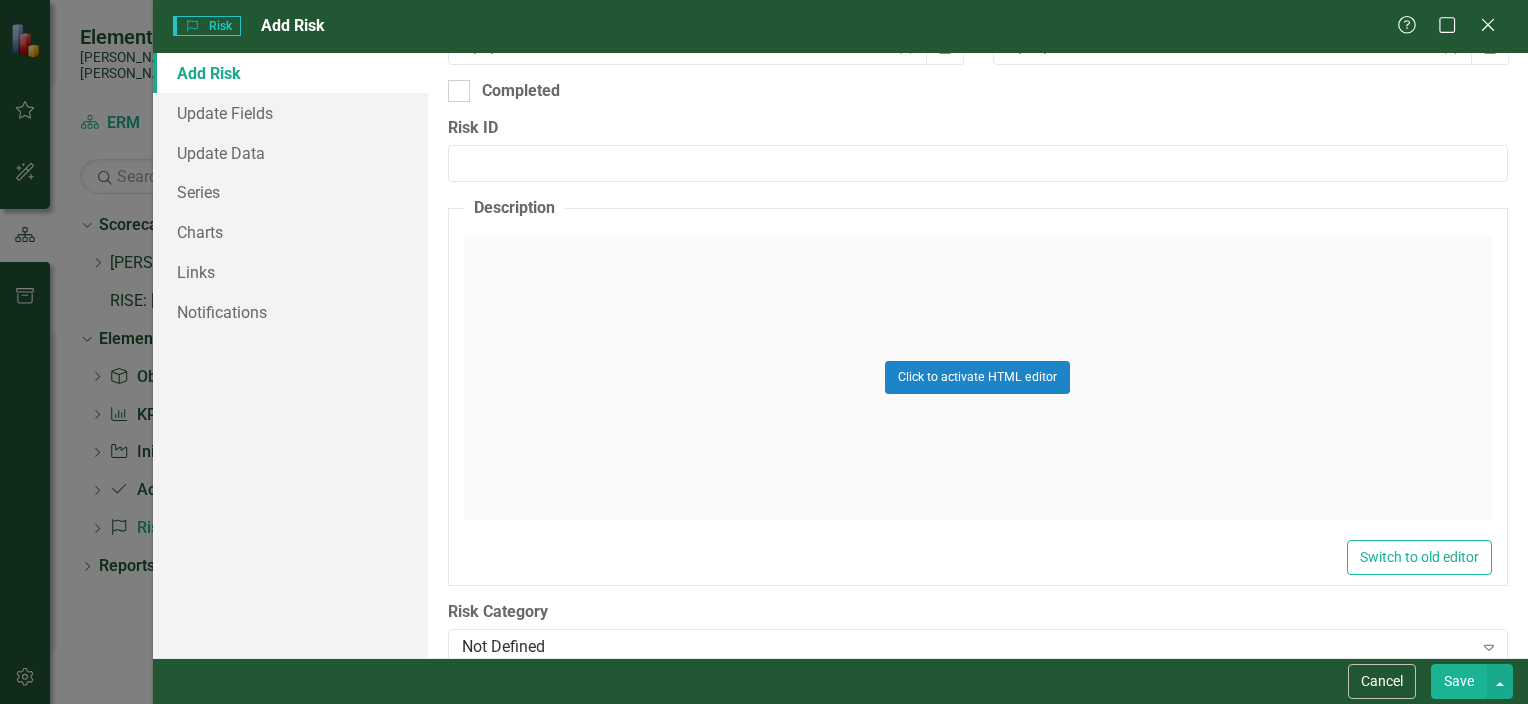 scroll, scrollTop: 569, scrollLeft: 0, axis: vertical 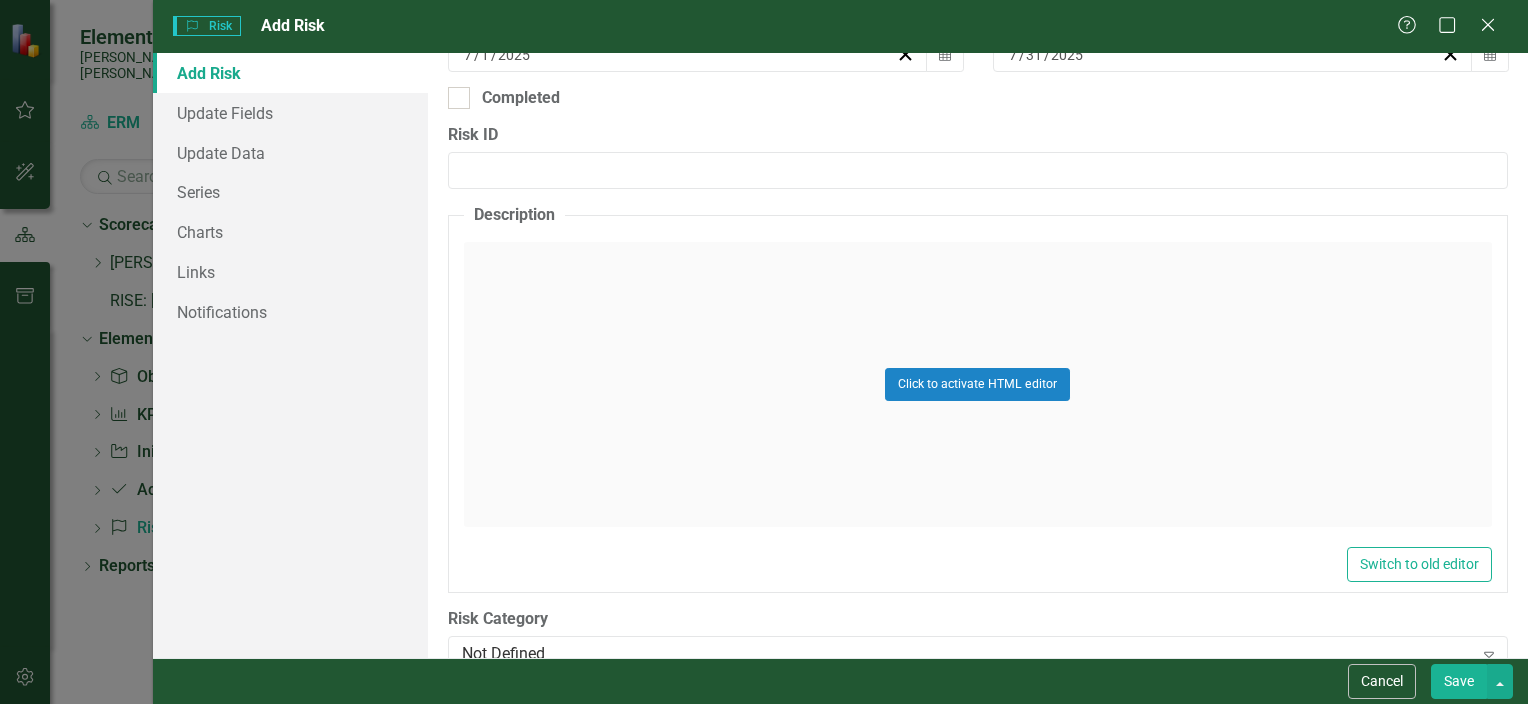 click on "Click to activate HTML editor" at bounding box center (978, 384) 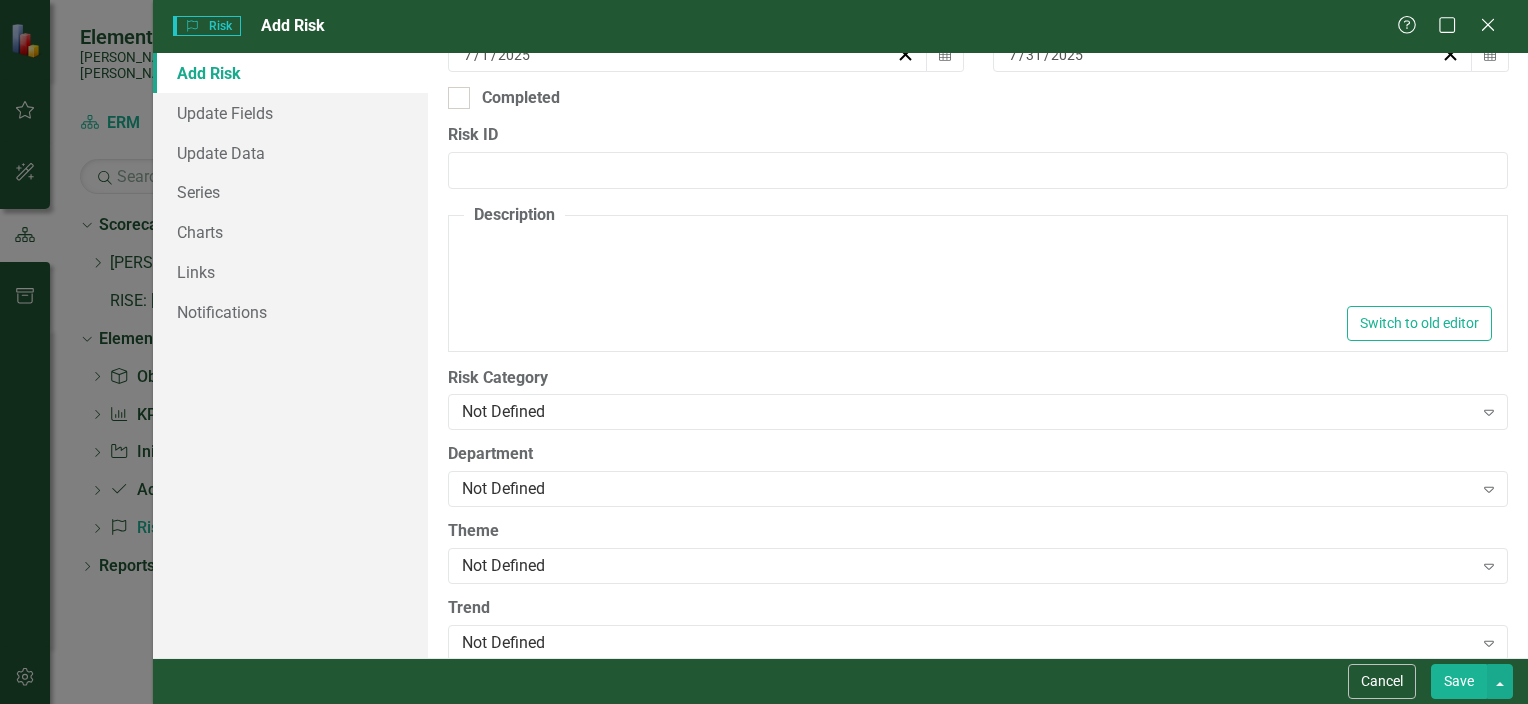 click at bounding box center (978, 269) 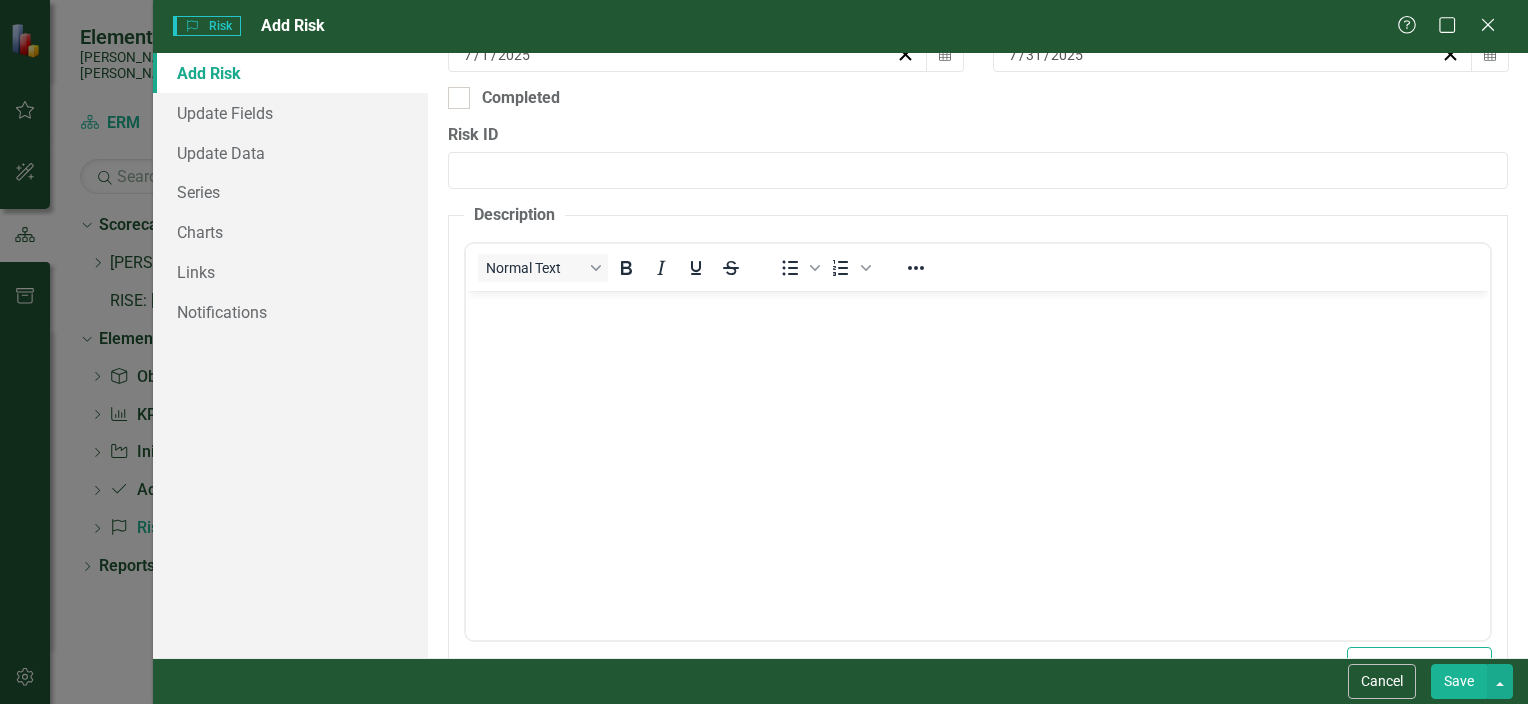 click on "Normal Text" at bounding box center [543, 268] 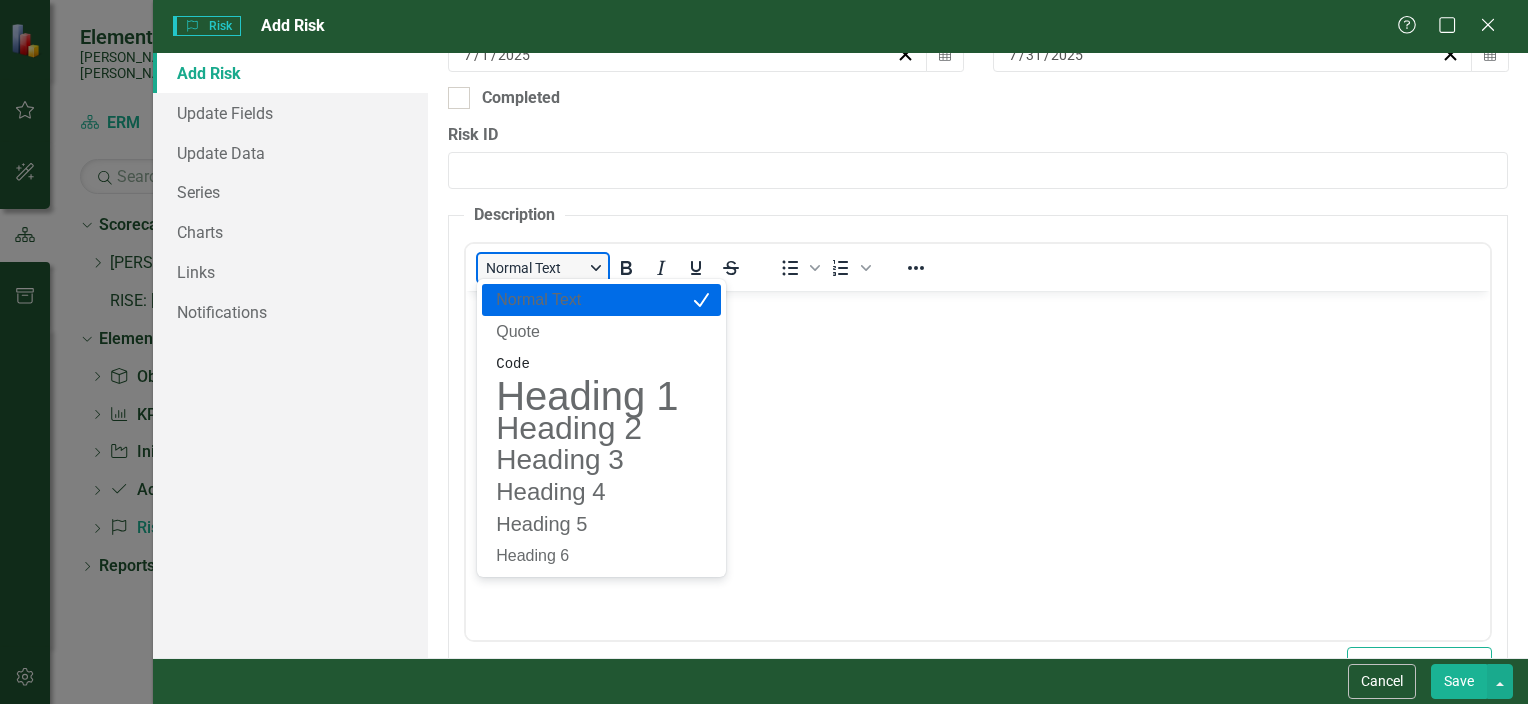 click on "Normal Text" at bounding box center [543, 268] 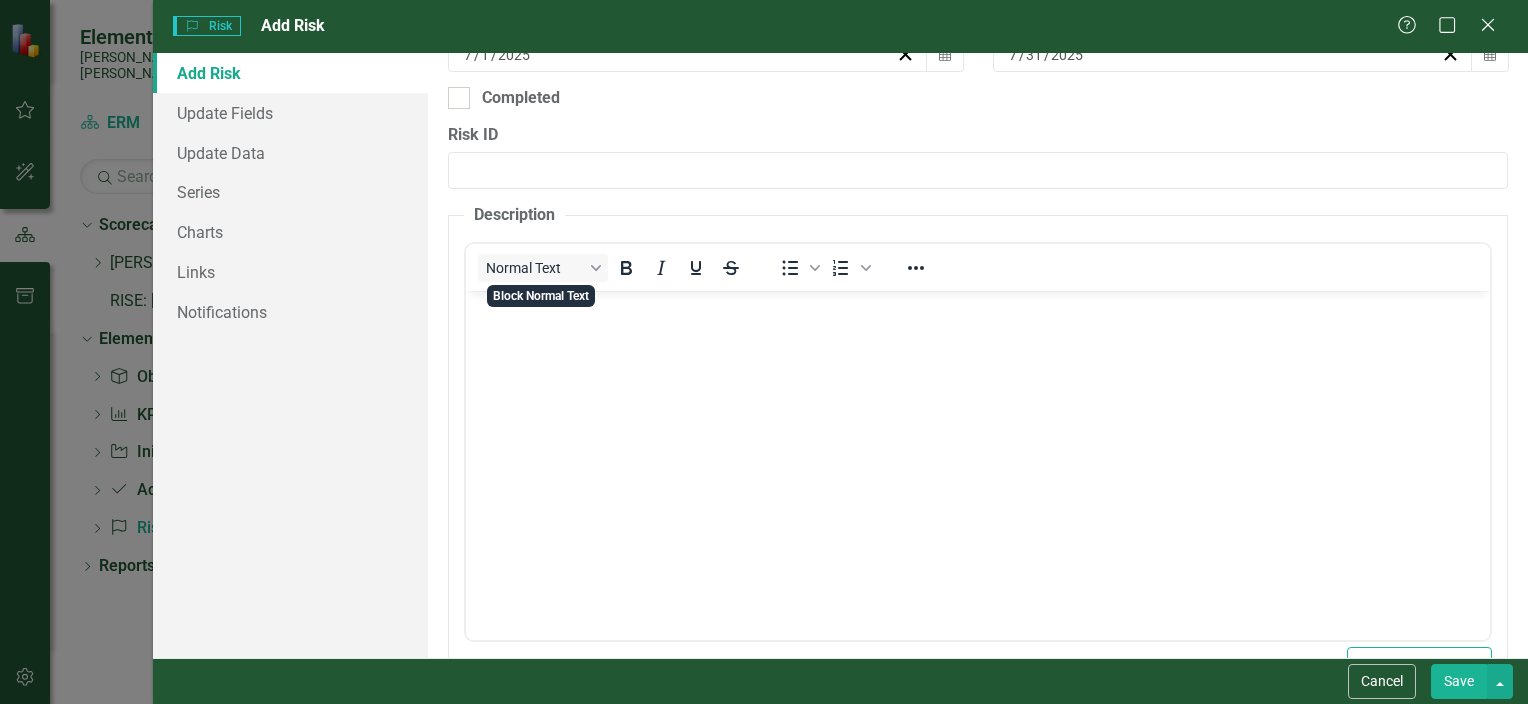 click at bounding box center [977, 440] 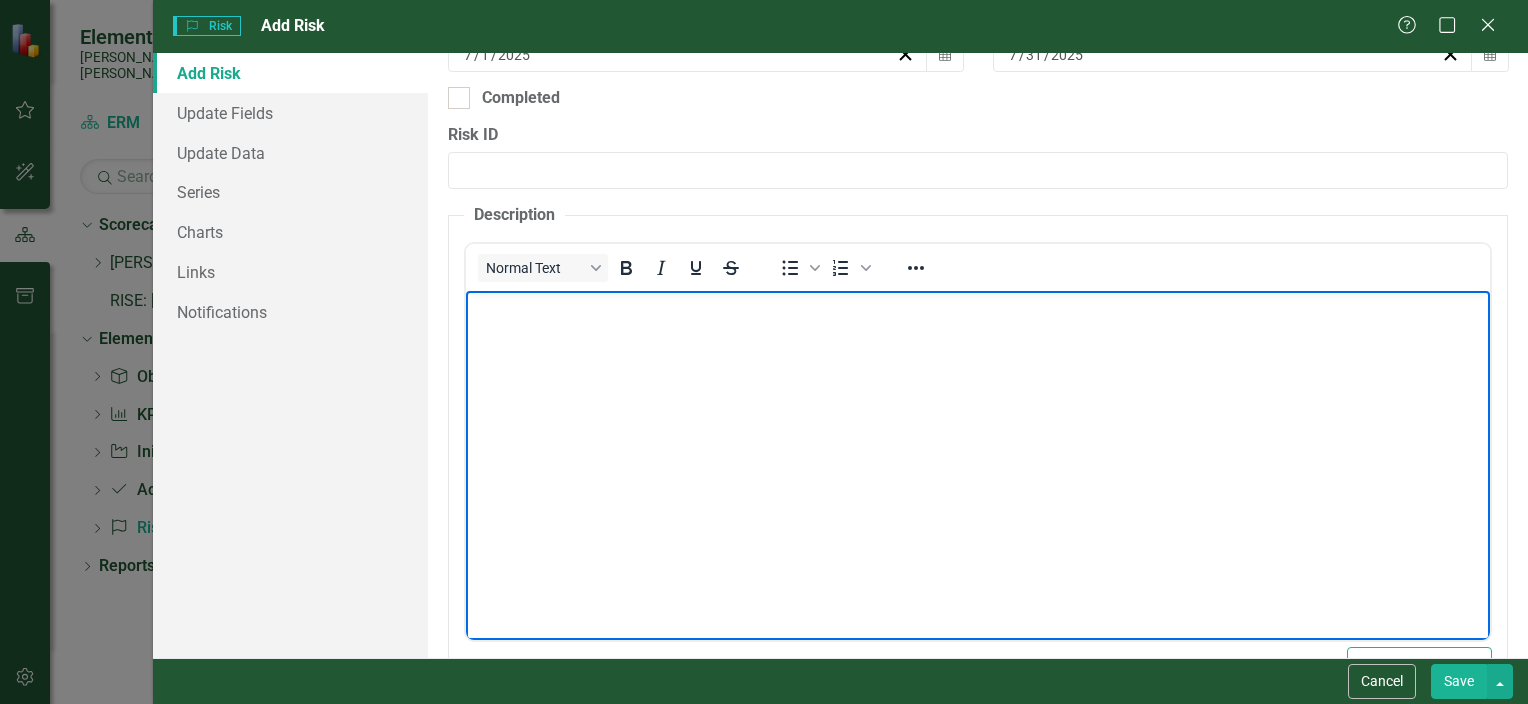 type 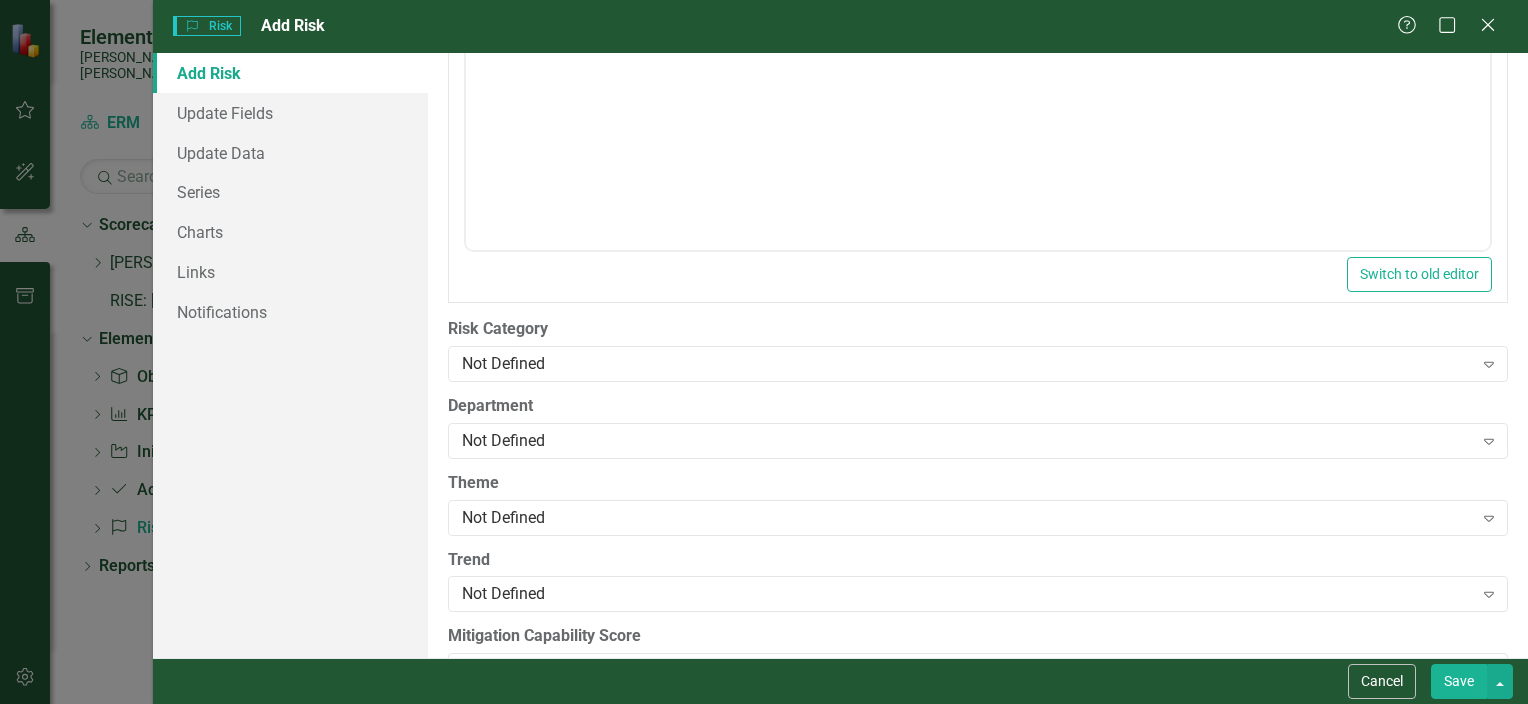 scroll, scrollTop: 956, scrollLeft: 0, axis: vertical 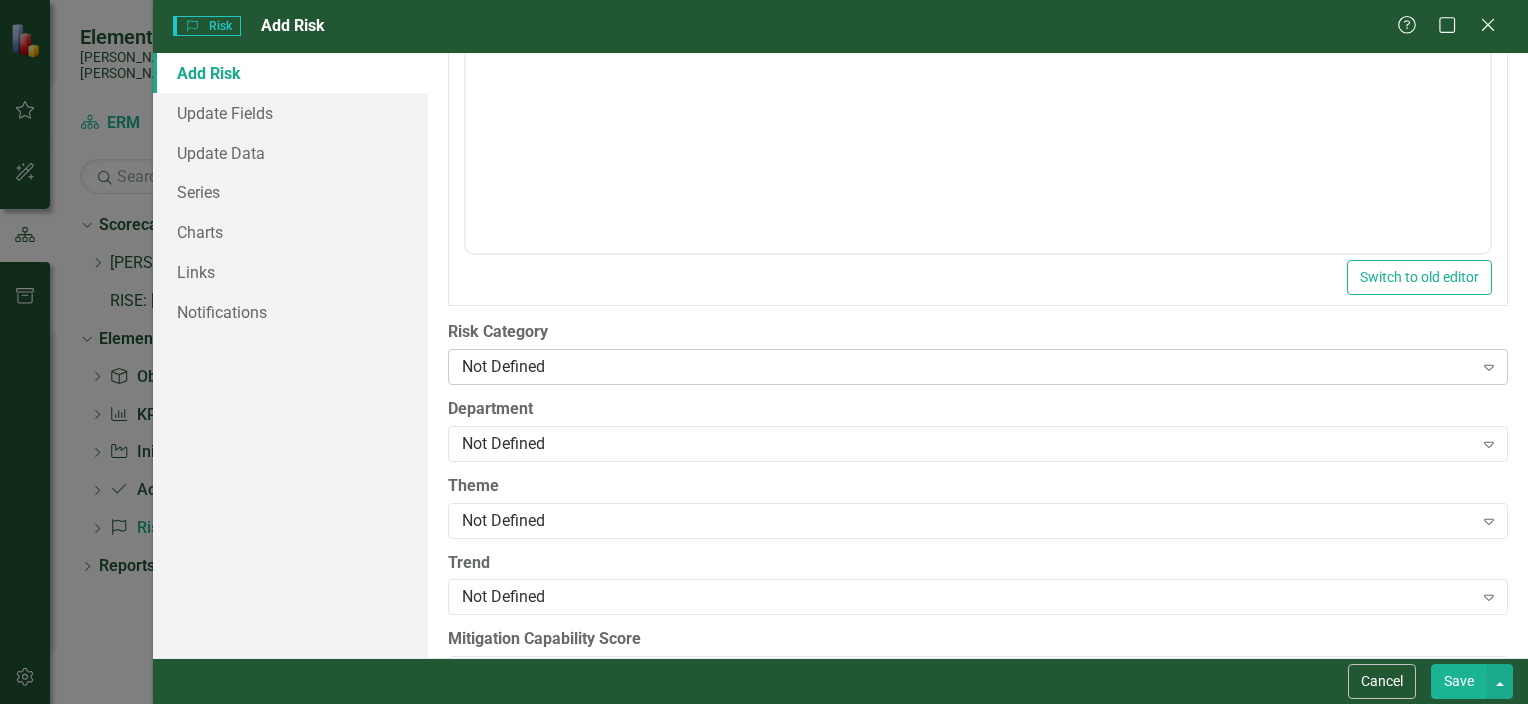 click on "Expand" 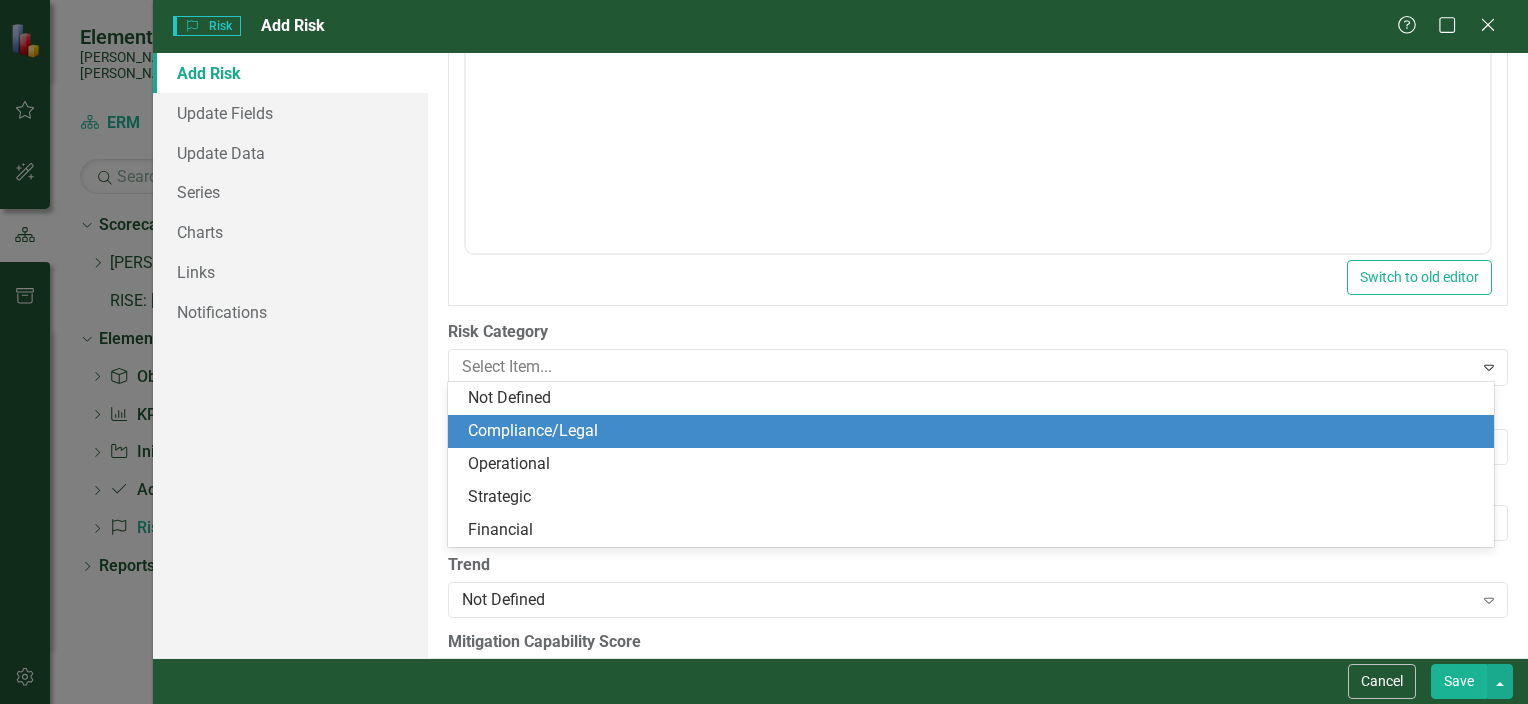 click on "Compliance/Legal" at bounding box center [975, 431] 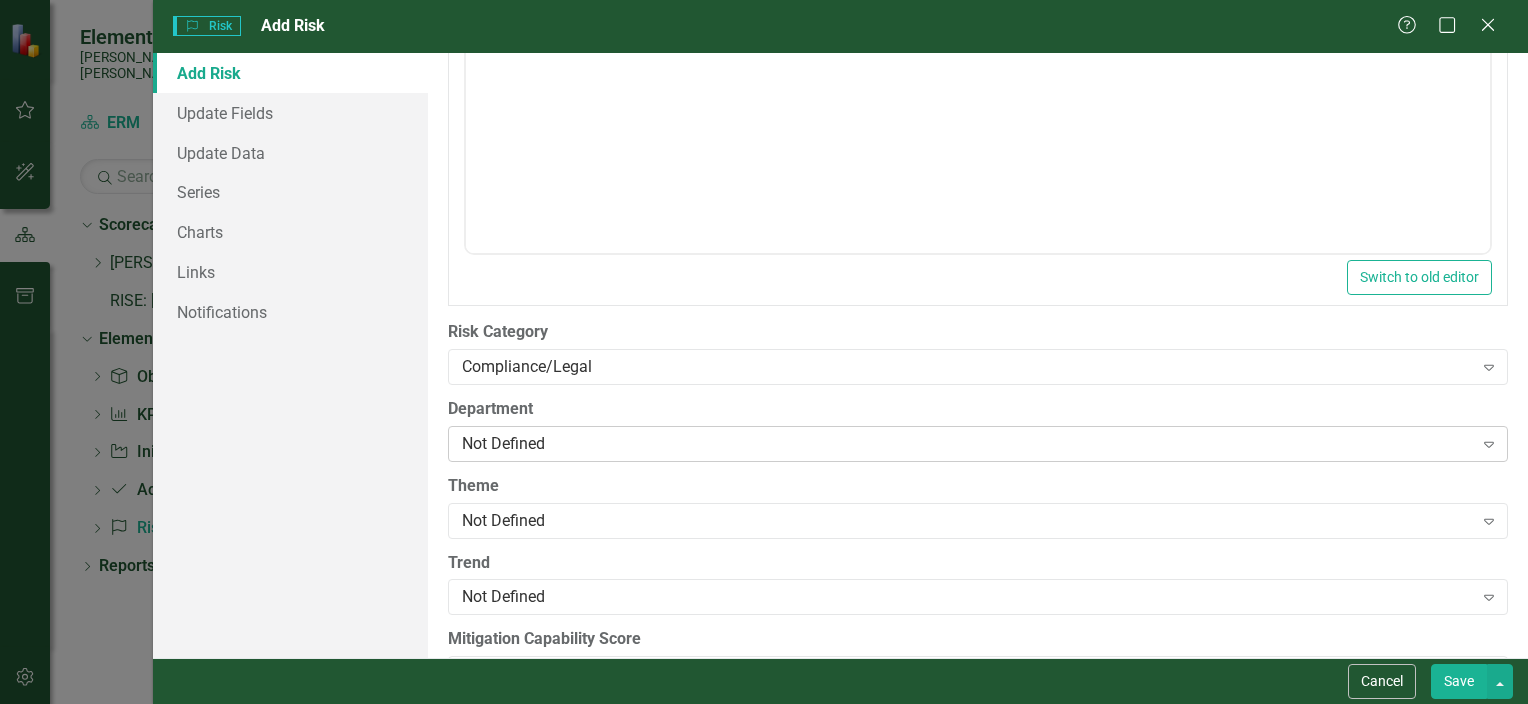 click on "Expand" 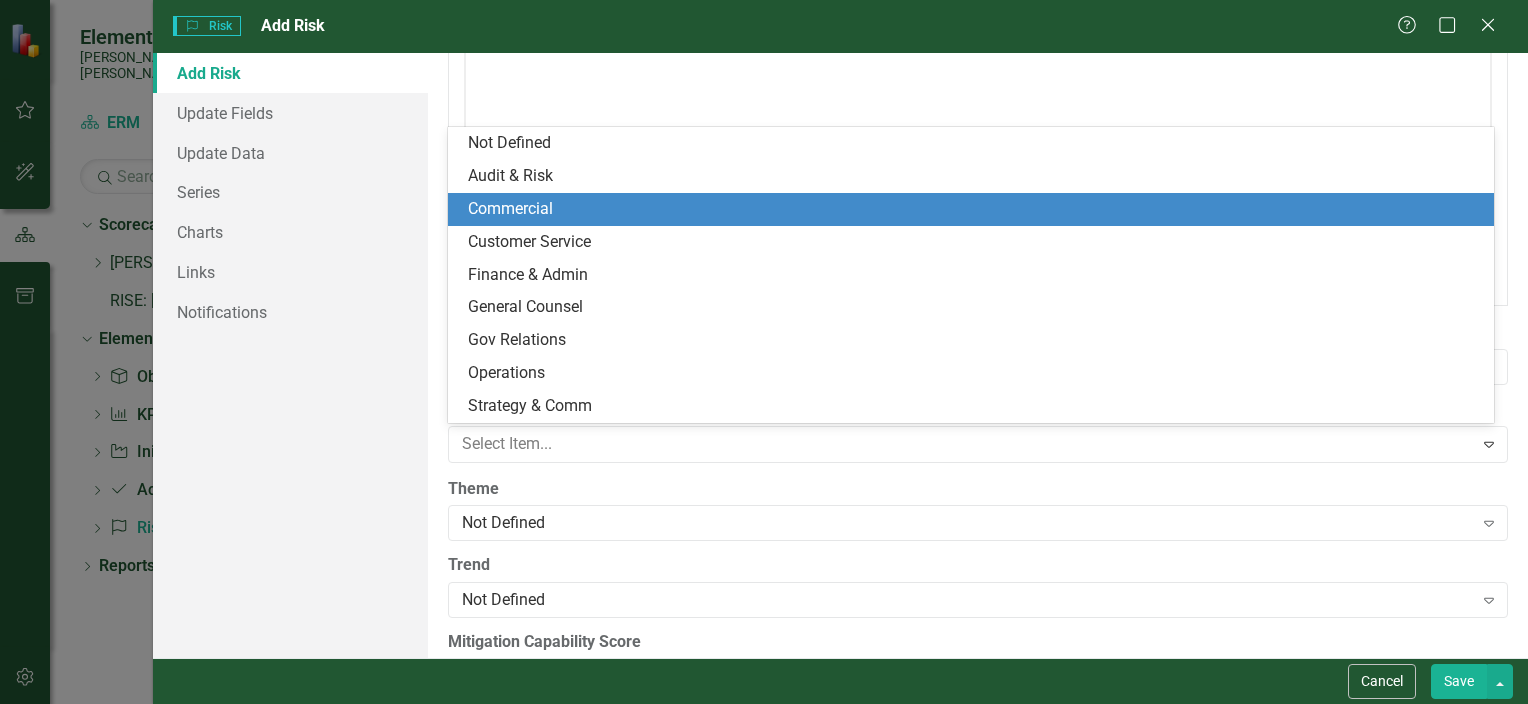 click on "Commercial" at bounding box center [975, 209] 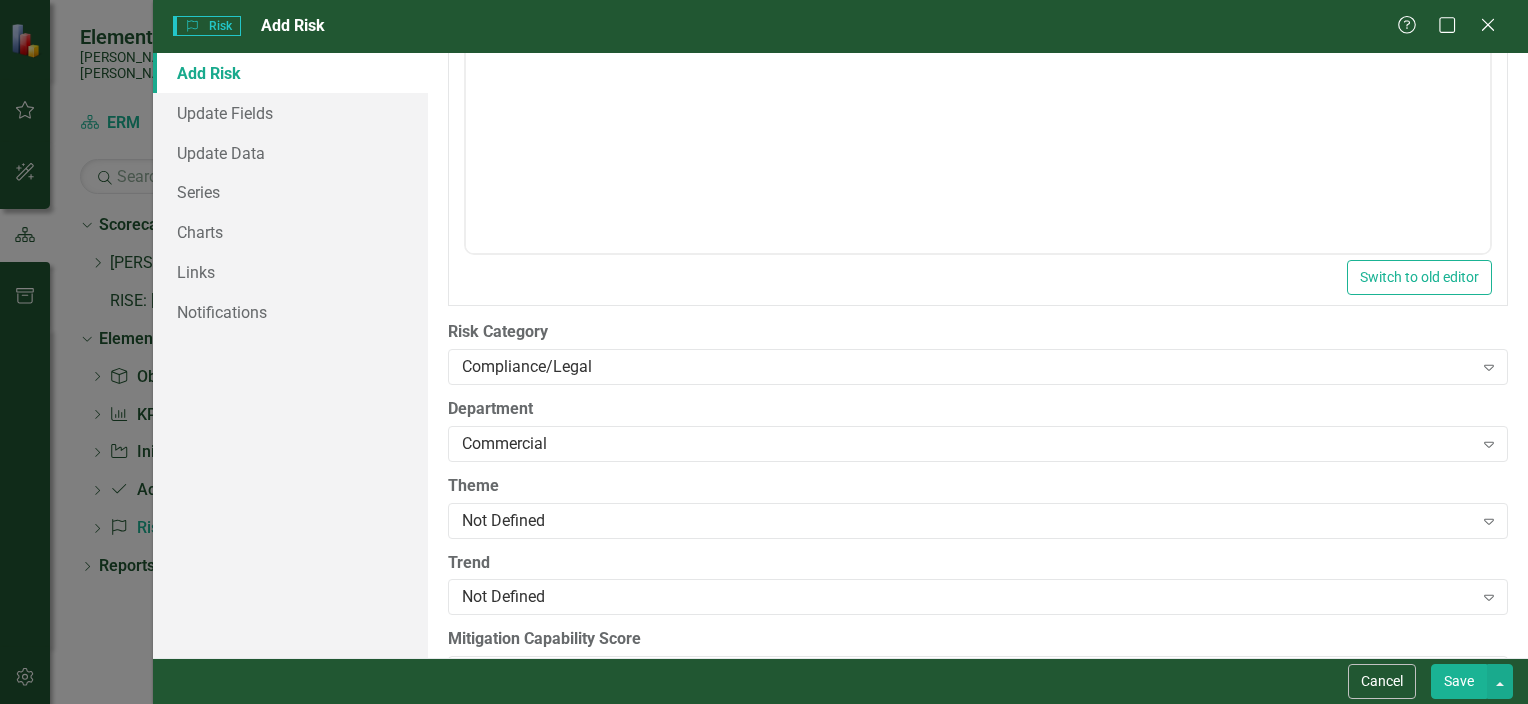 scroll, scrollTop: 1016, scrollLeft: 0, axis: vertical 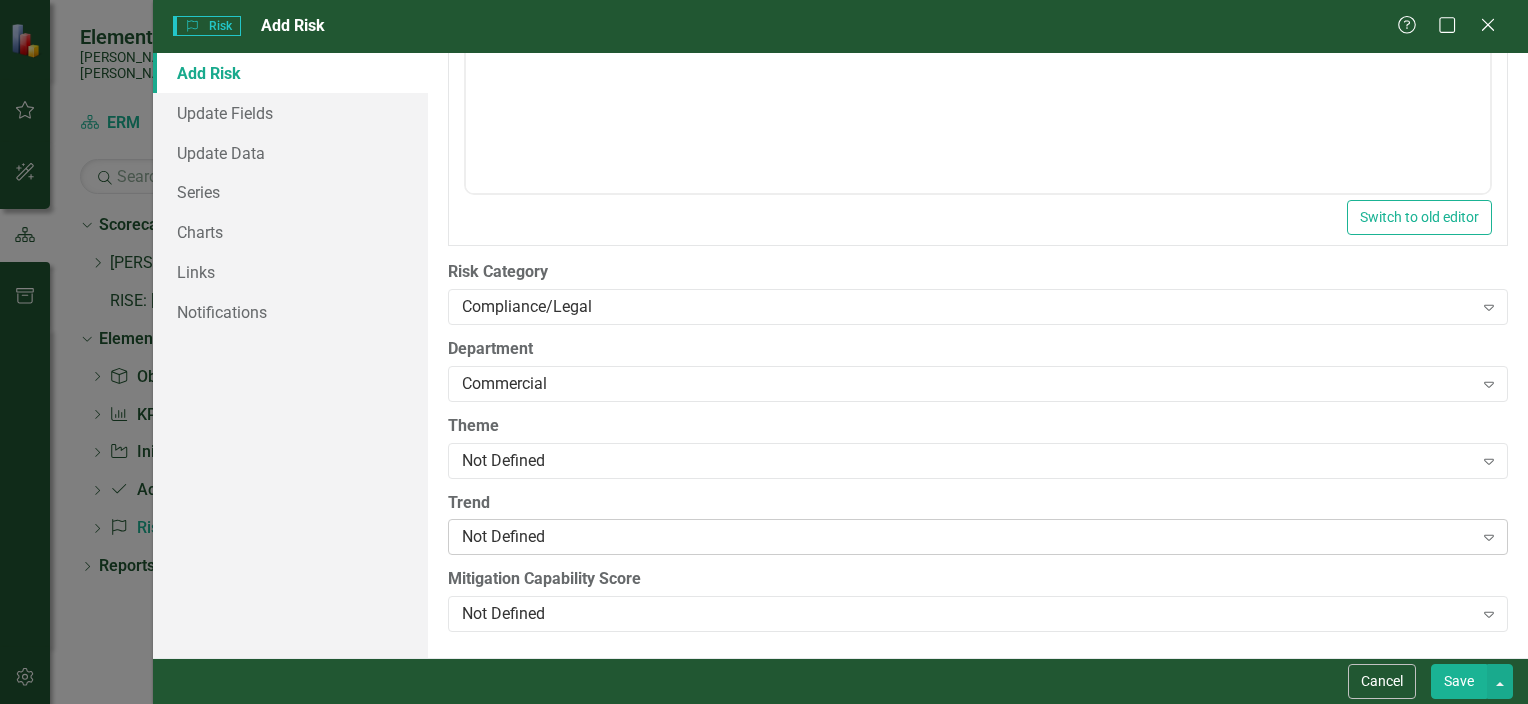 click on "Expand" 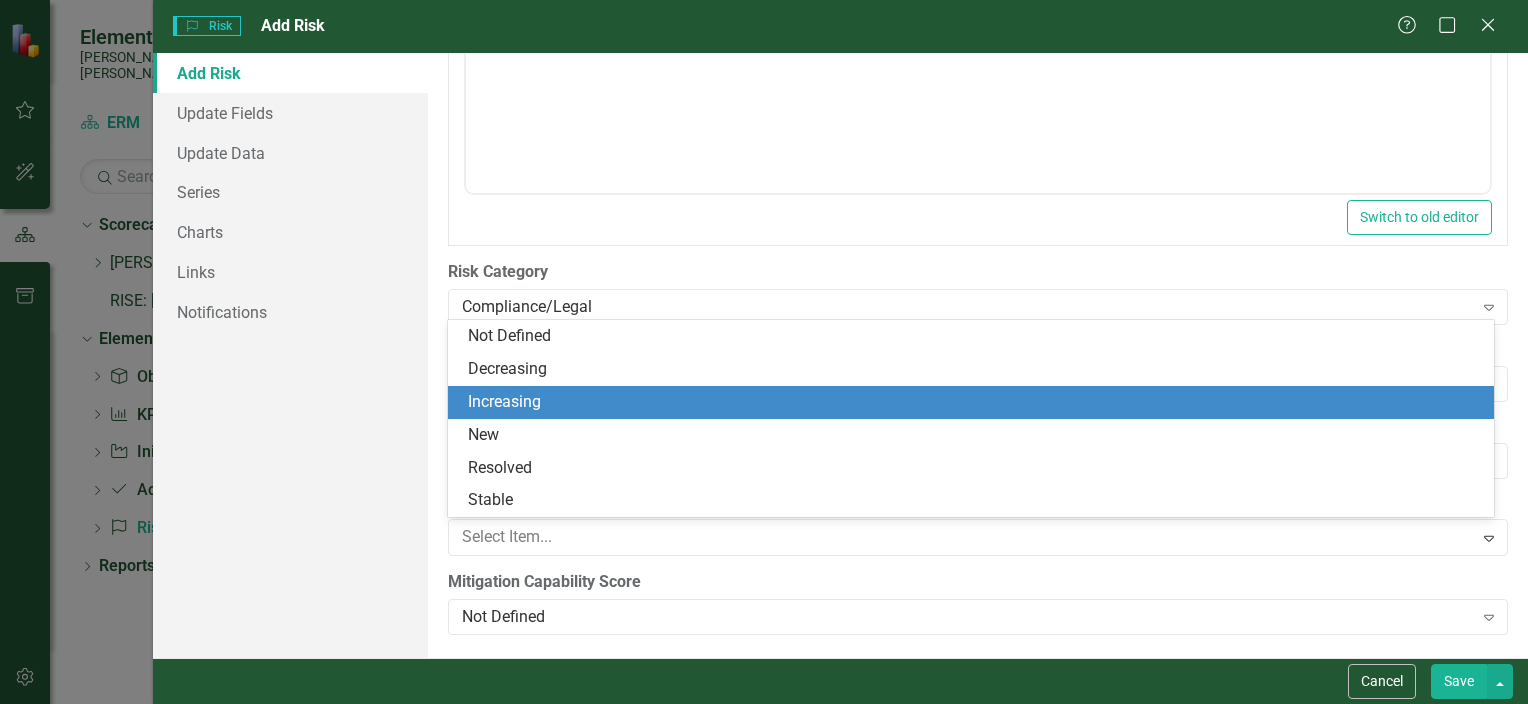 click on "Increasing" at bounding box center [975, 402] 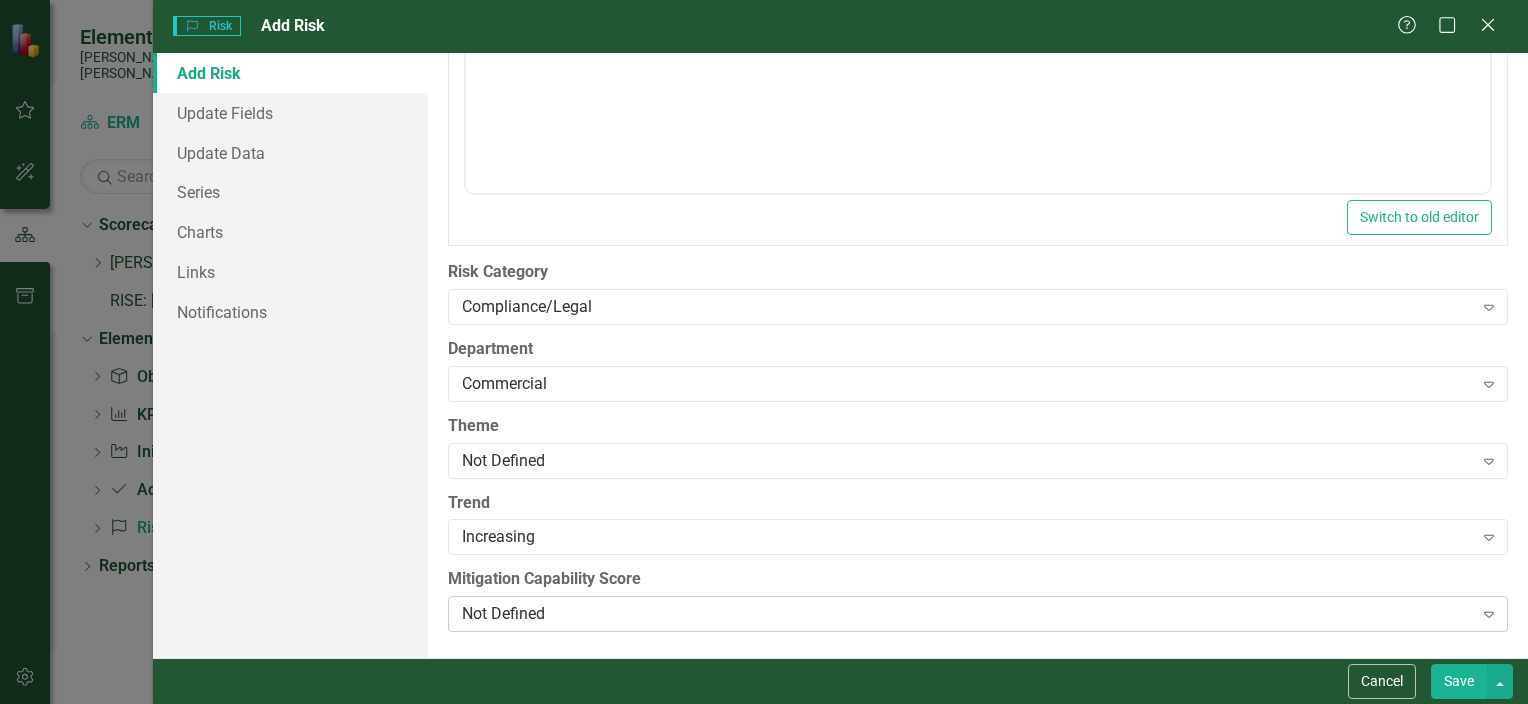 click on "Expand" 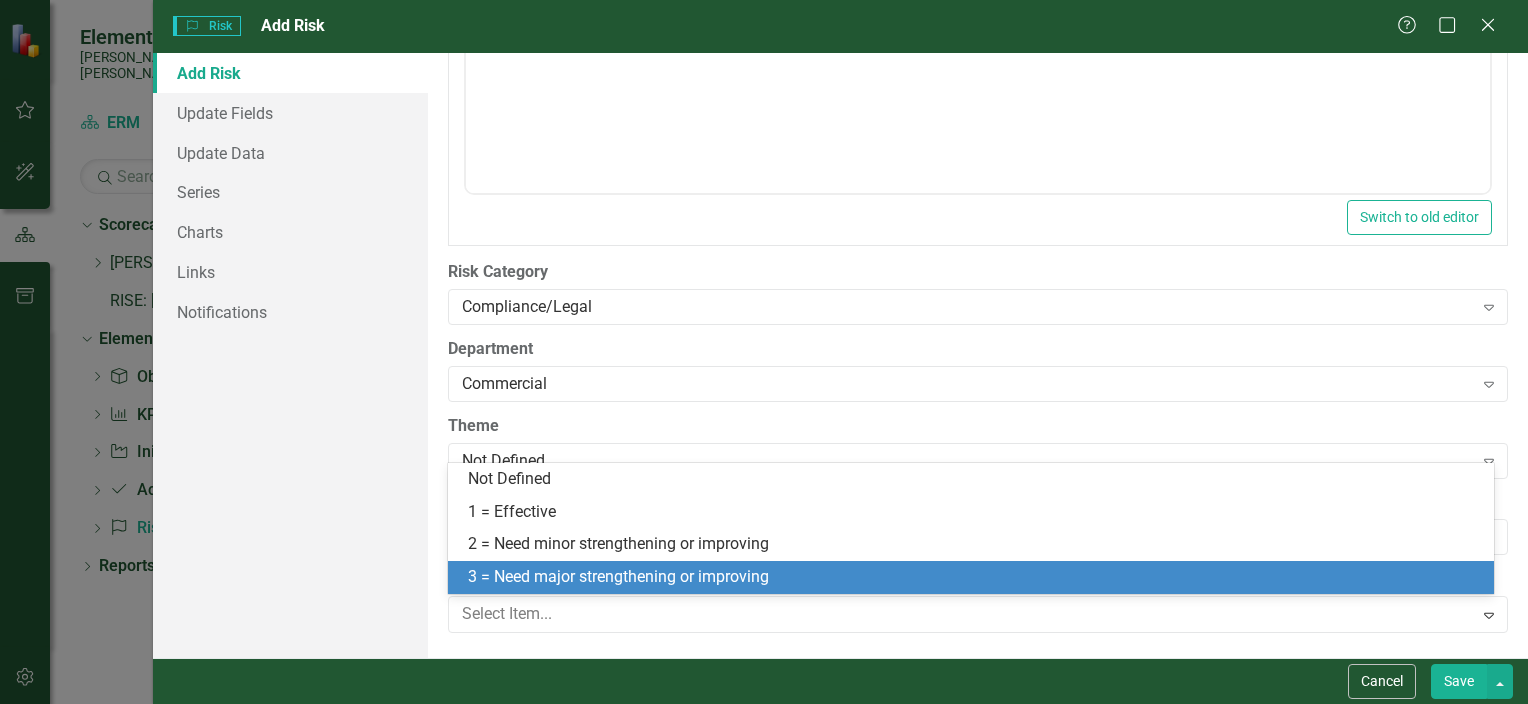 click on "3 = Need major strengthening or improving" at bounding box center [975, 577] 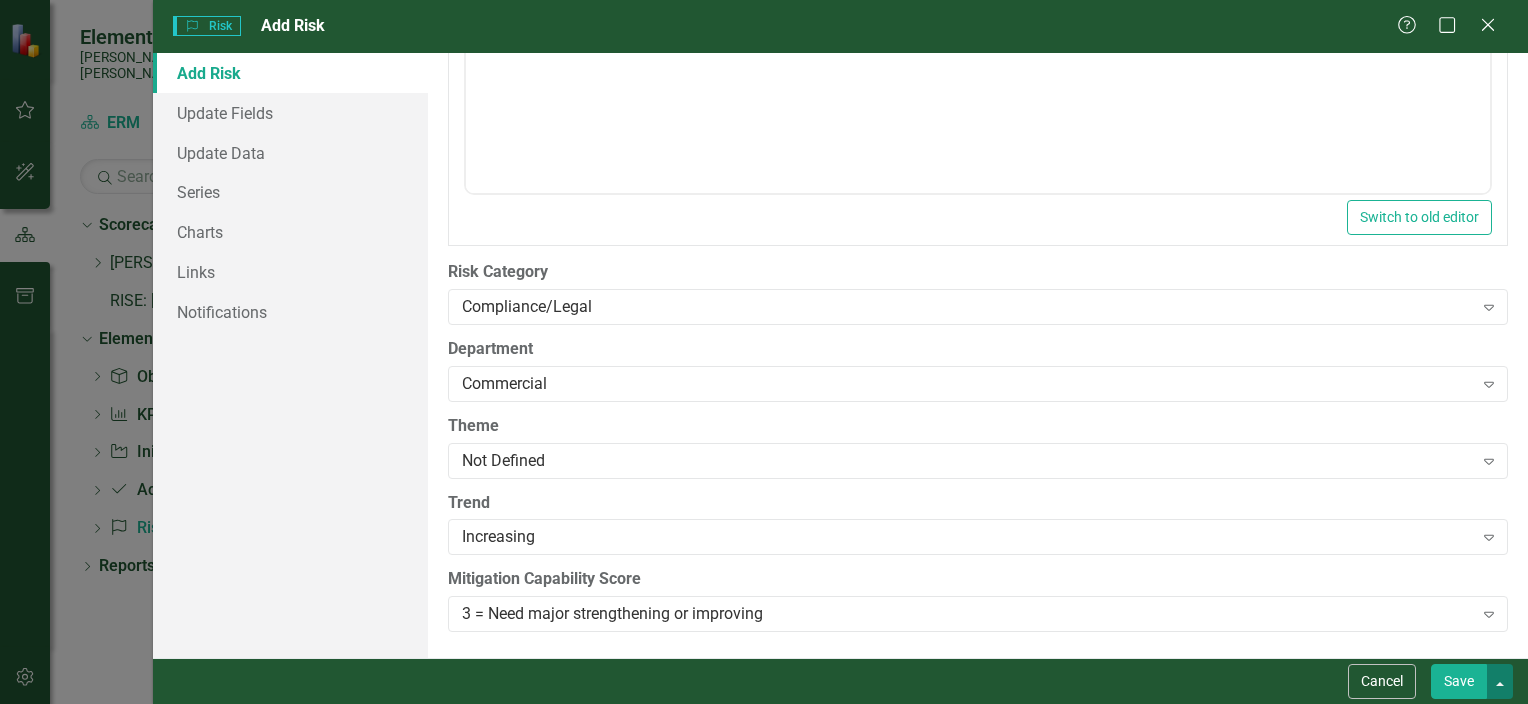 click at bounding box center (1500, 681) 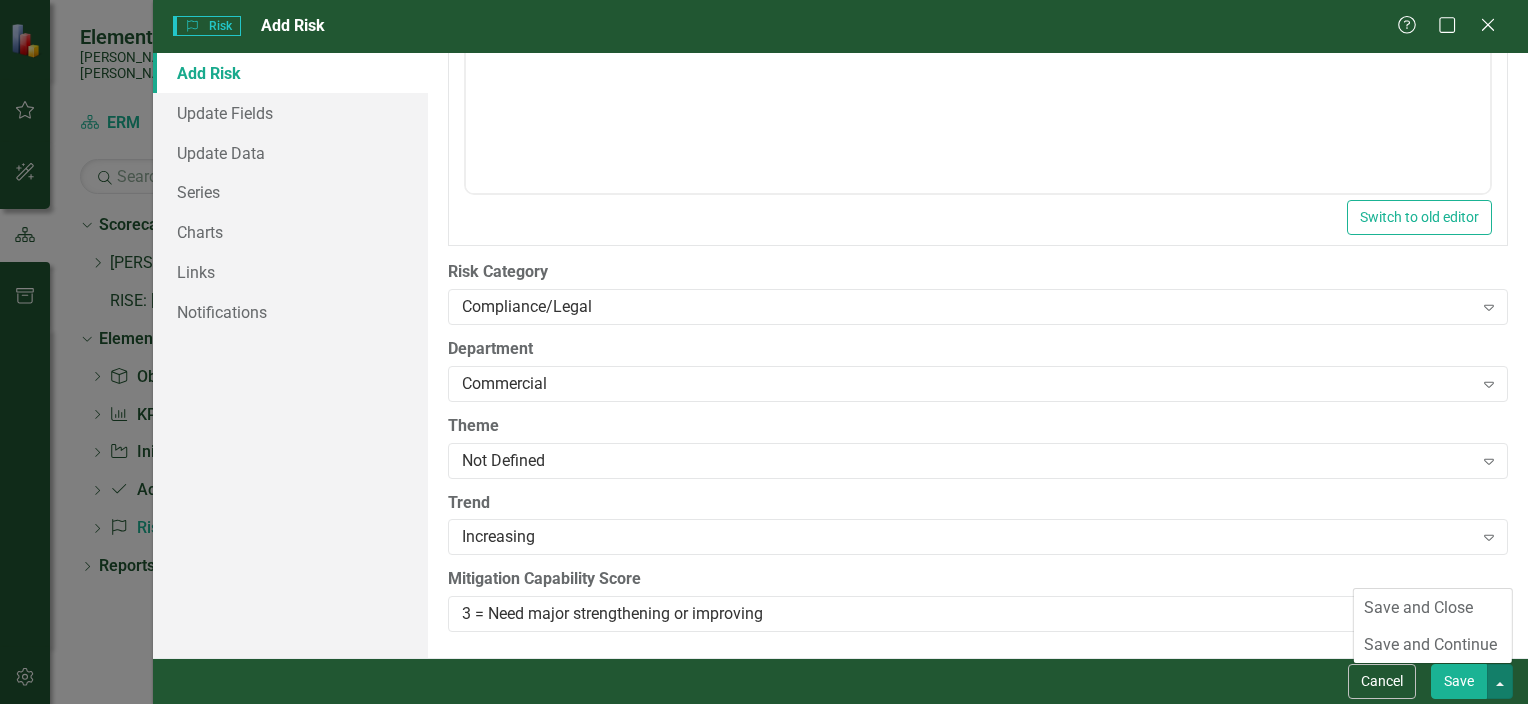 click on "Save" at bounding box center [1459, 681] 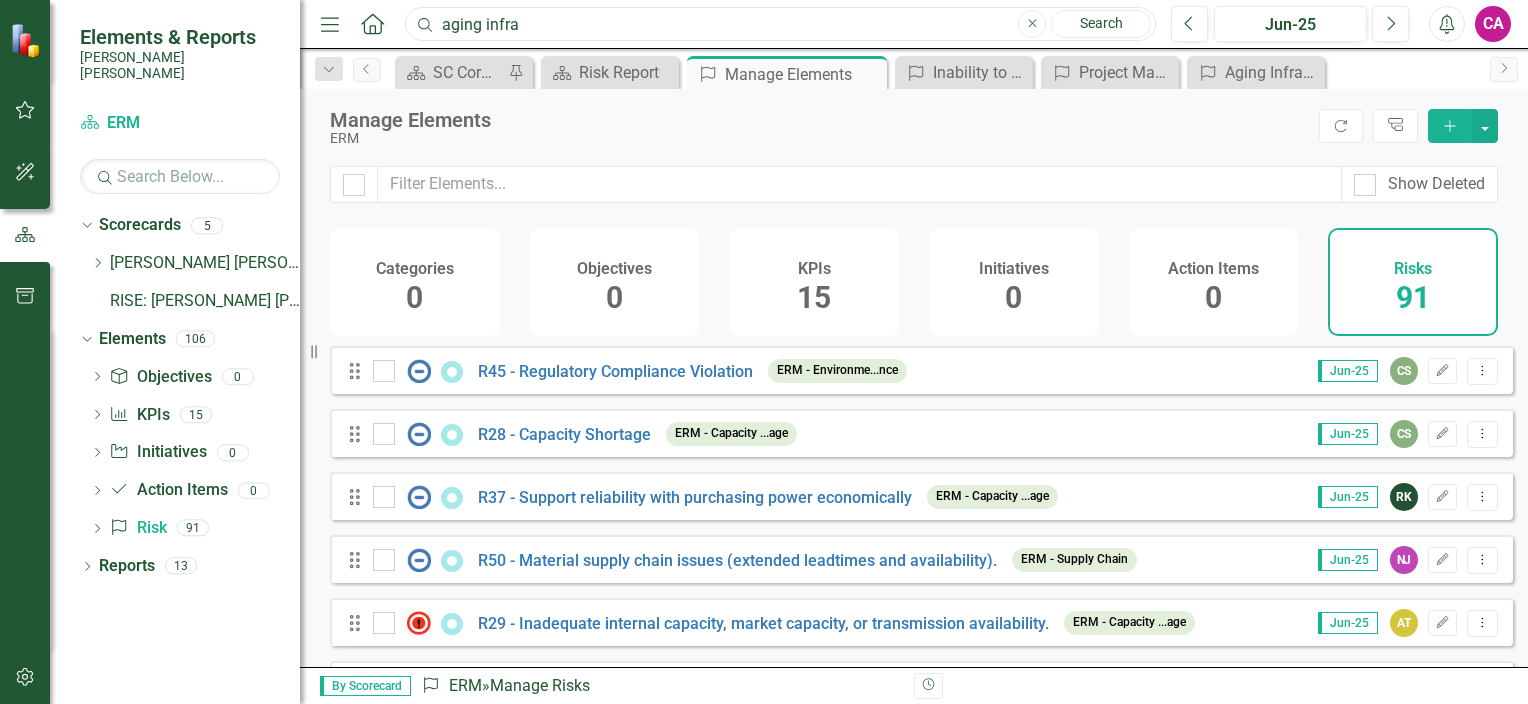drag, startPoint x: 507, startPoint y: 30, endPoint x: 416, endPoint y: 22, distance: 91.350975 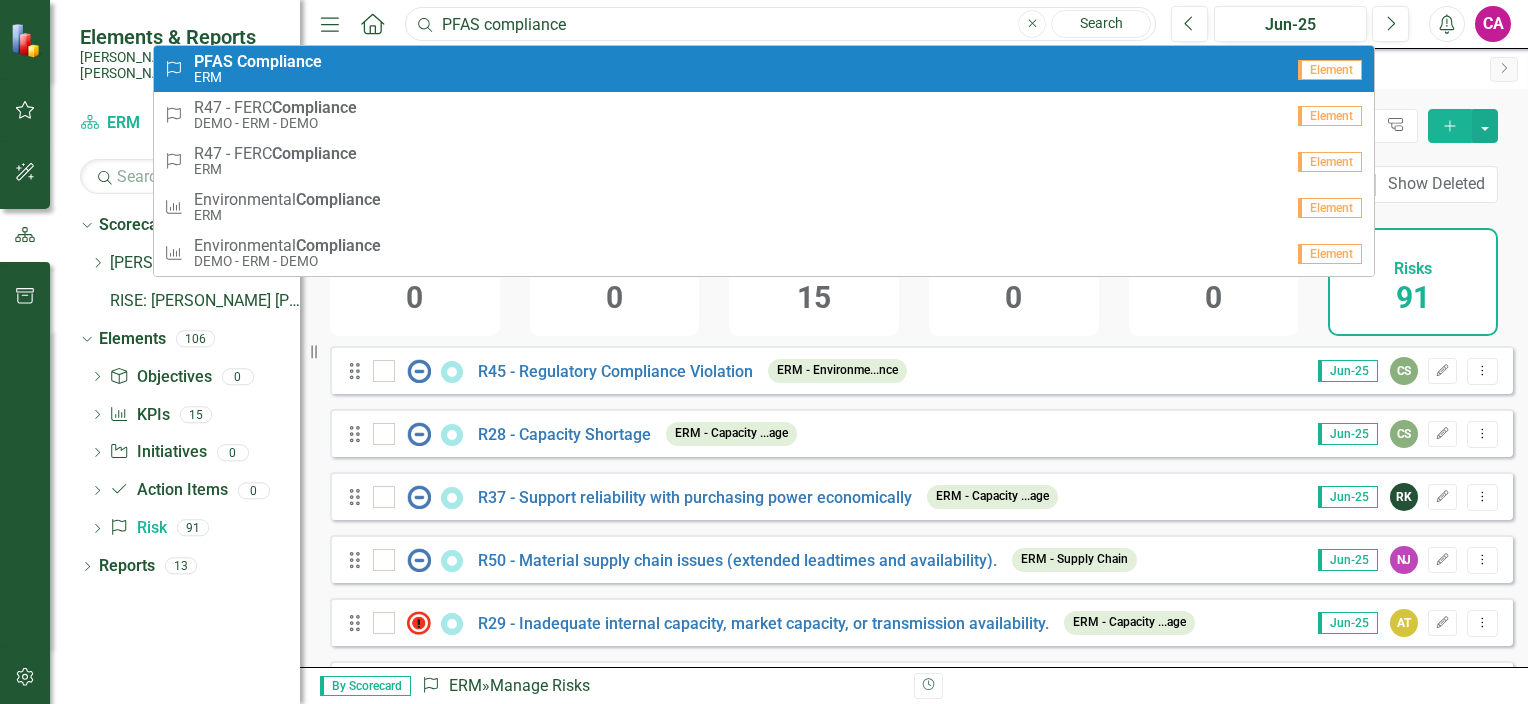 type on "PFAS compliance" 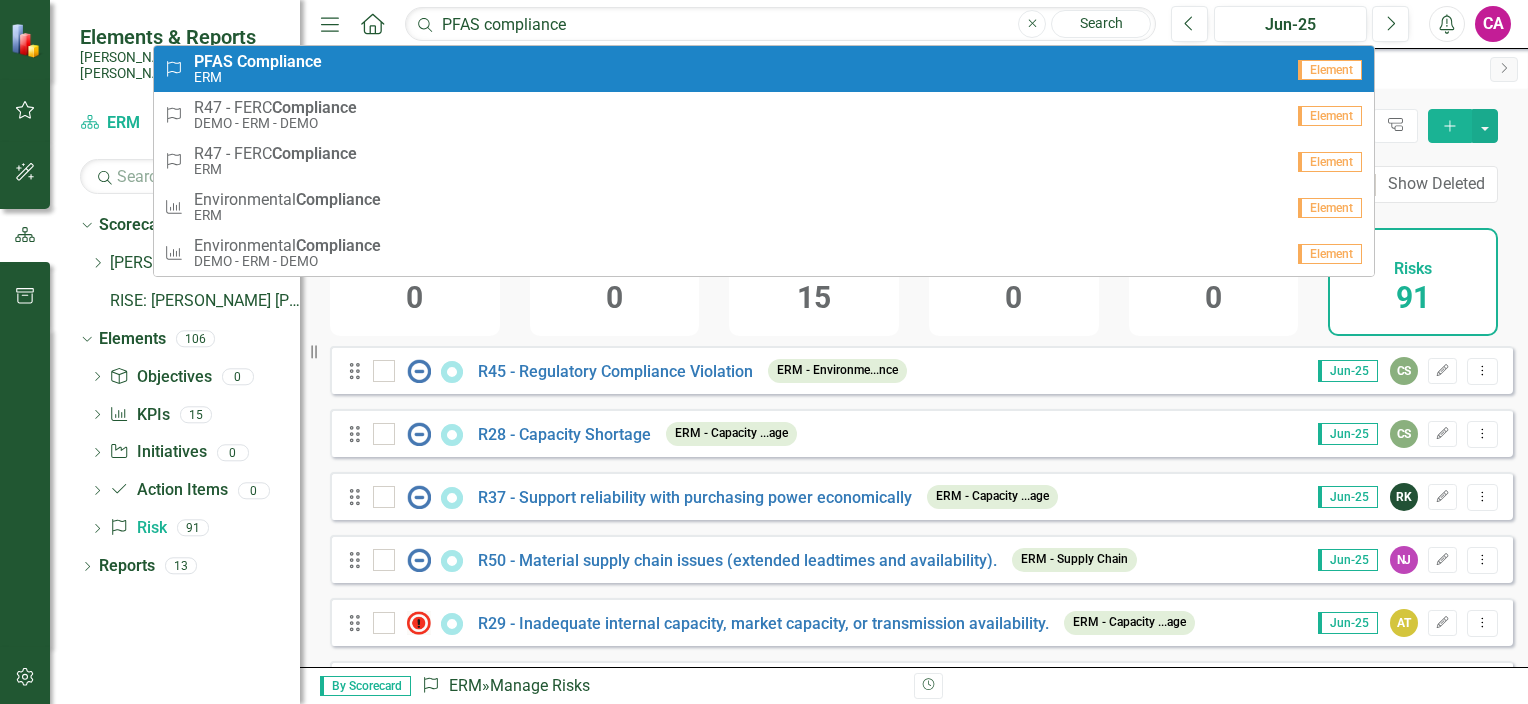 click on "Risk PFAS   Compliance ERM" at bounding box center (723, 69) 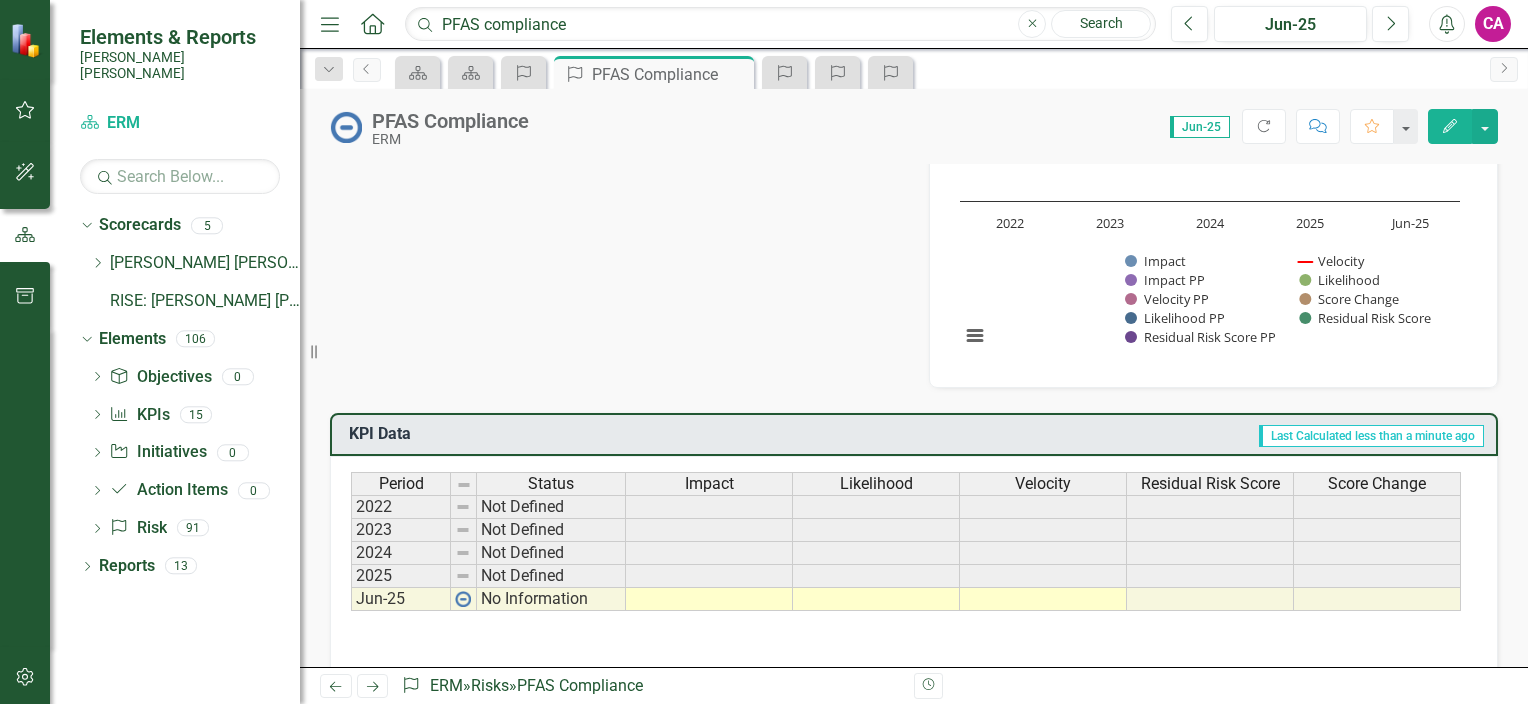 scroll, scrollTop: 208, scrollLeft: 0, axis: vertical 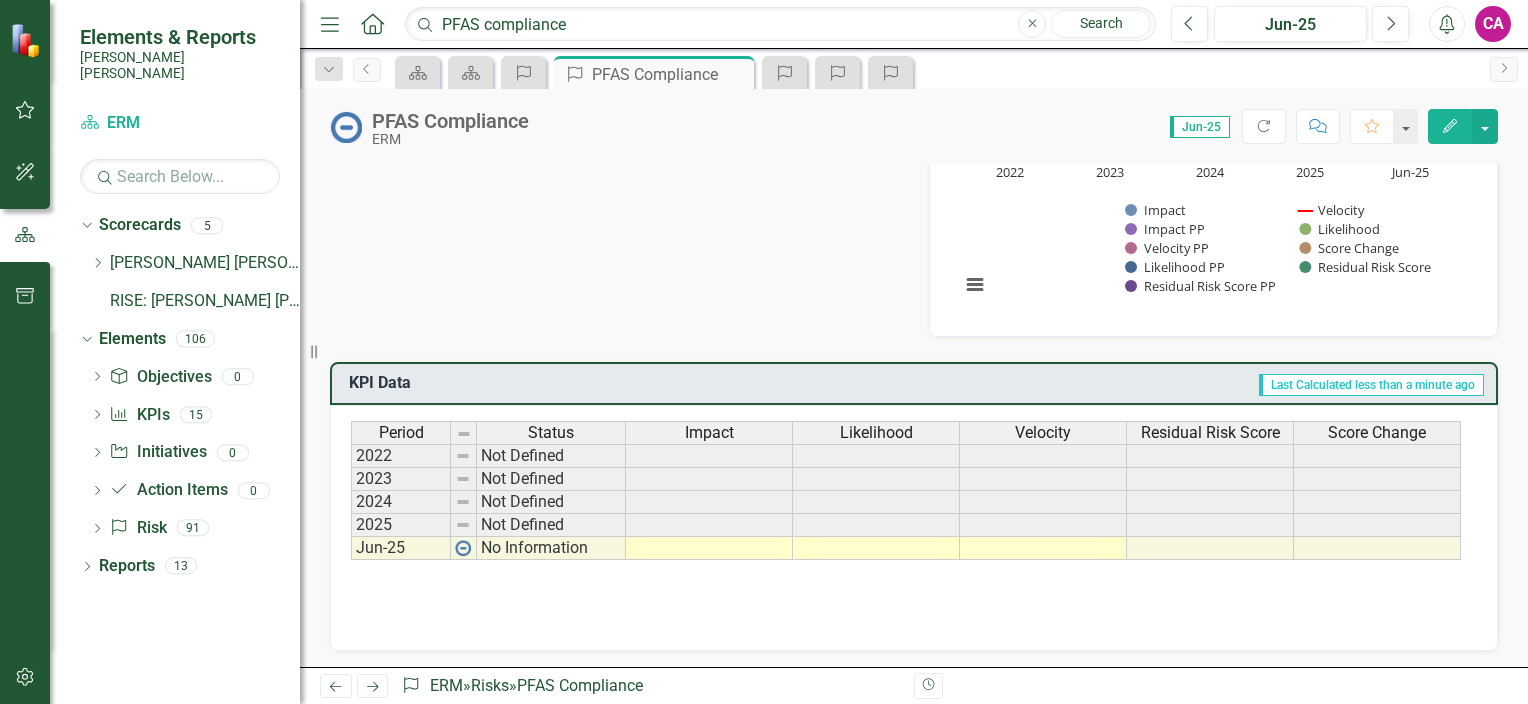 click at bounding box center (709, 548) 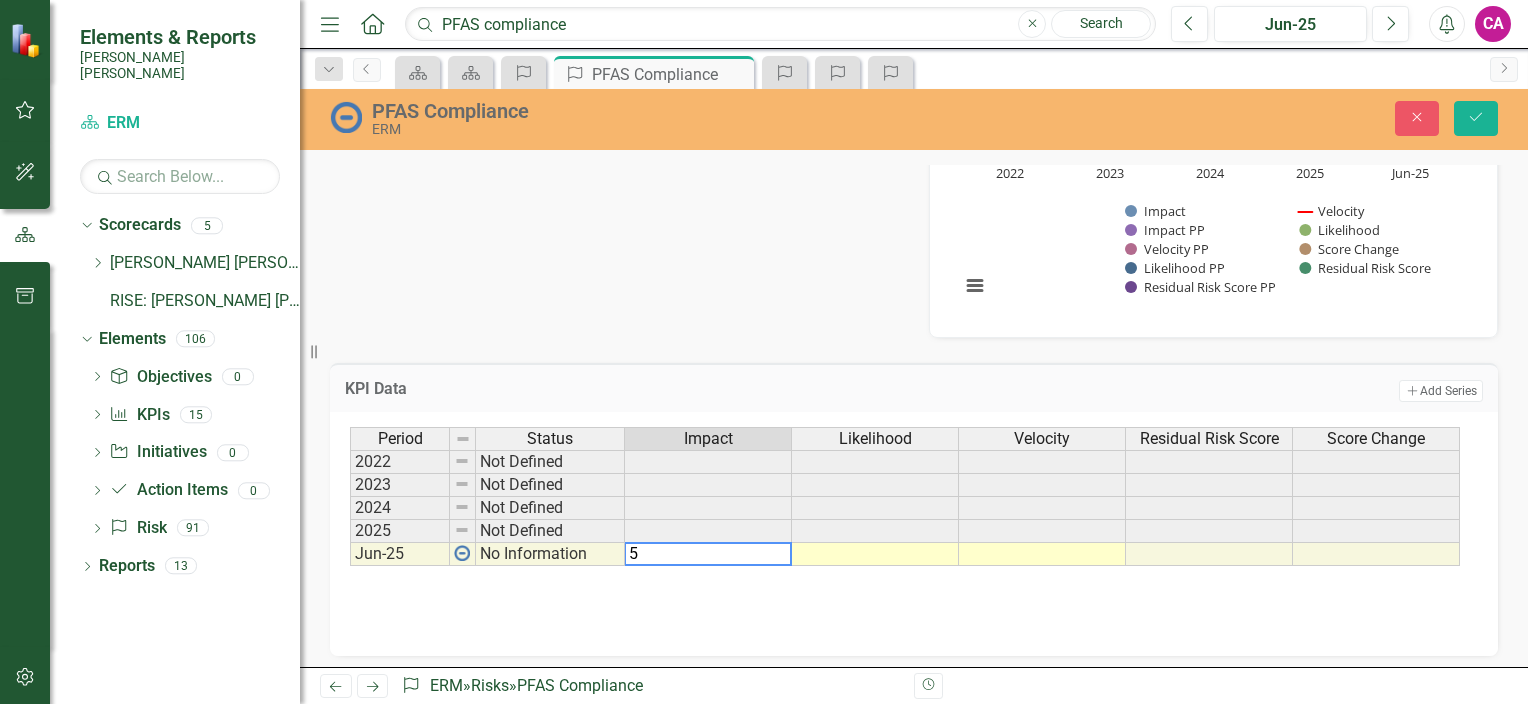 type on "5" 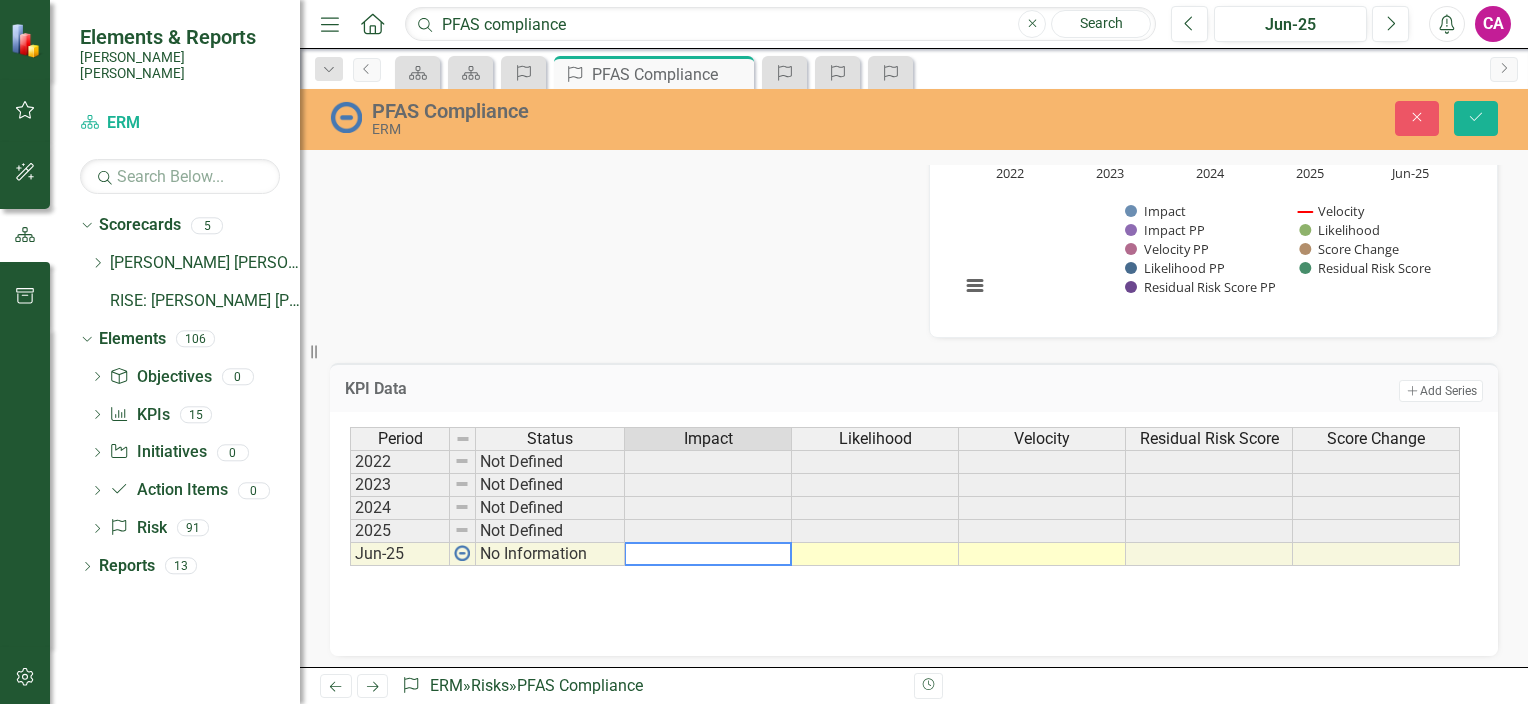 click at bounding box center [875, 554] 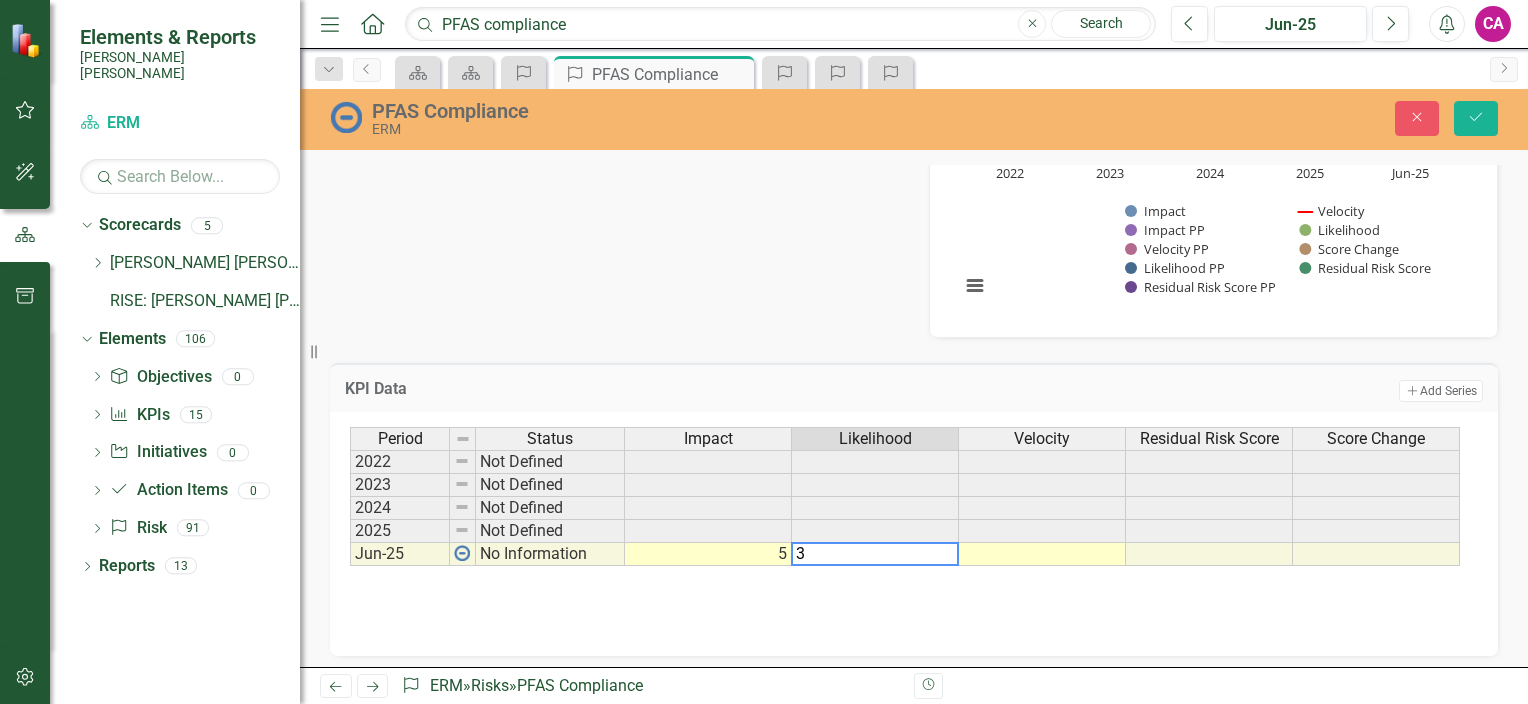 type on "3" 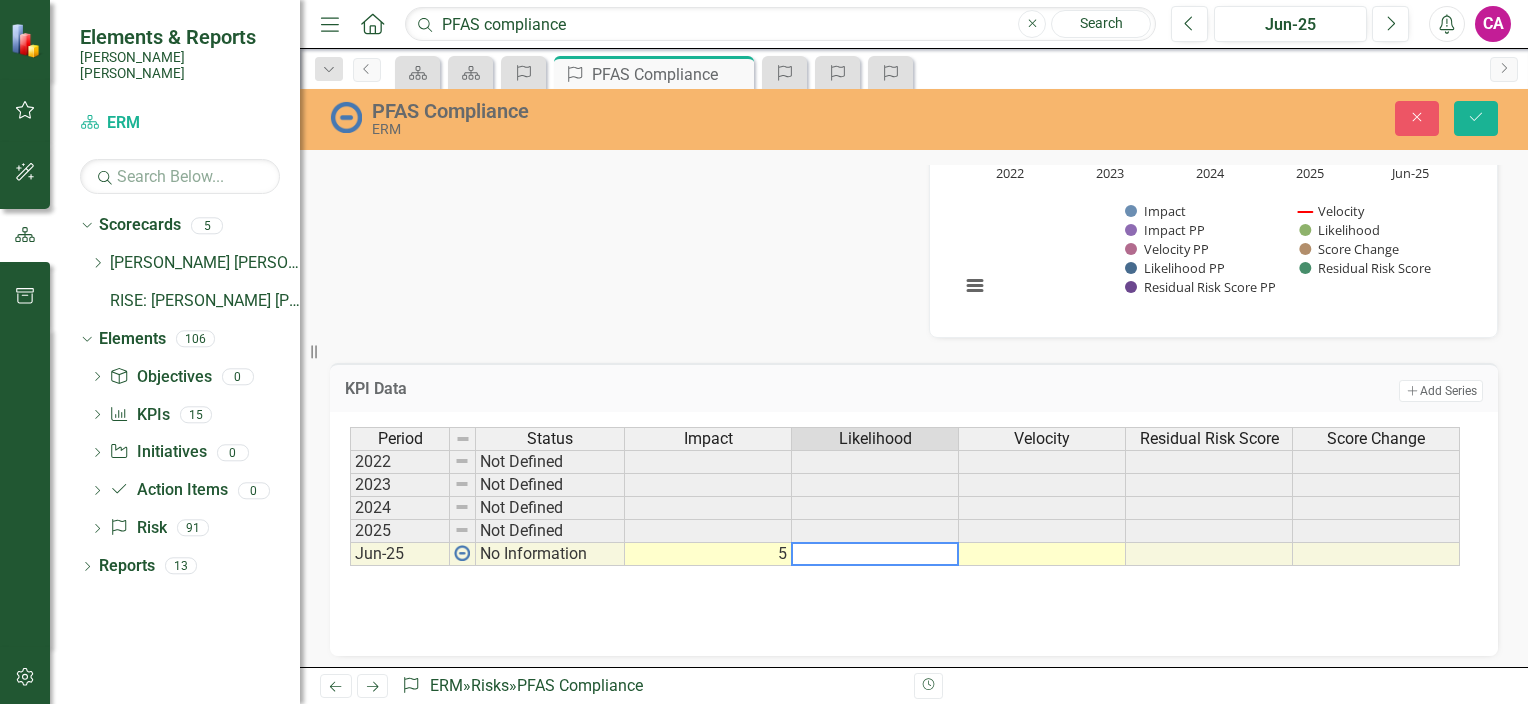 click at bounding box center (1042, 554) 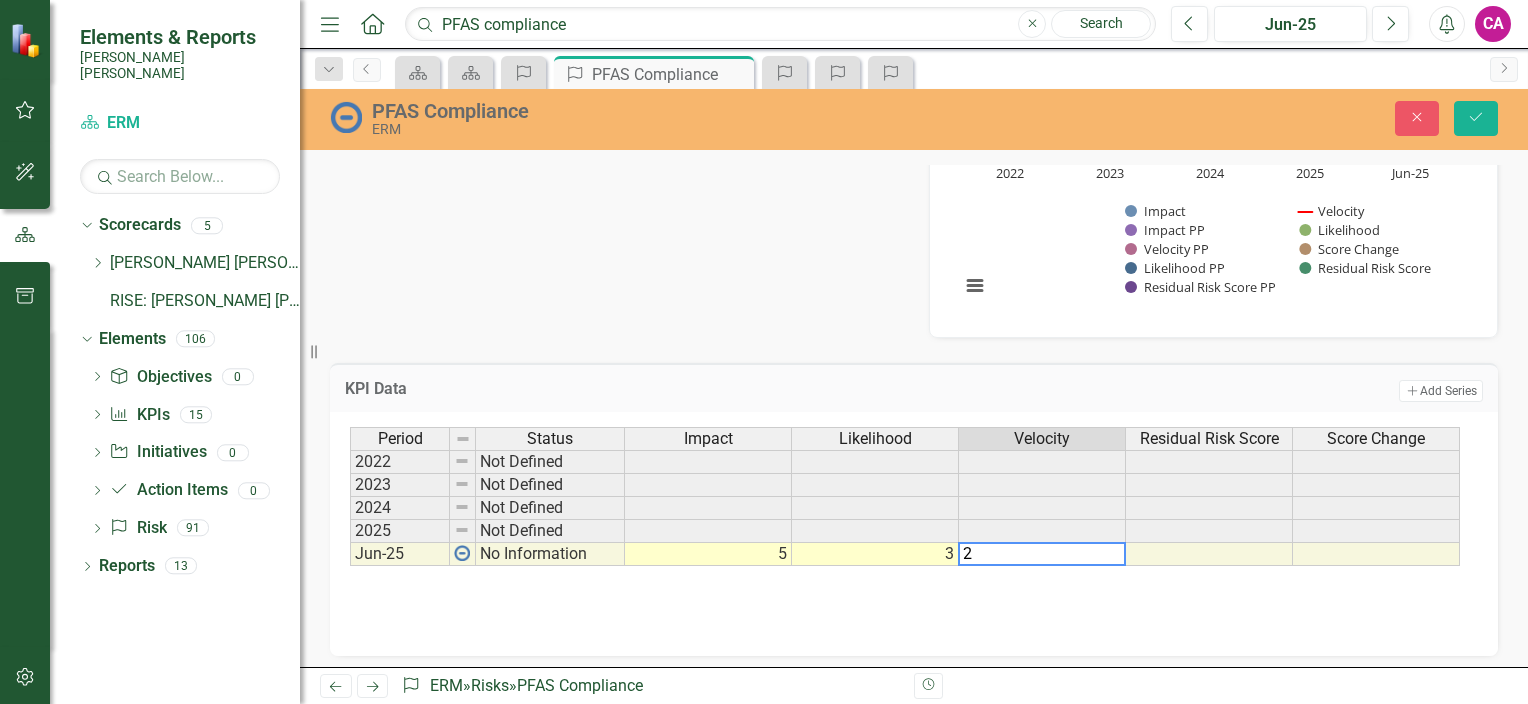 type on "2" 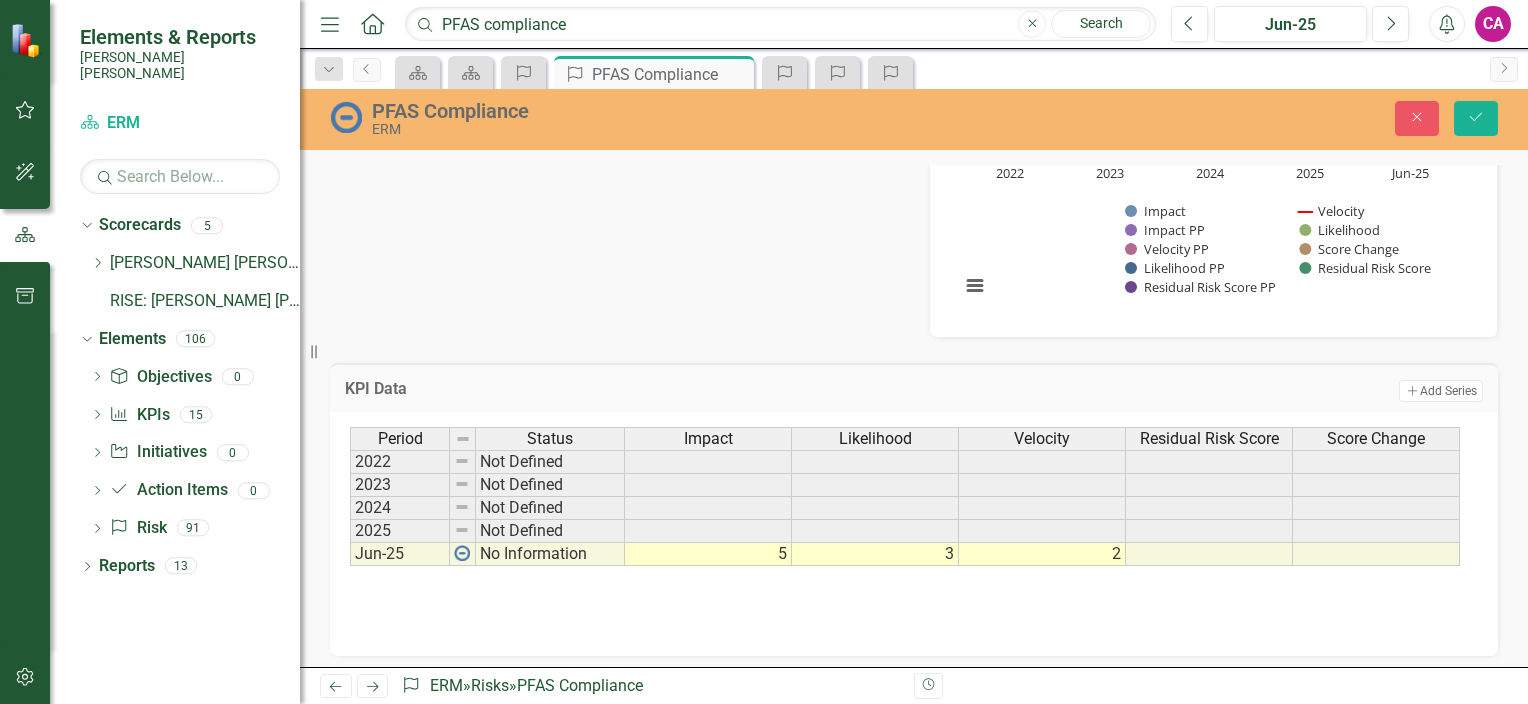 click on "Period Status Impact Likelihood Velocity Residual Risk Score Score Change 2022 Not Defined 2023 Not Defined 2024 Not Defined 2025 Not Defined Jun-25 No Information 5 3 2 Period Status Impact Likelihood Velocity Residual Risk Score Score Change Period Status 2022 Not Defined 2023 Not Defined 2024 Not Defined 2025 Not Defined Jun-25 No Information Period Status 2" at bounding box center [914, 527] 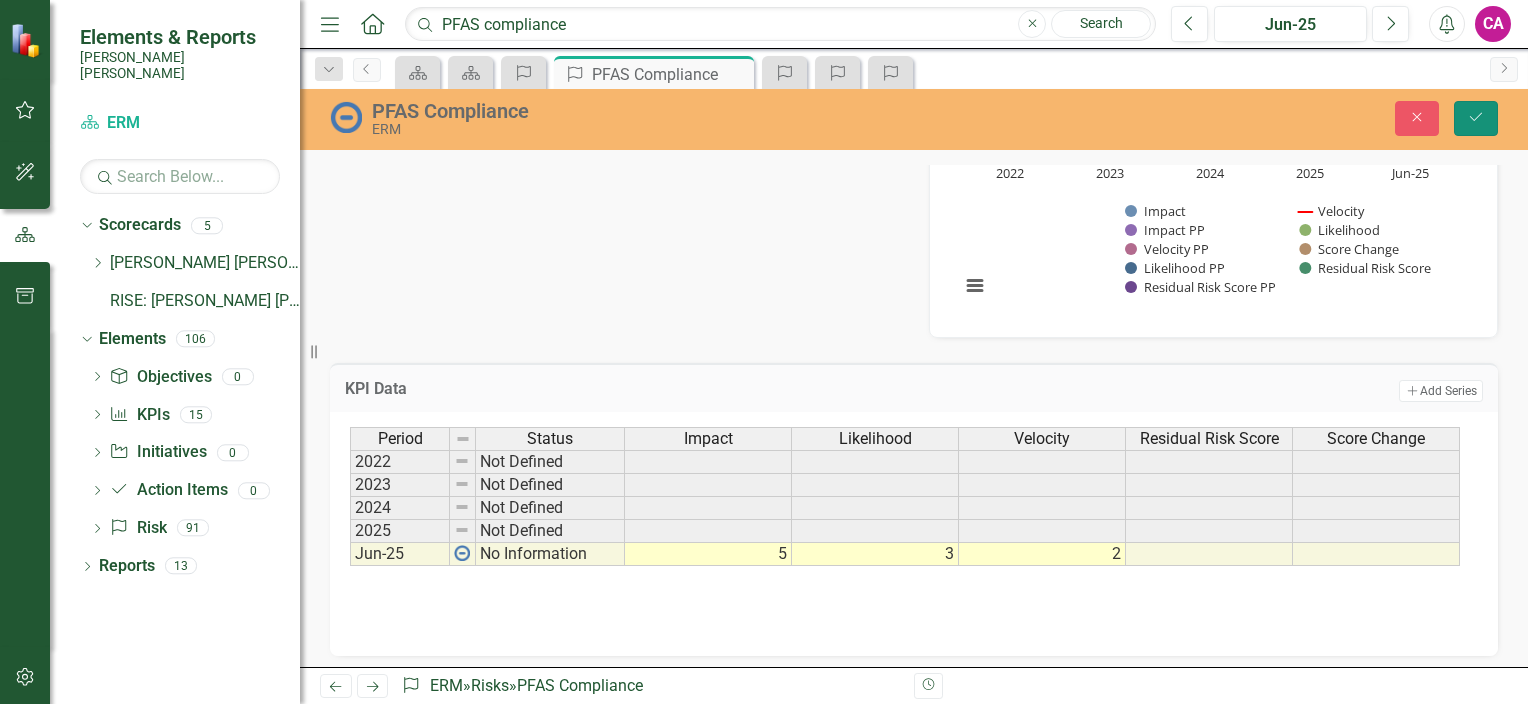 click on "Save" 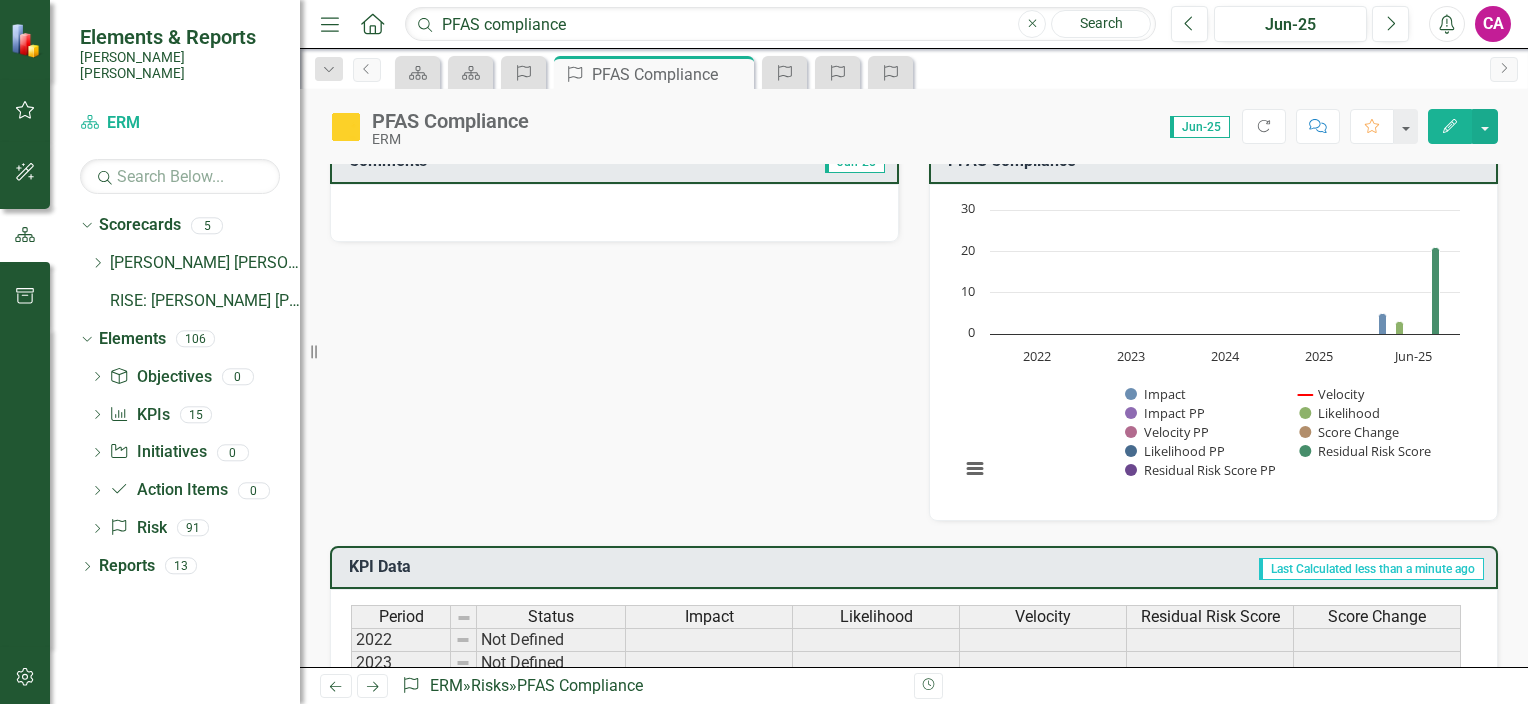 scroll, scrollTop: 5, scrollLeft: 0, axis: vertical 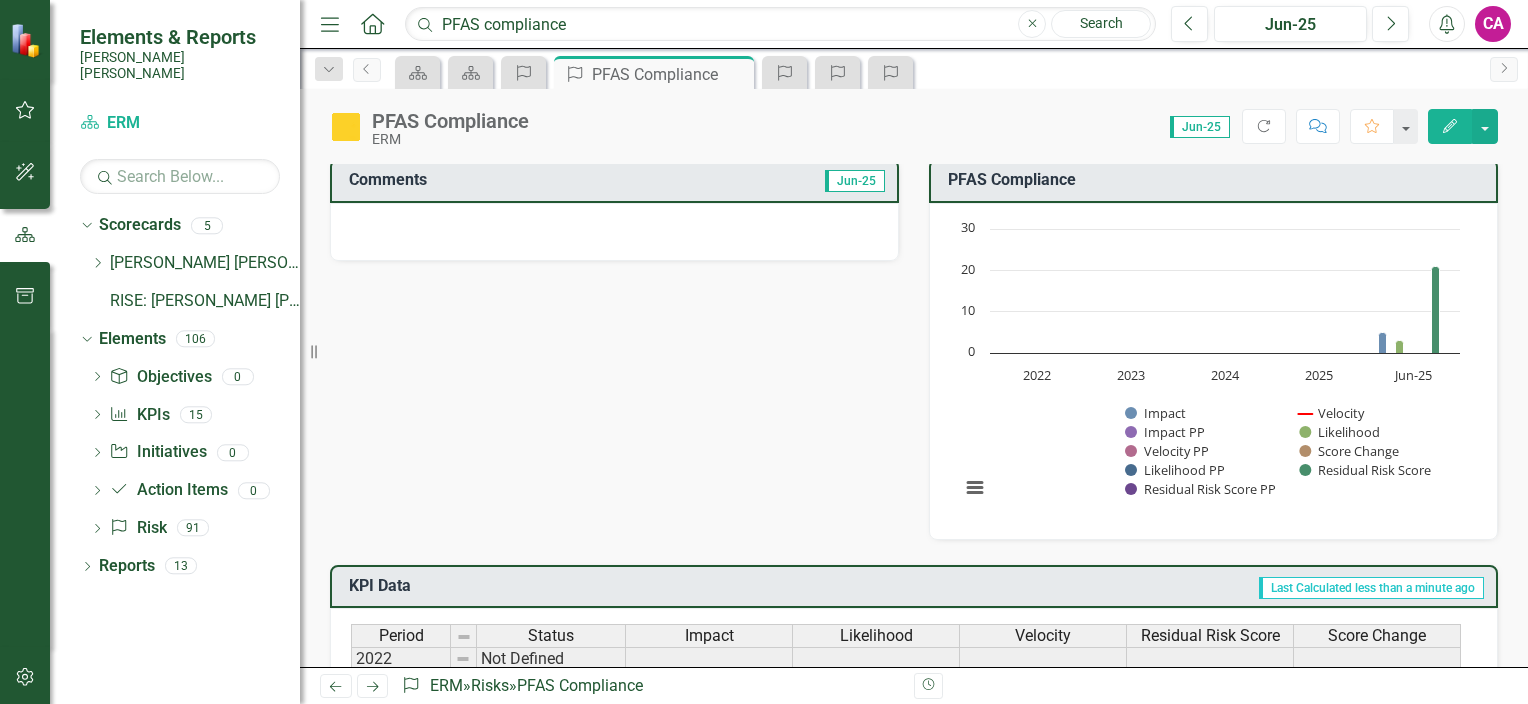 drag, startPoint x: 1508, startPoint y: 192, endPoint x: 1518, endPoint y: 144, distance: 49.0306 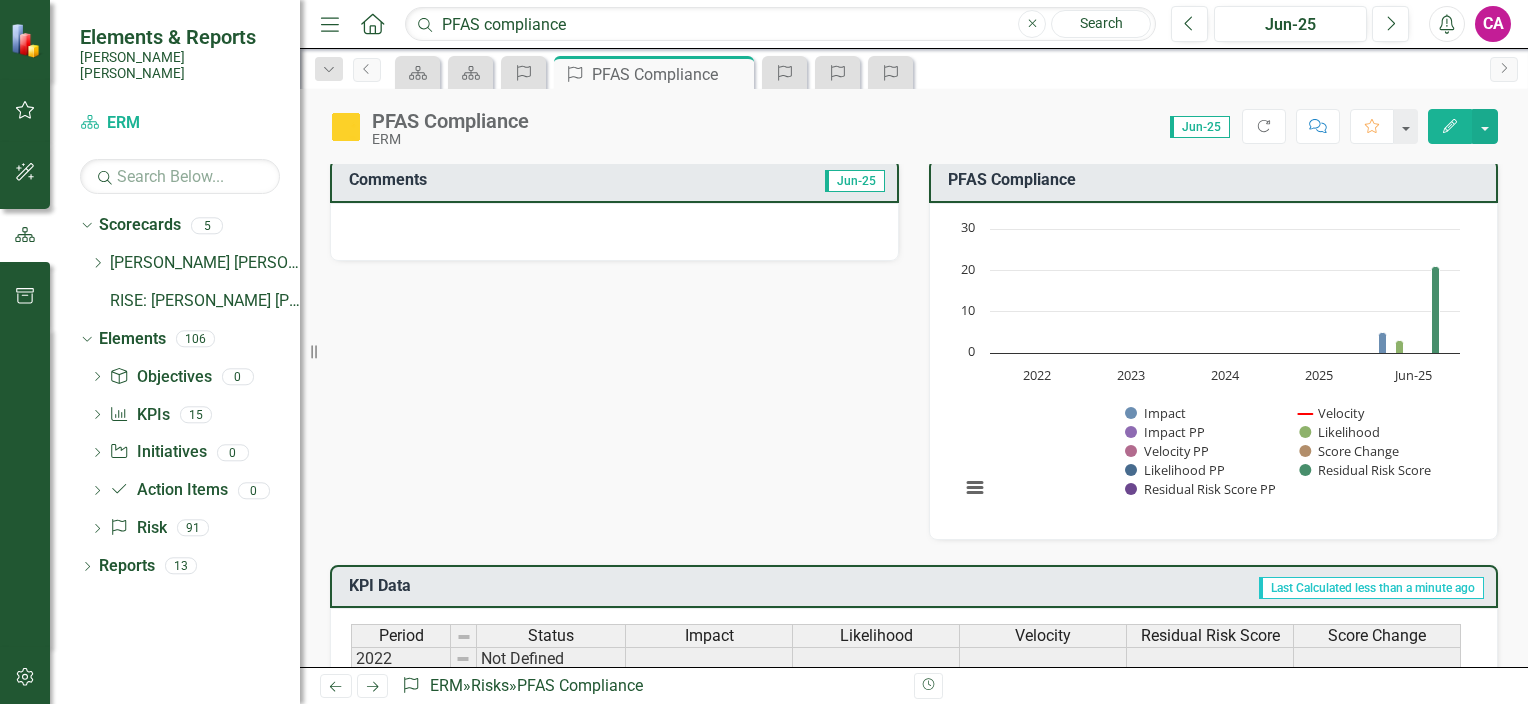 click on "PFAS Compliance ERM Score: N/A Jun-25 Completed  Refresh Comment Favorite Edit Comments Jun-25 PFAS Compliance Chart Combination chart with 9 data series. The chart has 1 X axis displaying categories.  The chart has 1 Y axis displaying values. Data ranges from 2 to 21. Created with Highcharts 11.4.8 Chart context menu Impact Velocity Impact PP Likelihood Velocity PP Score Change Likelihood PP Residual Risk Score Residual Risk Score PP 2022 2023 2024 [DATE]-25 0 10 20 30 Velocity ​ Jun-25: 2 ​ End of interactive chart. KPI Data Last Calculated less than a minute ago Period Status Impact Likelihood Velocity Residual Risk Score Score Change 2022 Not Defined 2023 Not Defined 2024 Not Defined 2025 Not Defined Jun-25 Caution 5 3 2 21.00 Period Status Impact Likelihood Velocity Residual Risk Score Score Change Period Status 2022 Not Defined 2023 Not Defined 2024 Not Defined 2025 Not Defined Jun-25 Caution Period Status" at bounding box center [914, 378] 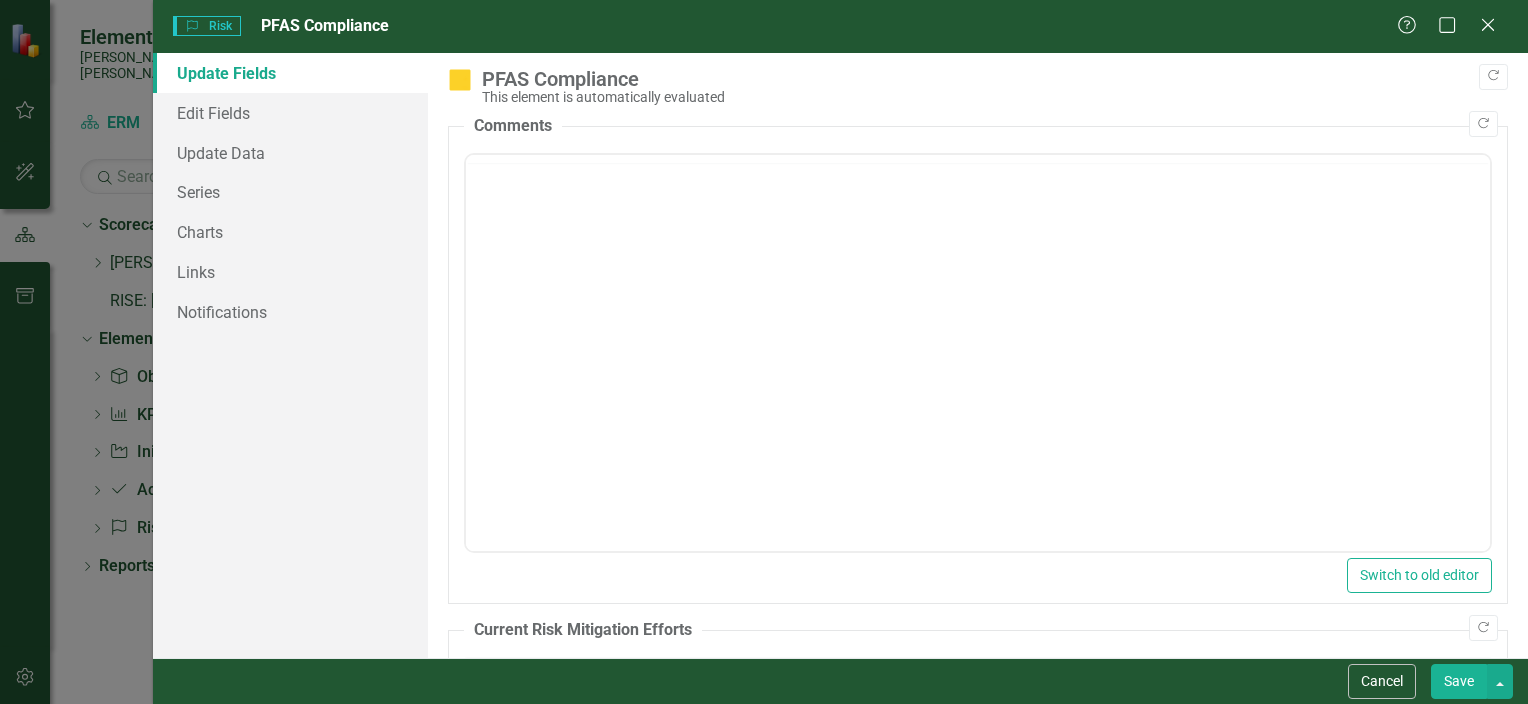 scroll, scrollTop: 0, scrollLeft: 0, axis: both 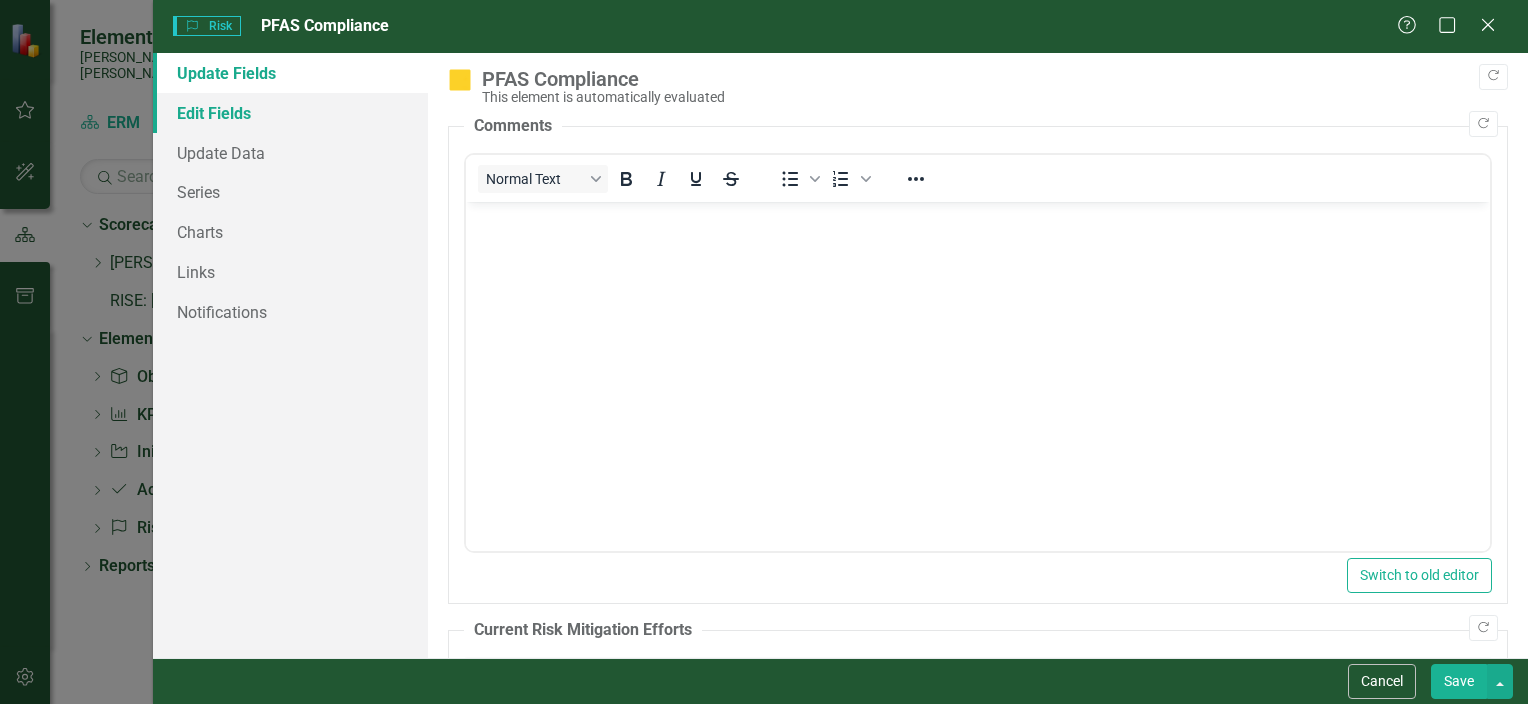 click on "Edit Fields" at bounding box center [290, 113] 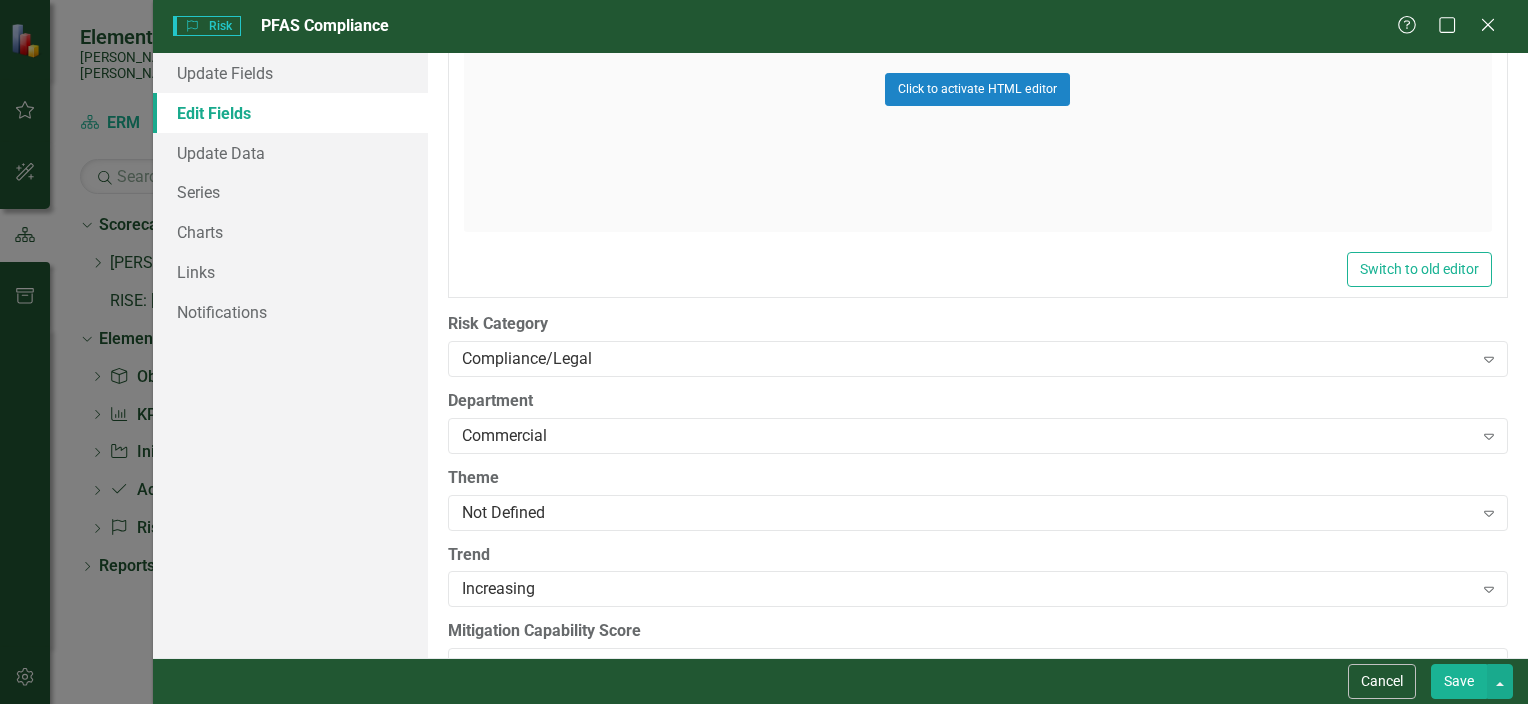 scroll, scrollTop: 916, scrollLeft: 0, axis: vertical 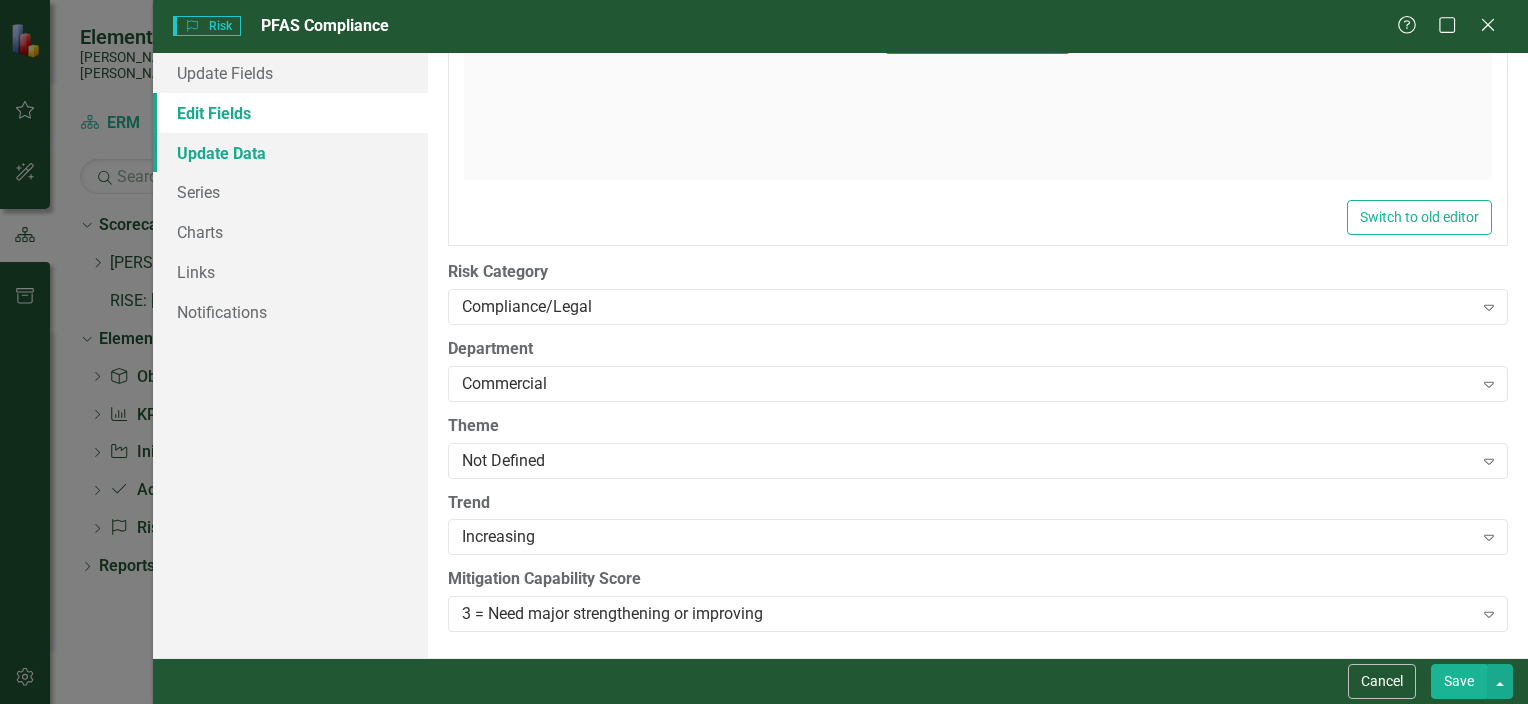 click on "Update  Data" at bounding box center (290, 153) 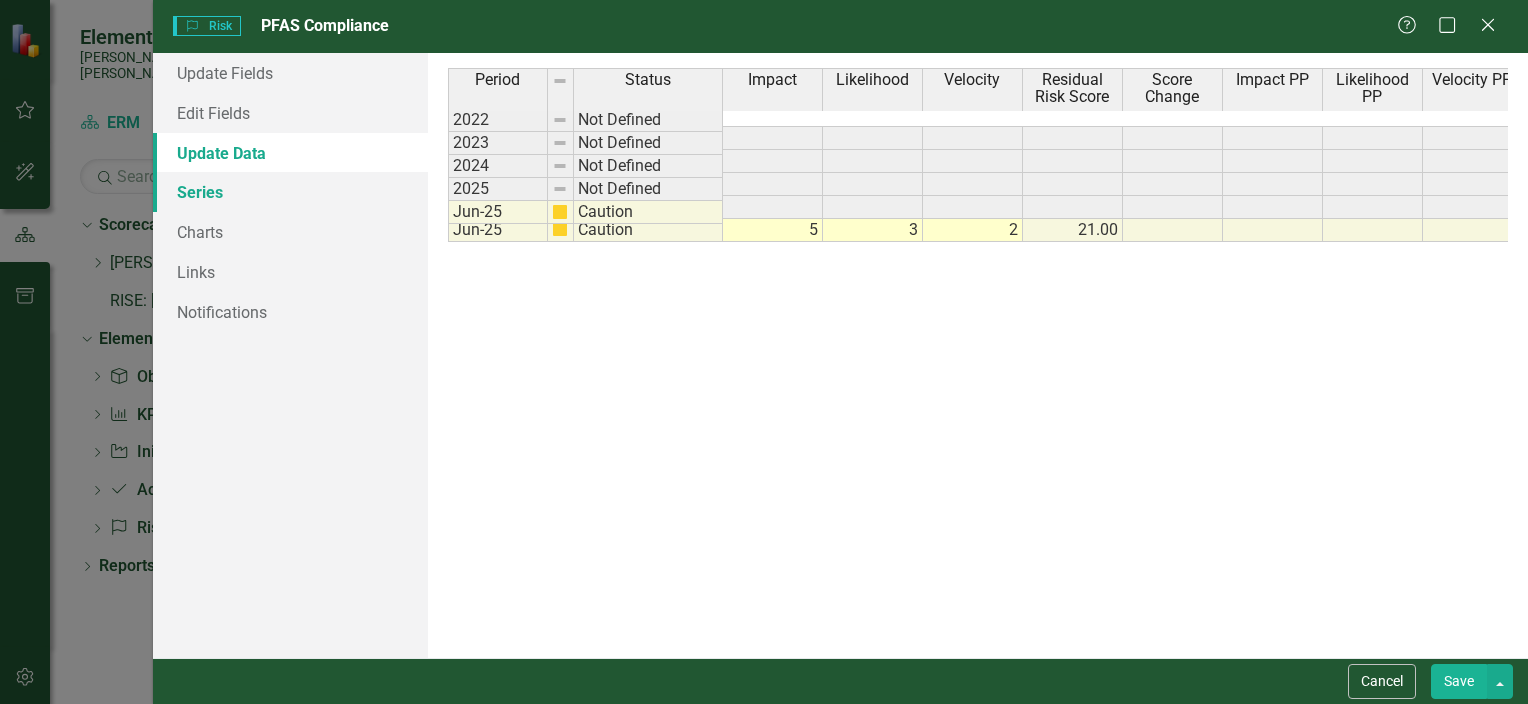 click on "Series" at bounding box center [290, 192] 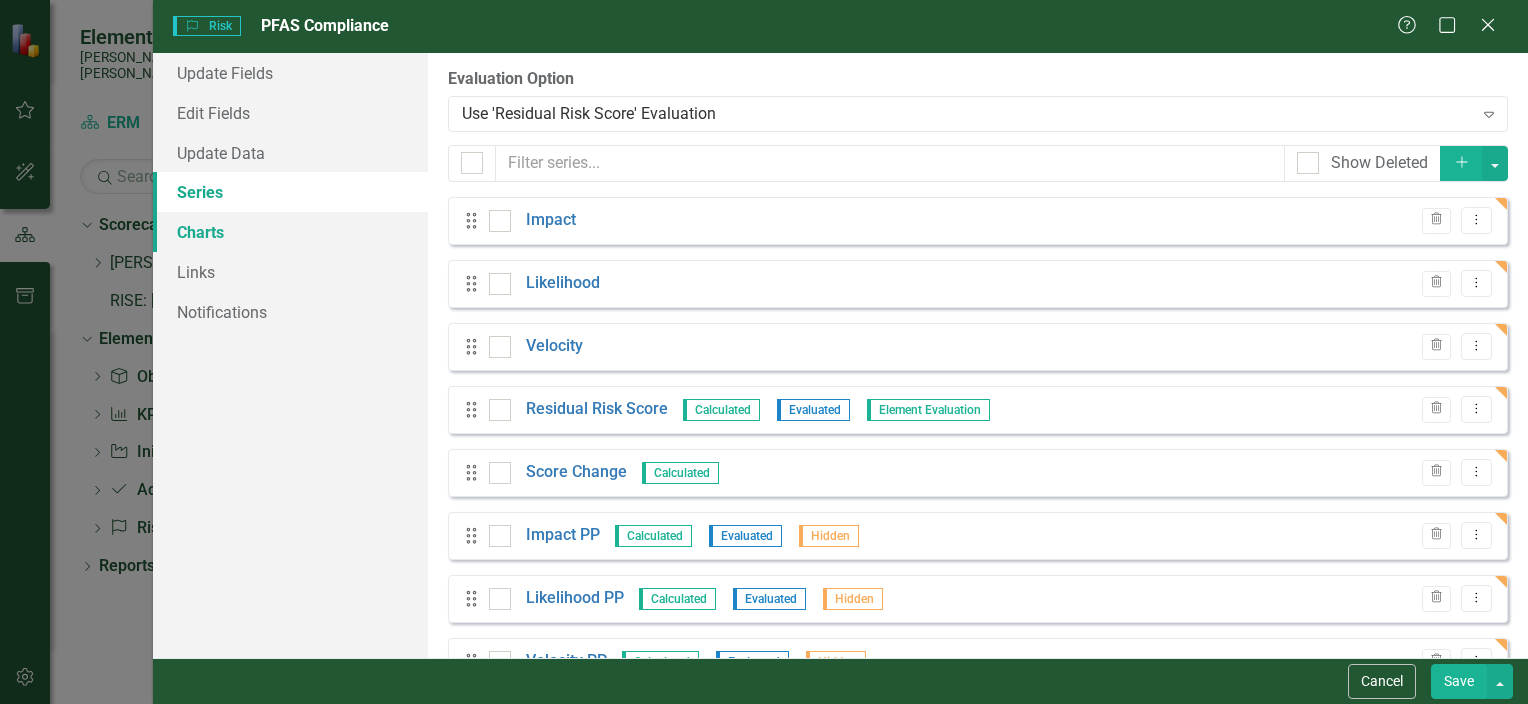 click on "Charts" at bounding box center (290, 232) 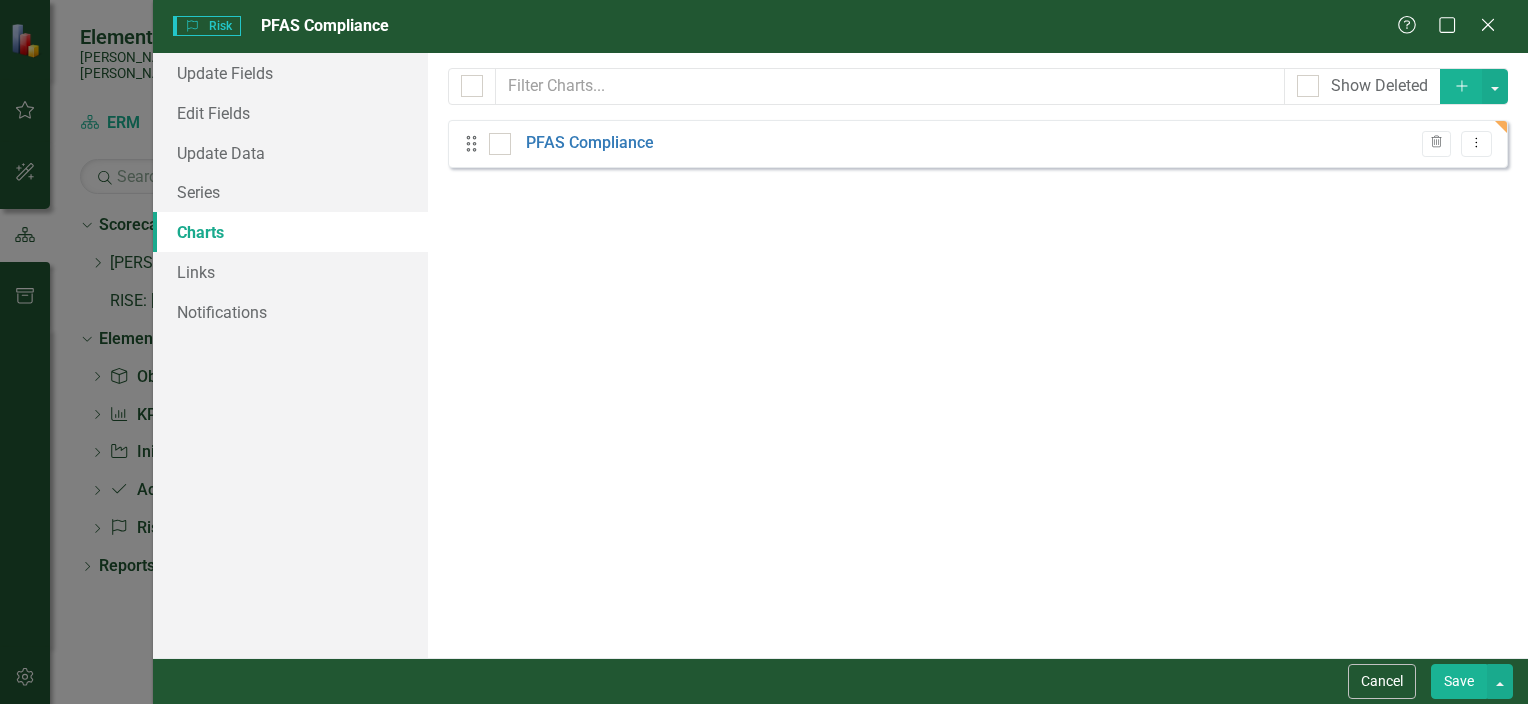 click on "Charts" at bounding box center [290, 232] 